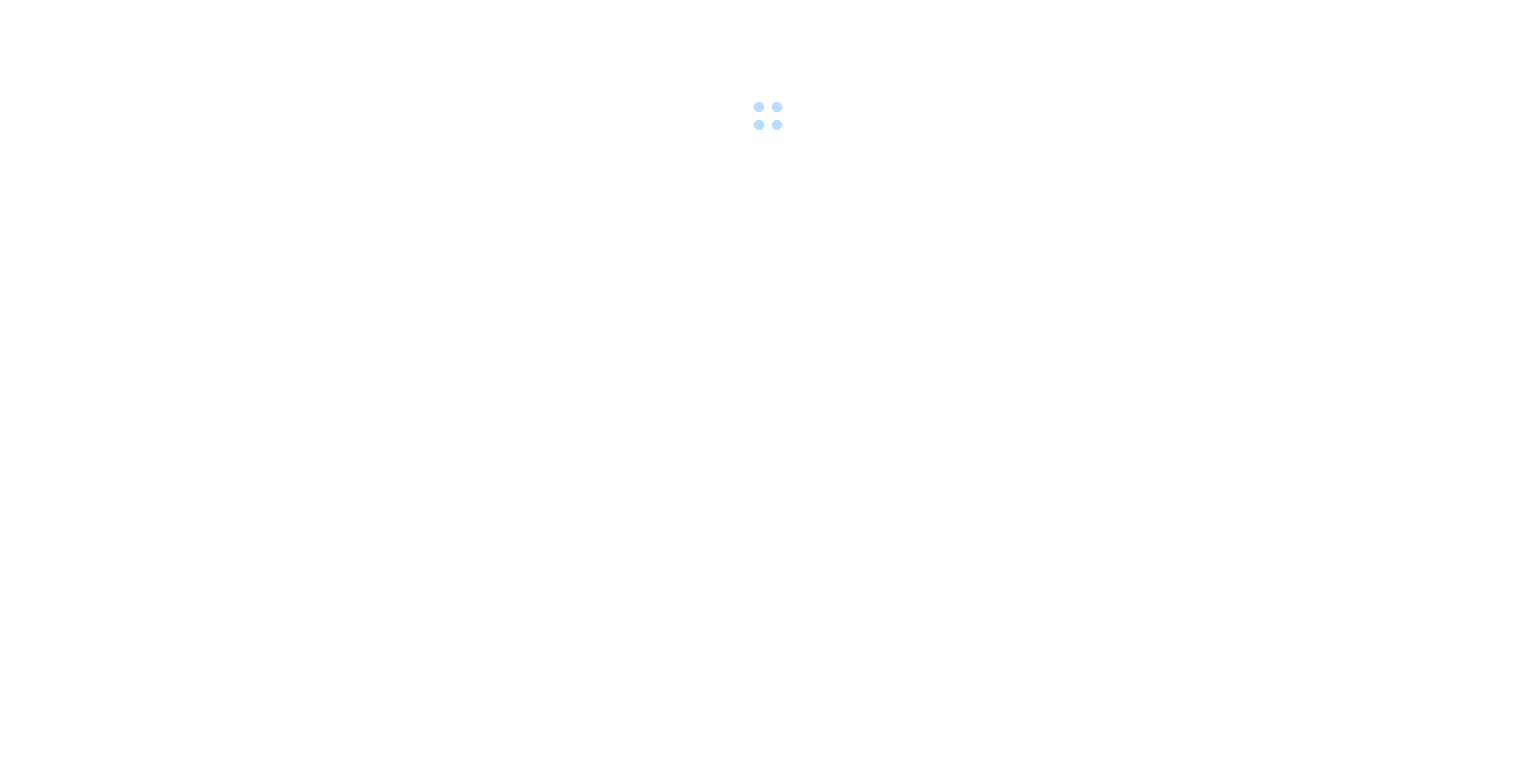scroll, scrollTop: 0, scrollLeft: 0, axis: both 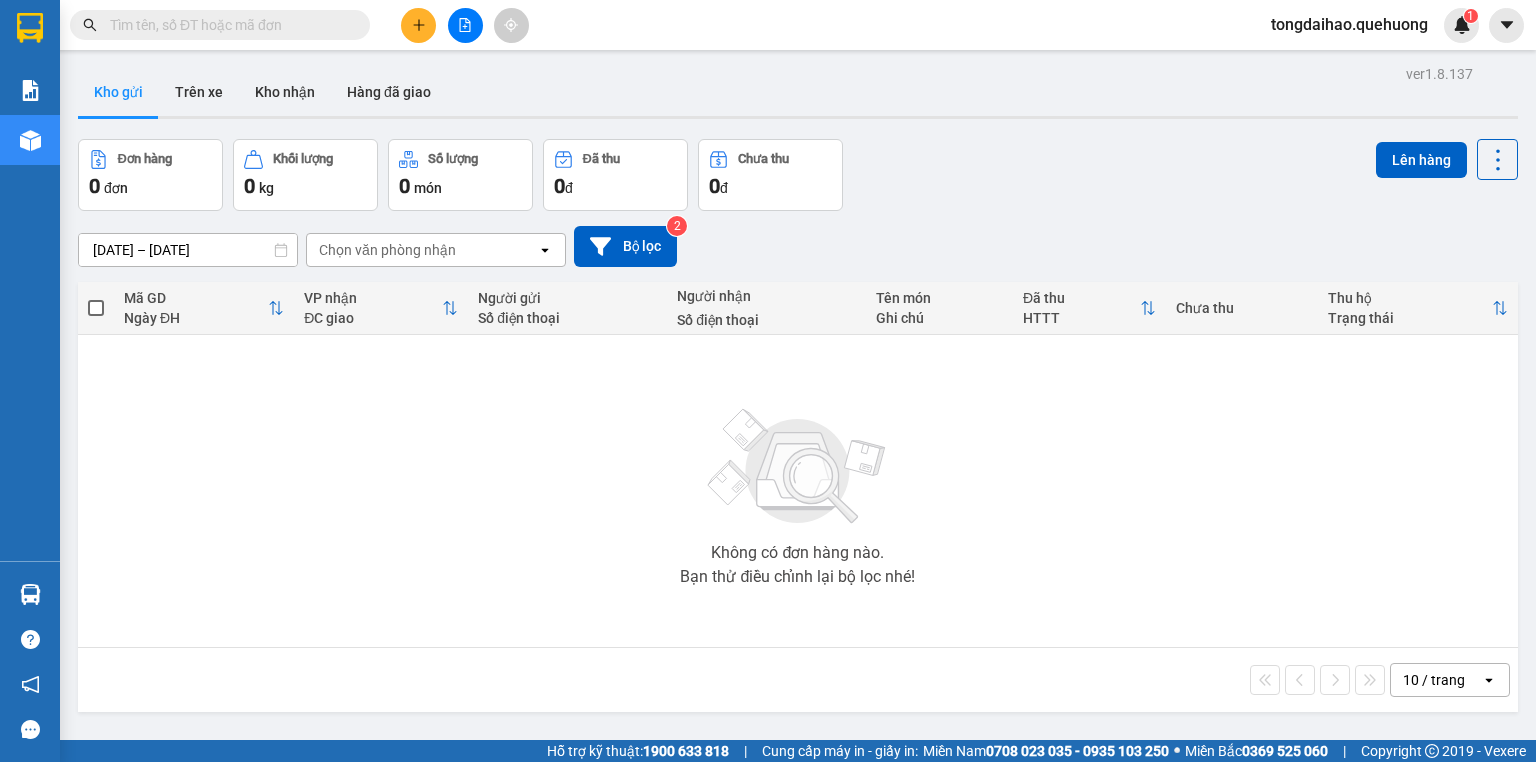 click at bounding box center (465, 25) 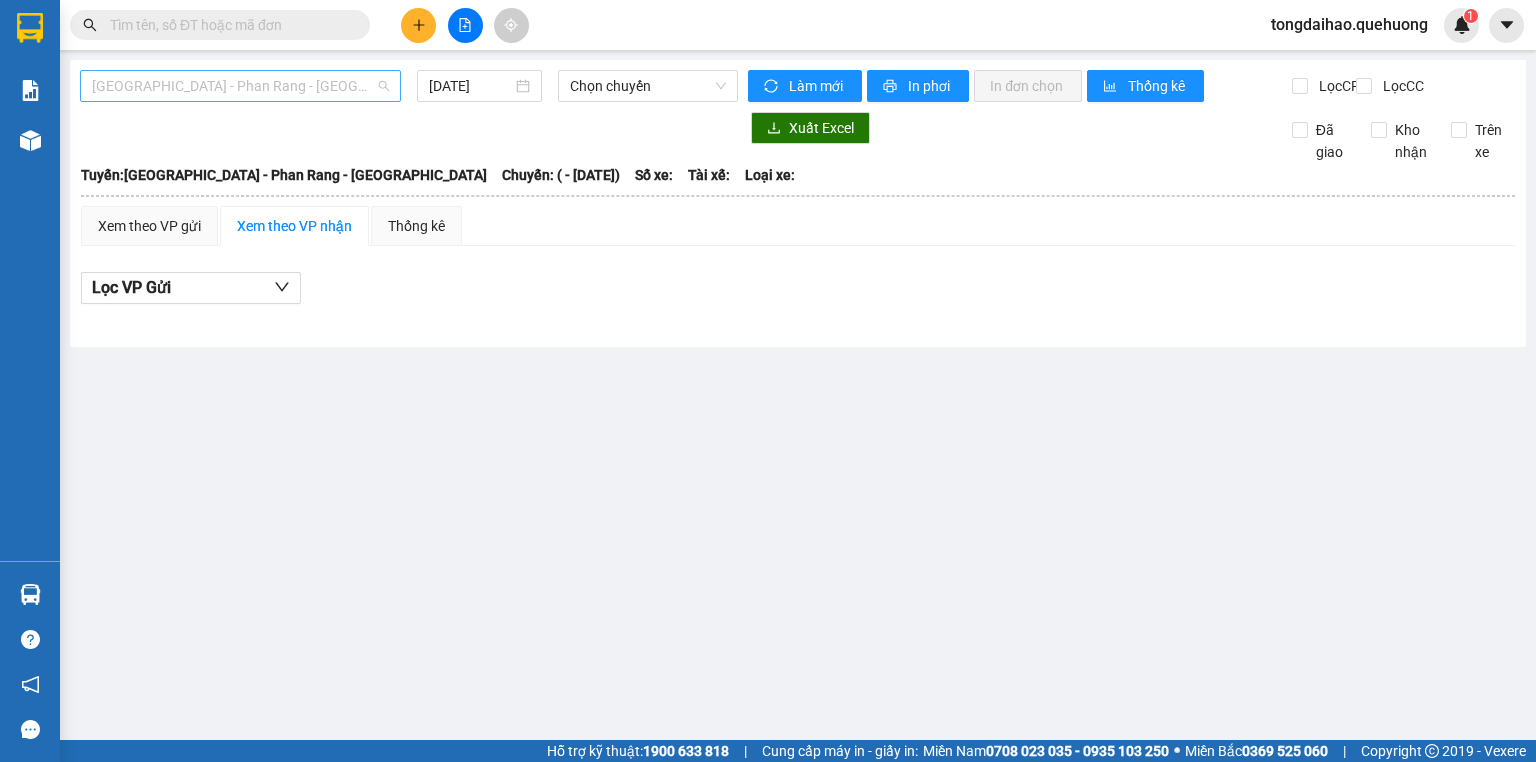 click on "[GEOGRAPHIC_DATA] - Phan Rang - [GEOGRAPHIC_DATA]" at bounding box center [240, 86] 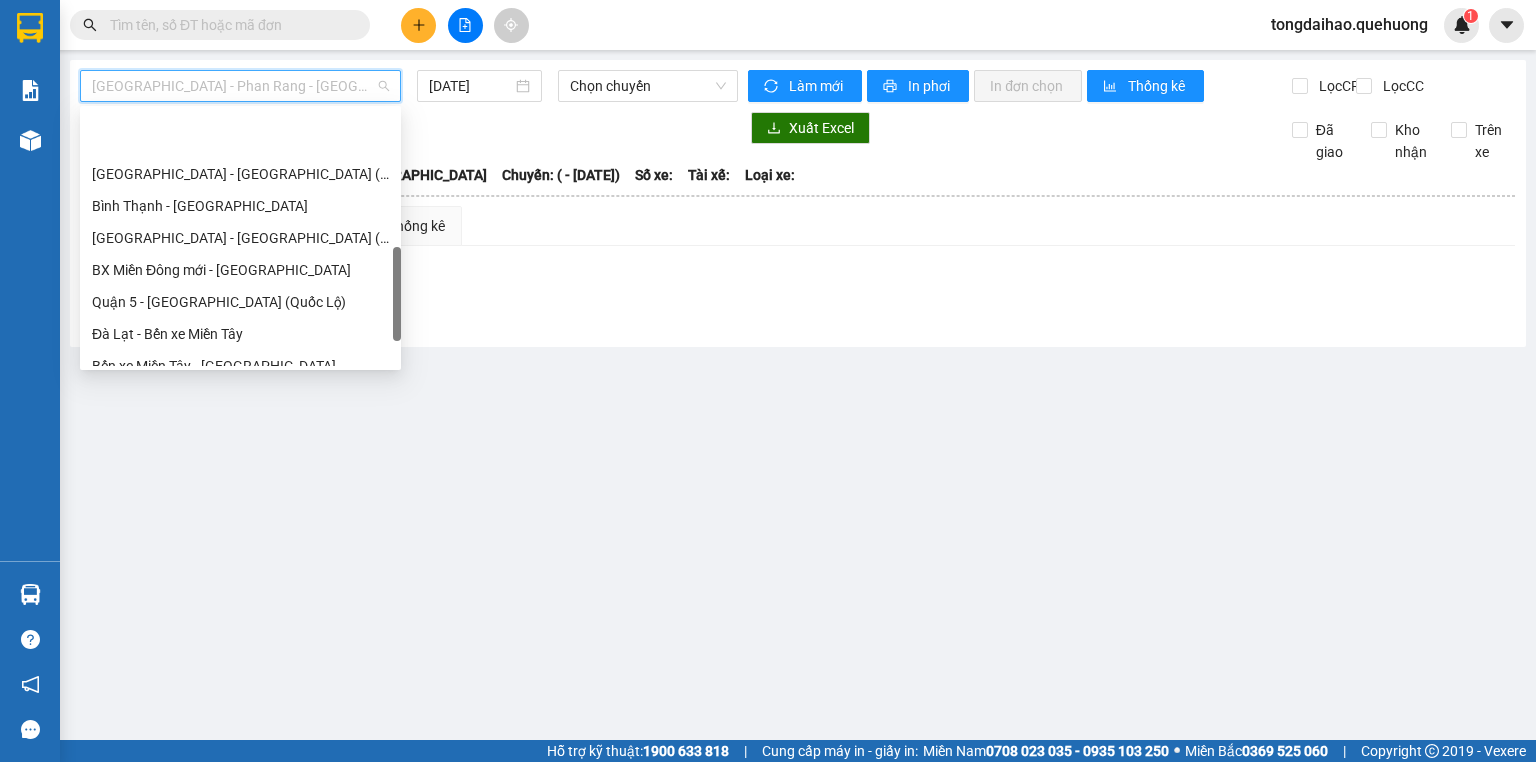 scroll, scrollTop: 608, scrollLeft: 0, axis: vertical 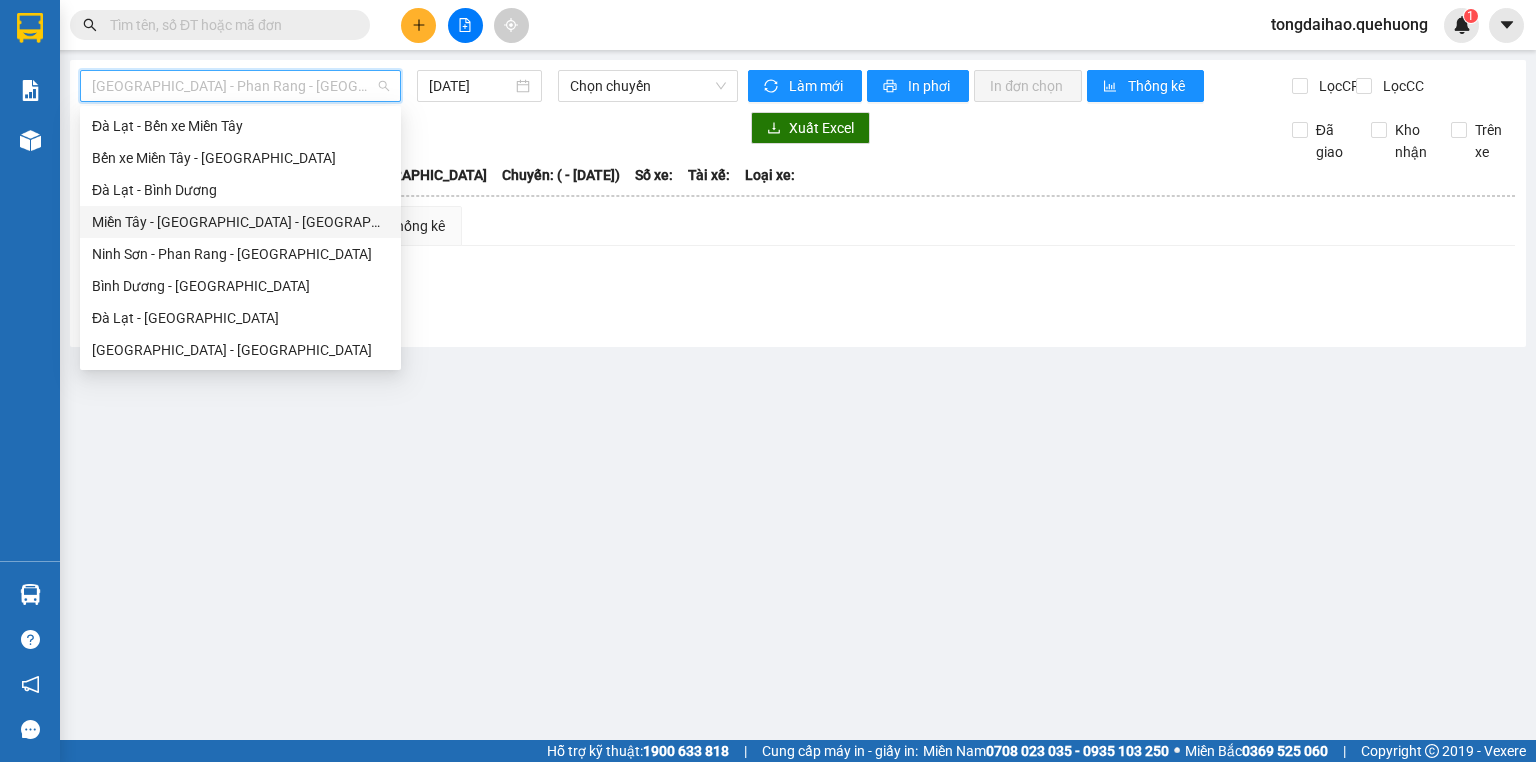 click on "Miền Tây - [GEOGRAPHIC_DATA] - [GEOGRAPHIC_DATA]" at bounding box center (240, 222) 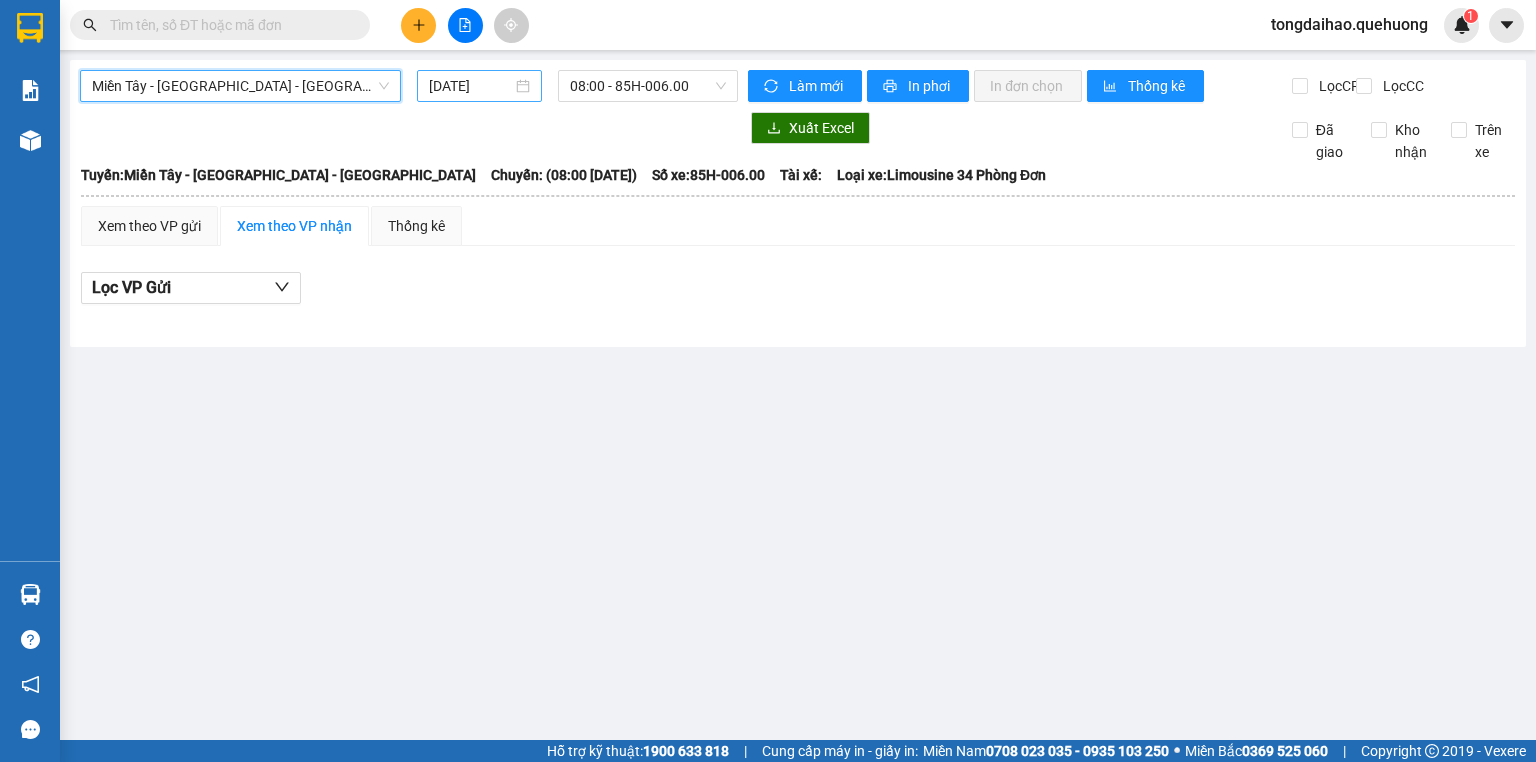 click on "[DATE]" at bounding box center (479, 86) 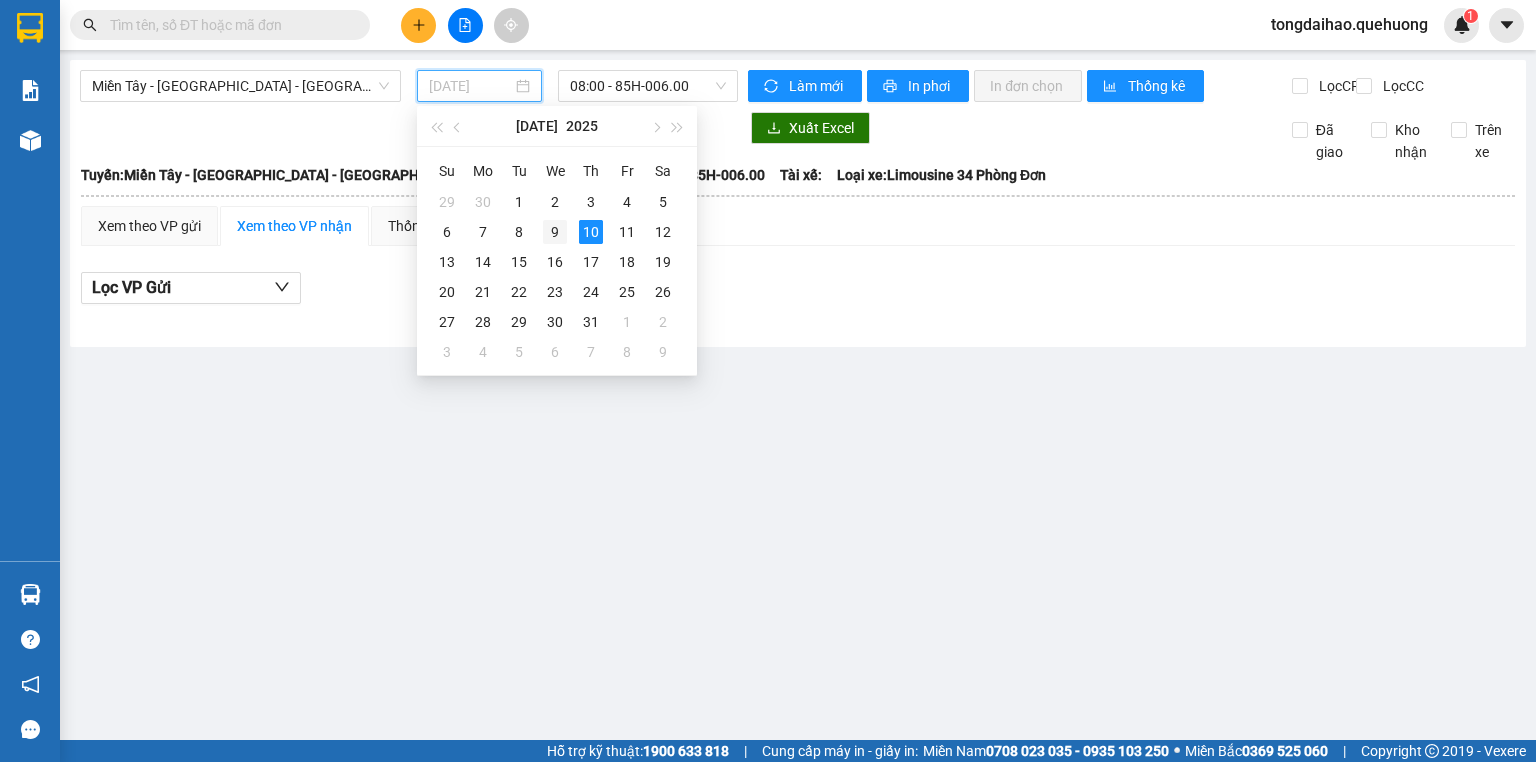 click on "9" at bounding box center [555, 232] 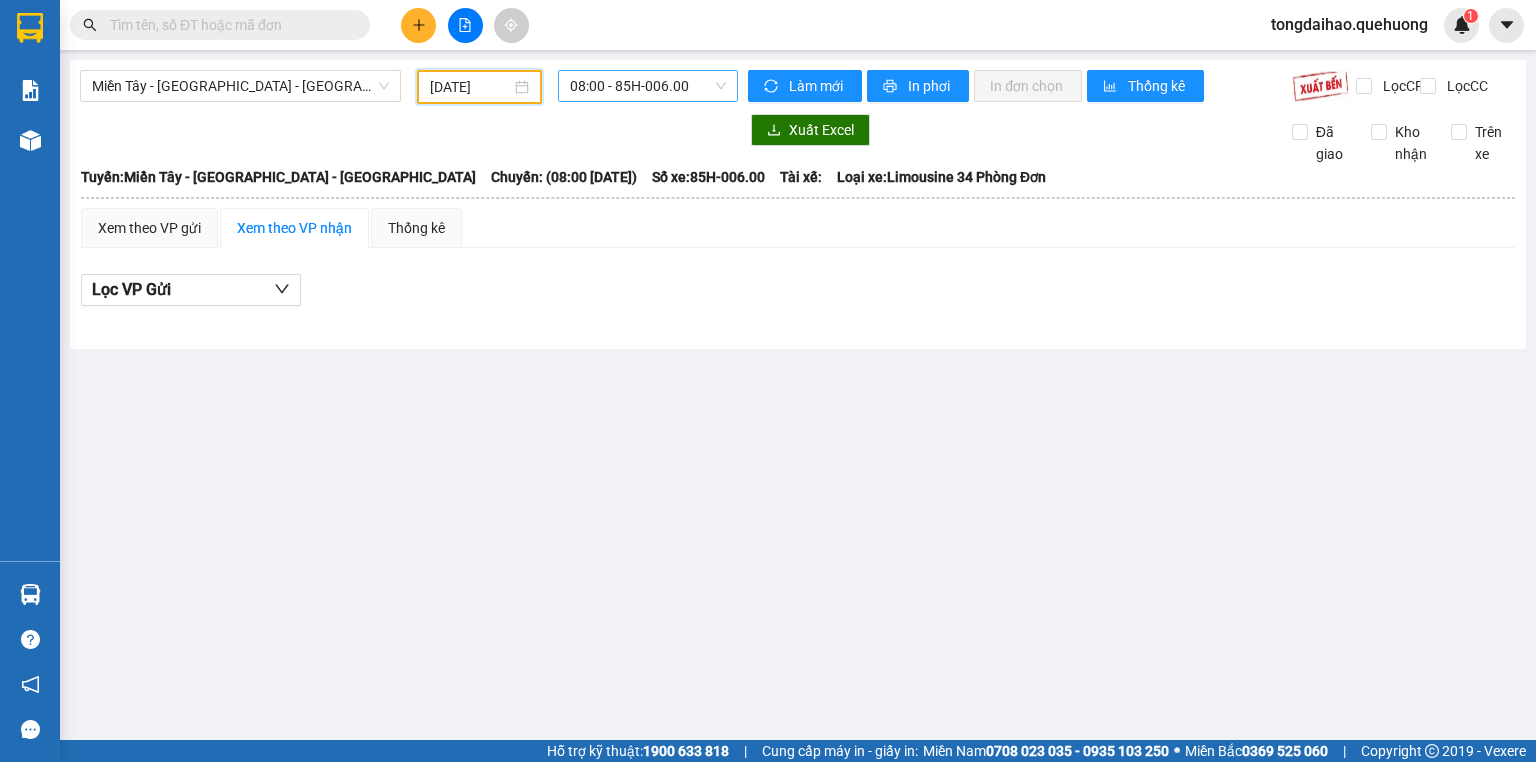 click on "08:00     - 85H-006.00" at bounding box center (648, 86) 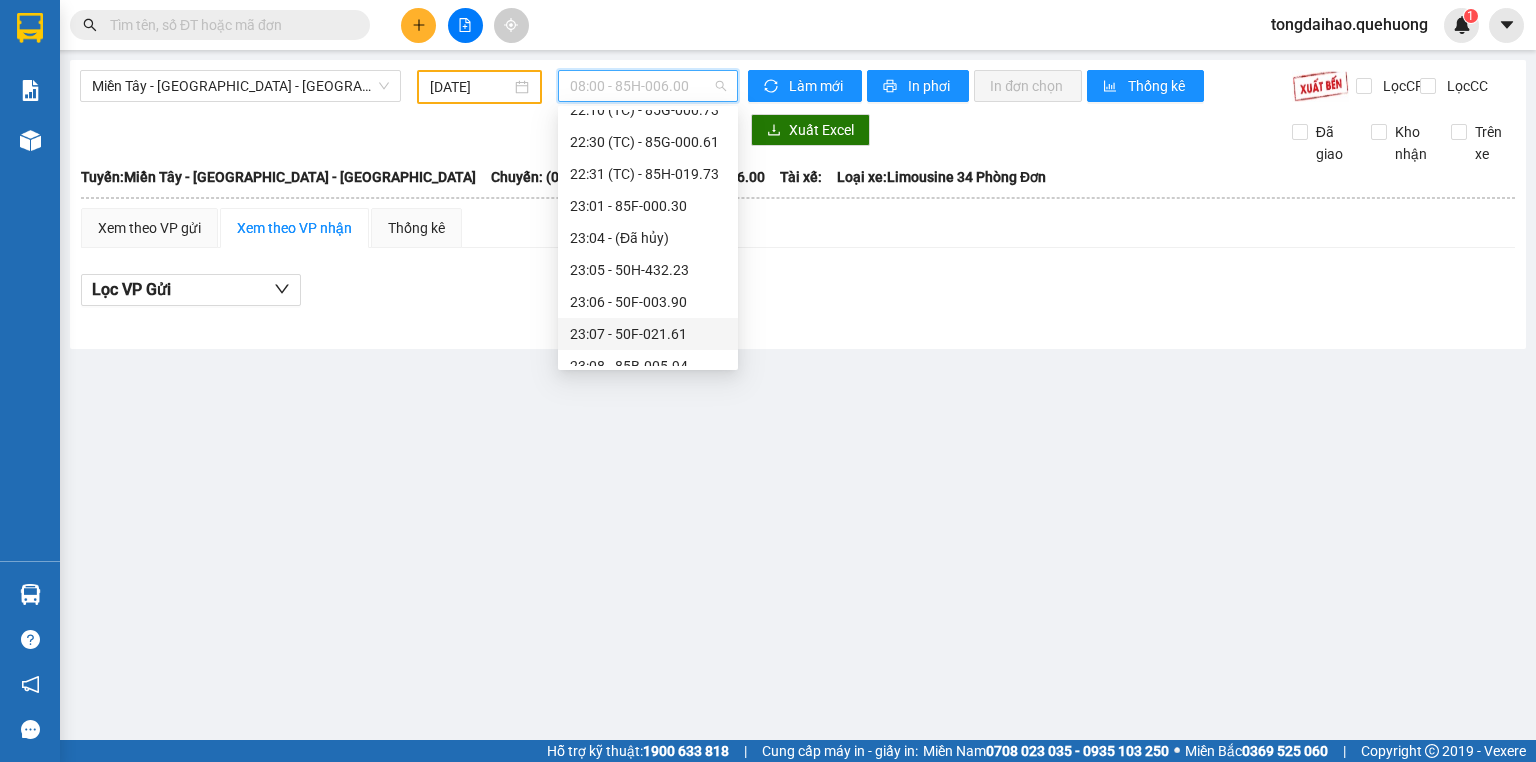 scroll, scrollTop: 288, scrollLeft: 0, axis: vertical 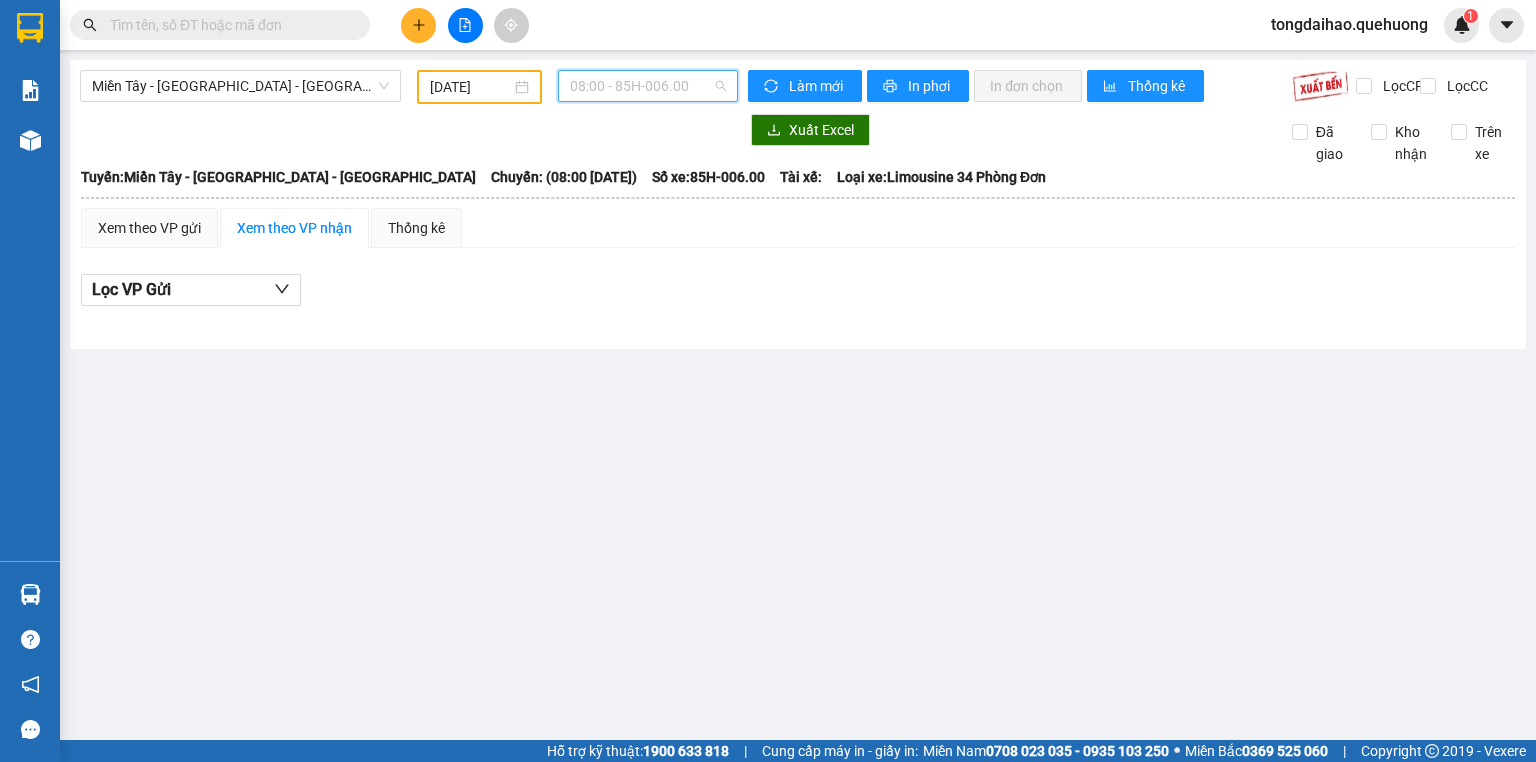 click on "08:00     - 85H-006.00" at bounding box center [648, 86] 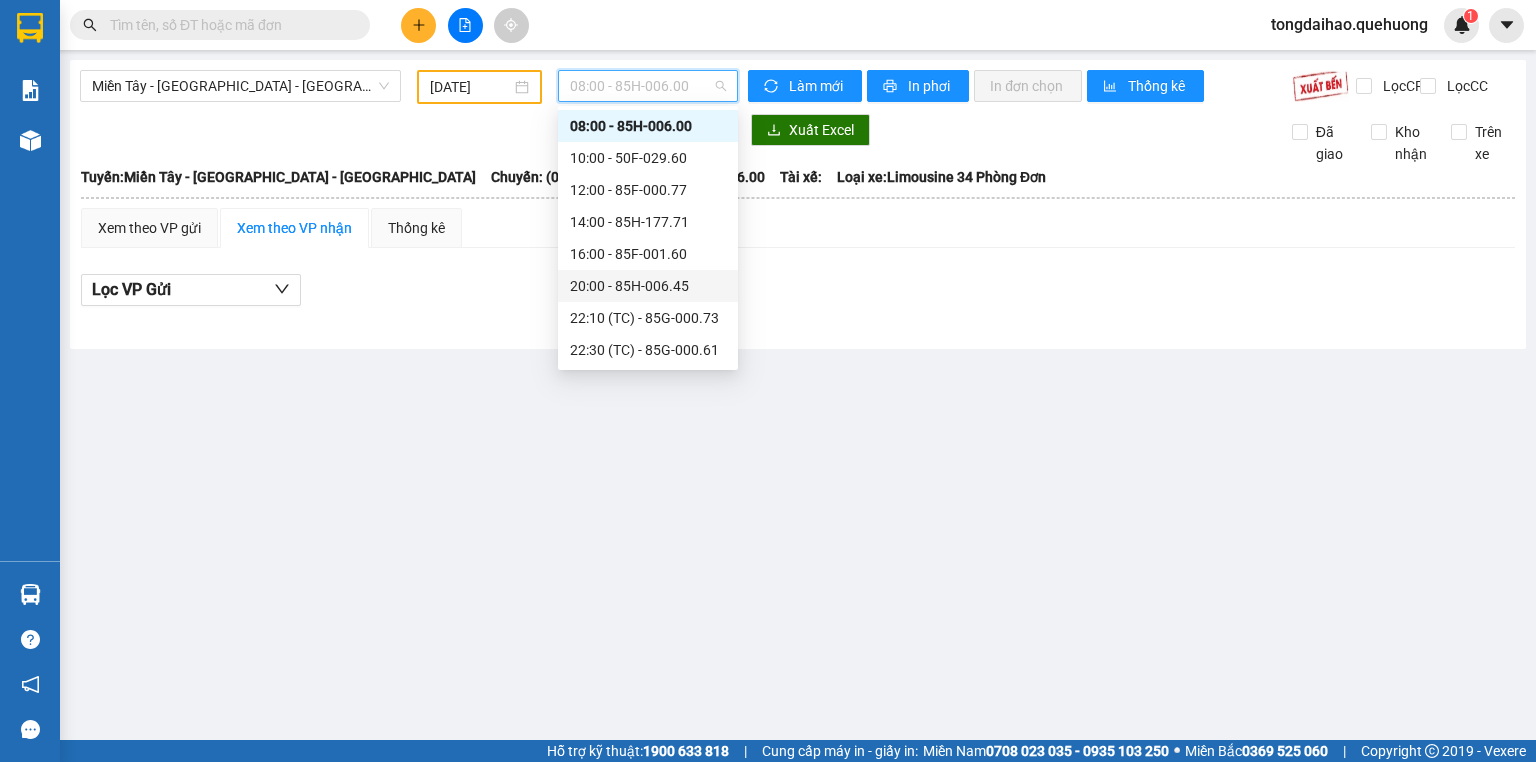 scroll, scrollTop: 288, scrollLeft: 0, axis: vertical 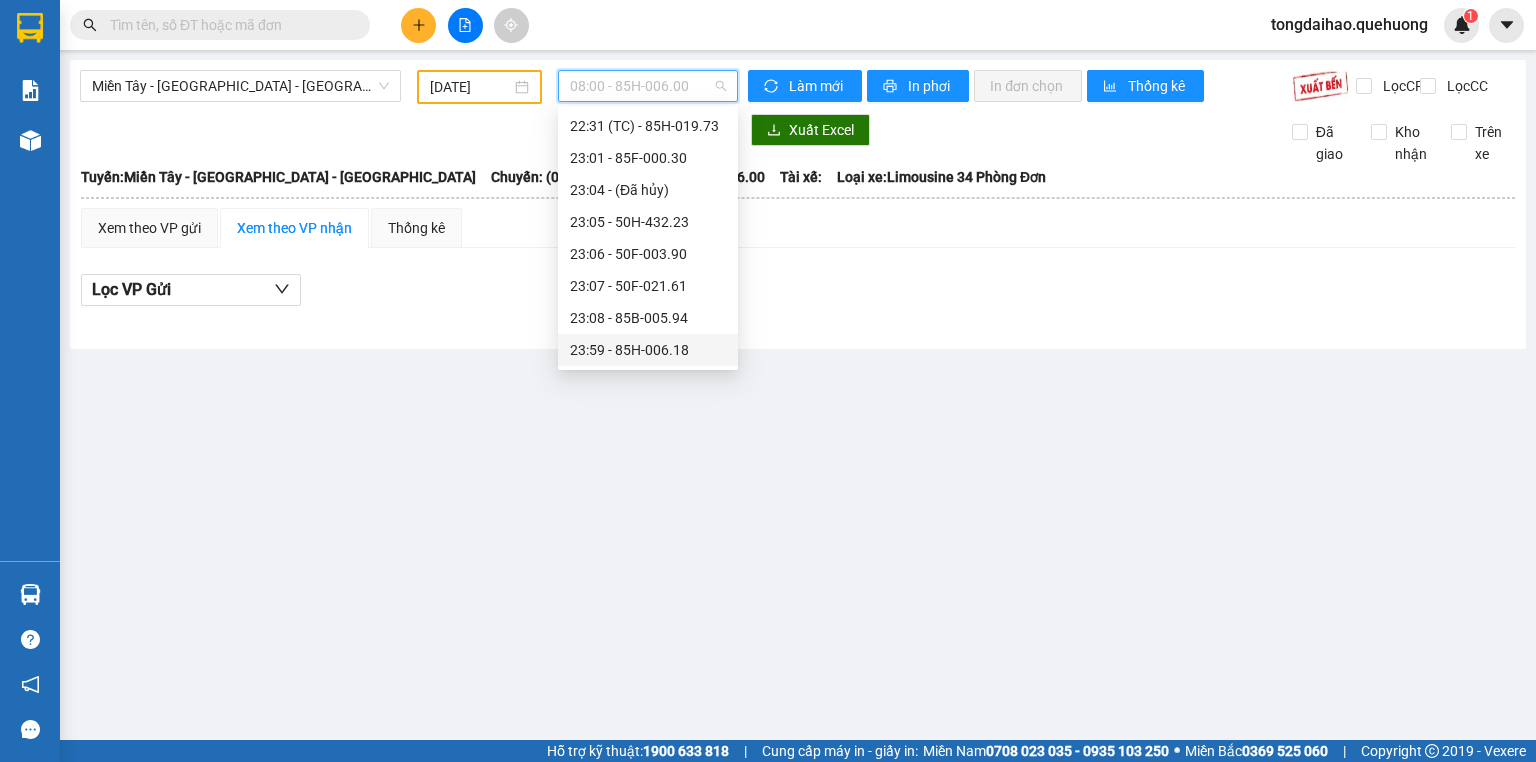click on "23:59     - 85H-006.18" at bounding box center (648, 350) 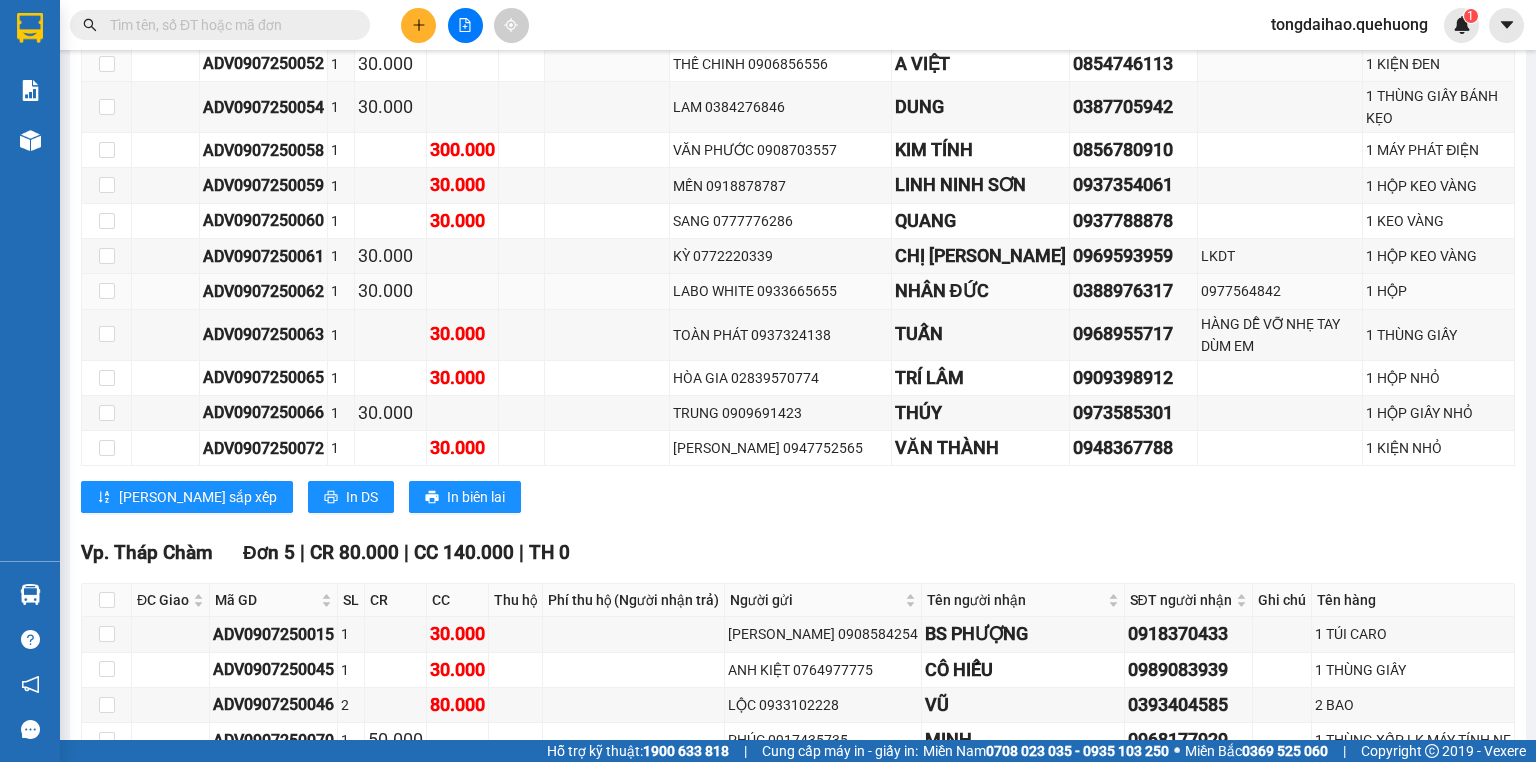 scroll, scrollTop: 1840, scrollLeft: 0, axis: vertical 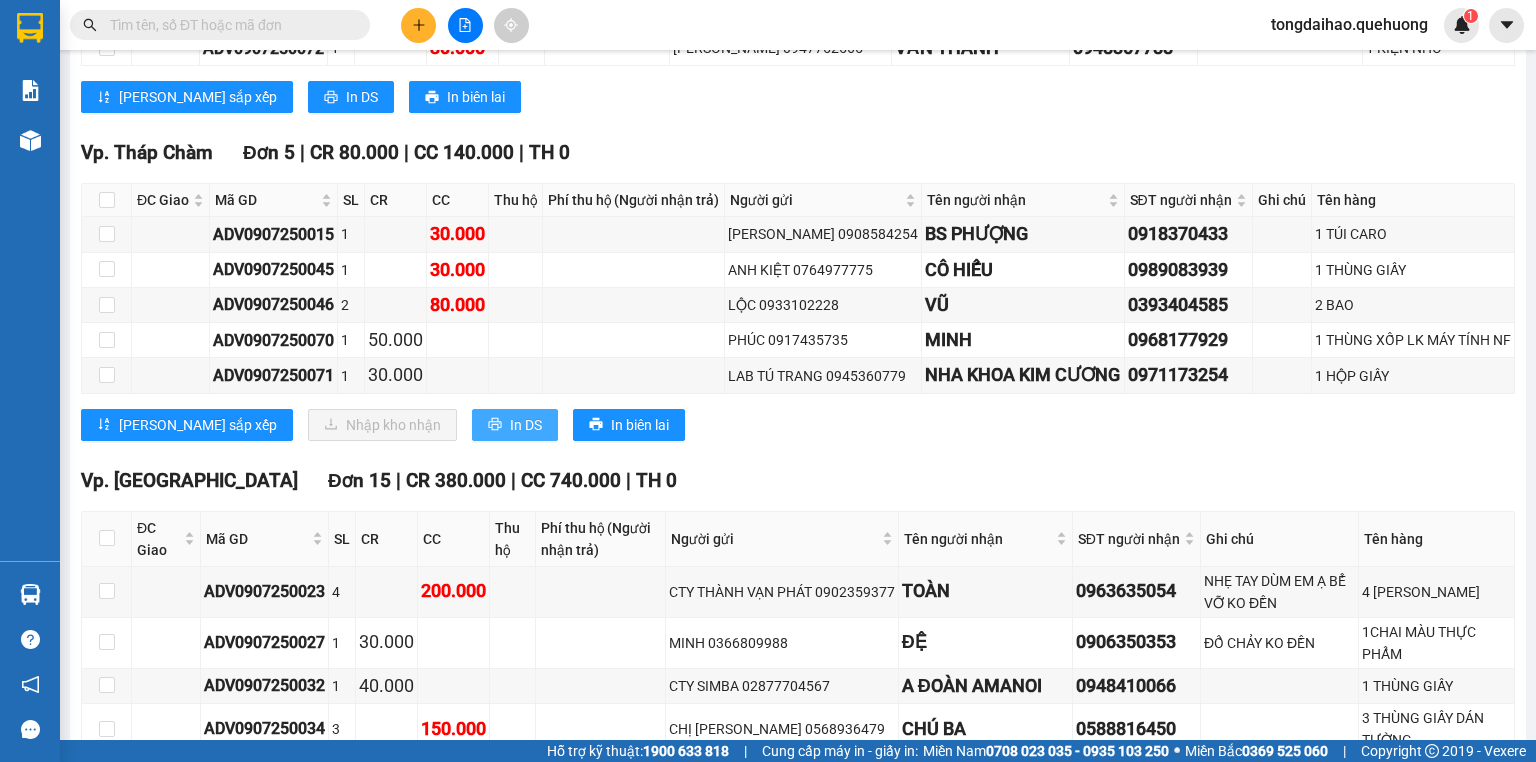 click on "In DS" at bounding box center [526, 425] 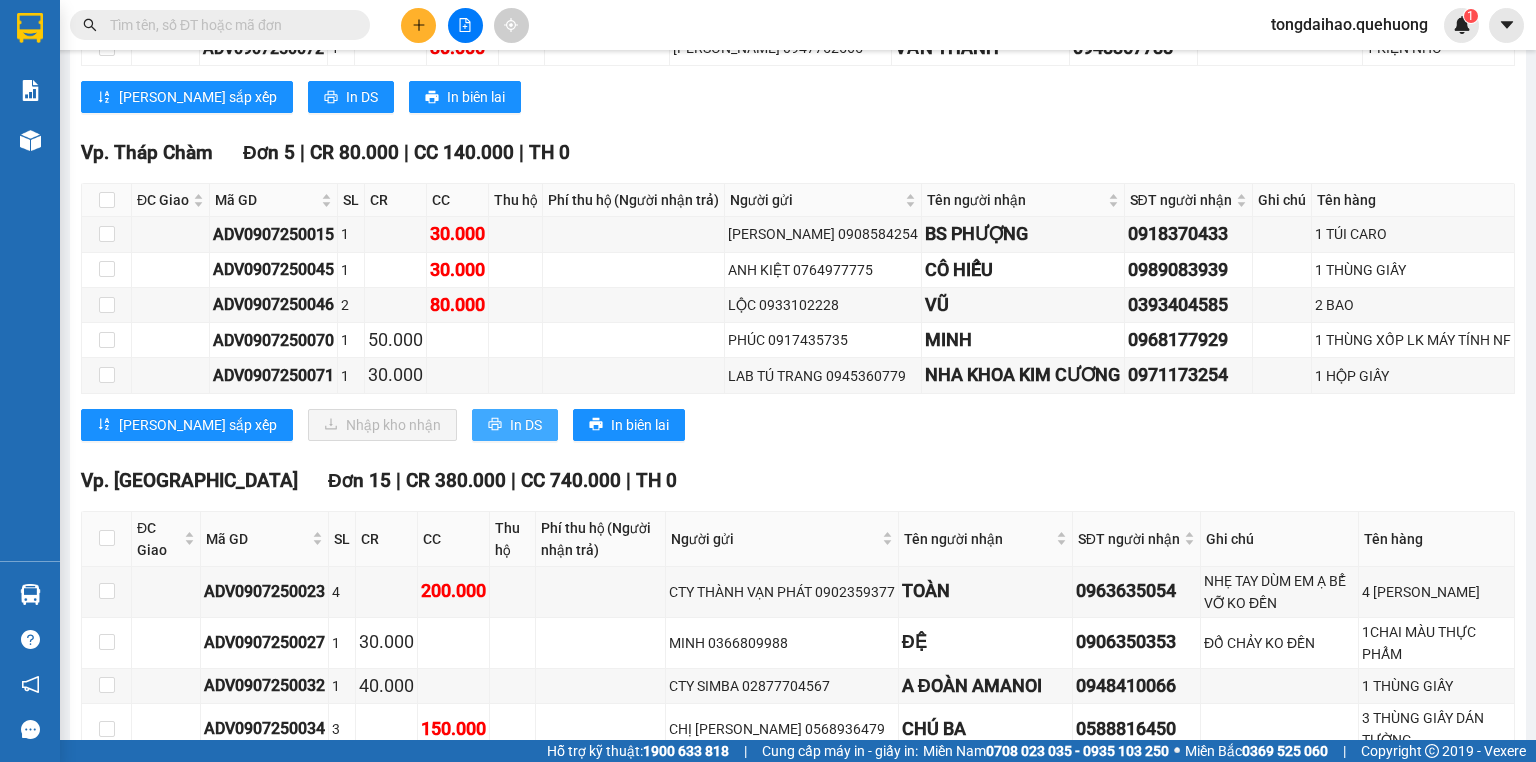 scroll, scrollTop: 0, scrollLeft: 0, axis: both 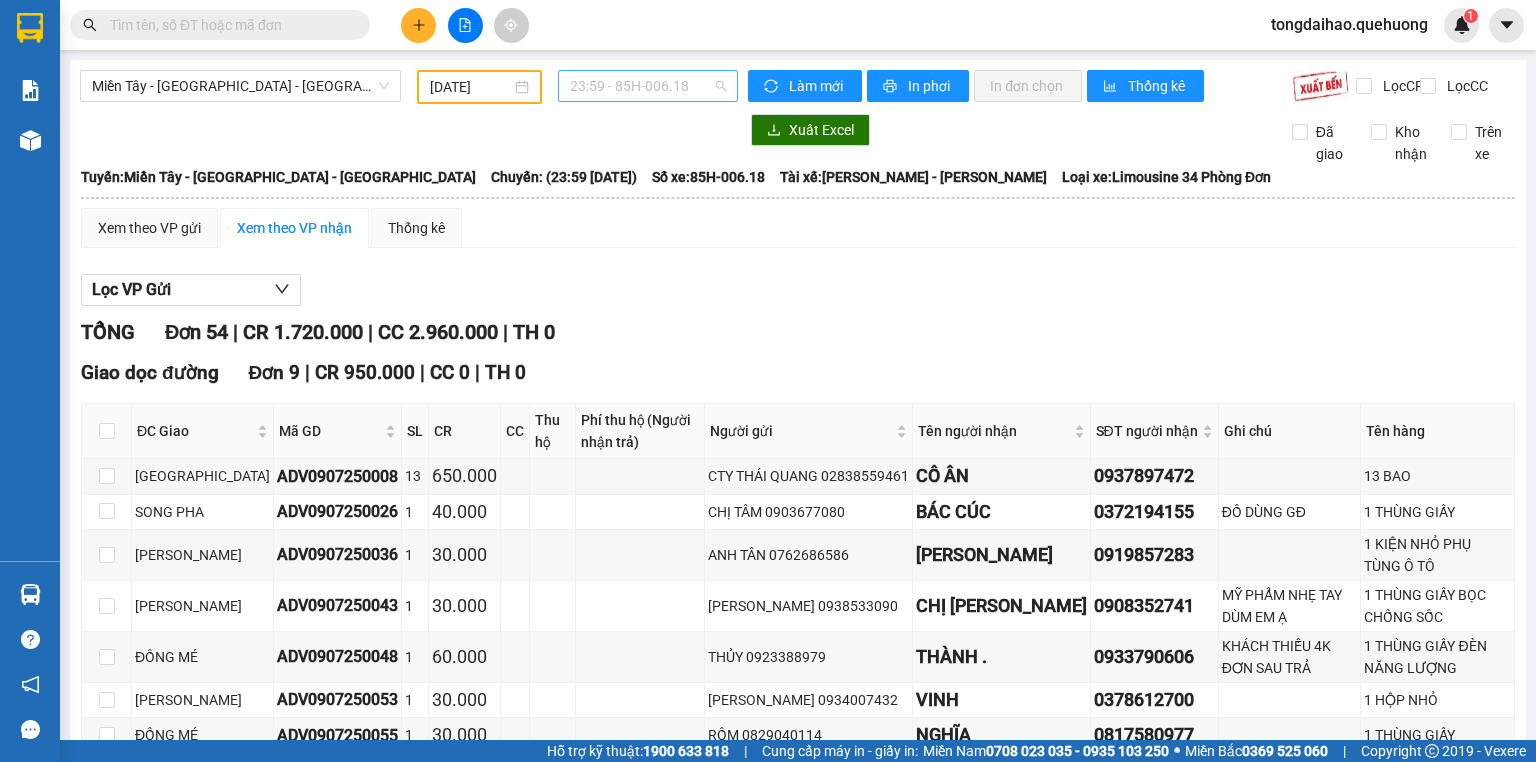 click on "23:59     - 85H-006.18" at bounding box center [648, 86] 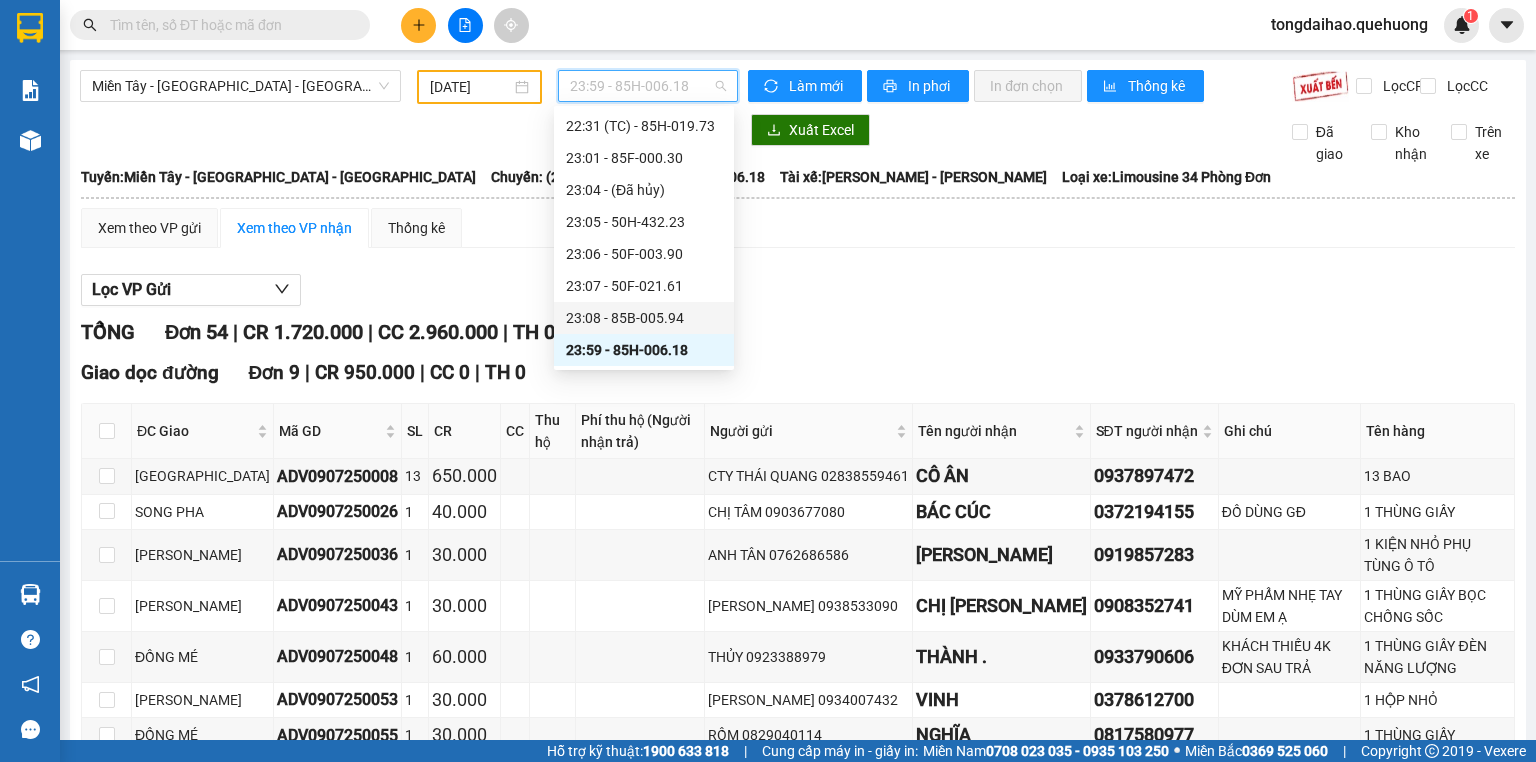 click on "23:08     - 85B-005.94" at bounding box center (644, 318) 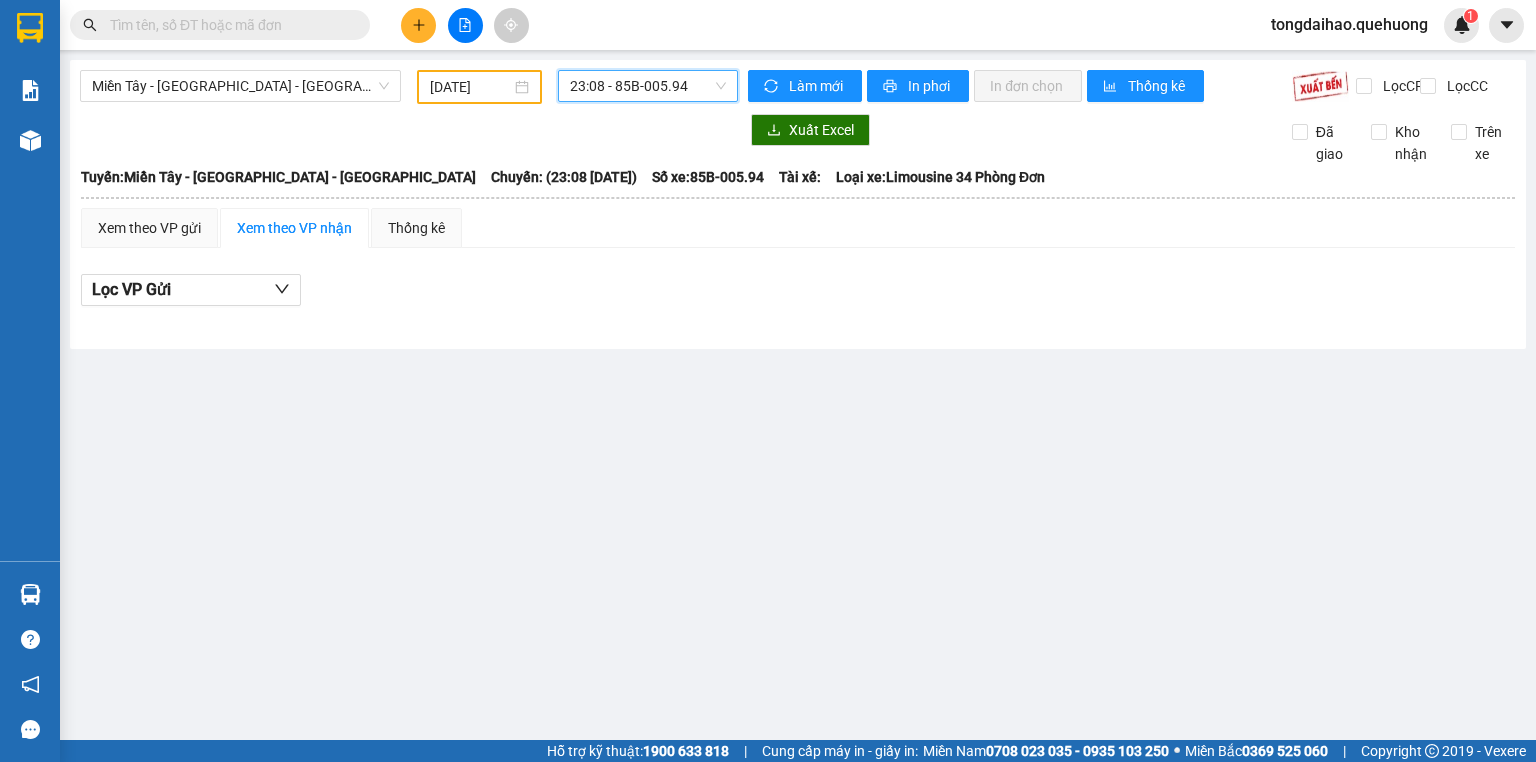 click on "23:08     - 85B-005.94" at bounding box center [648, 86] 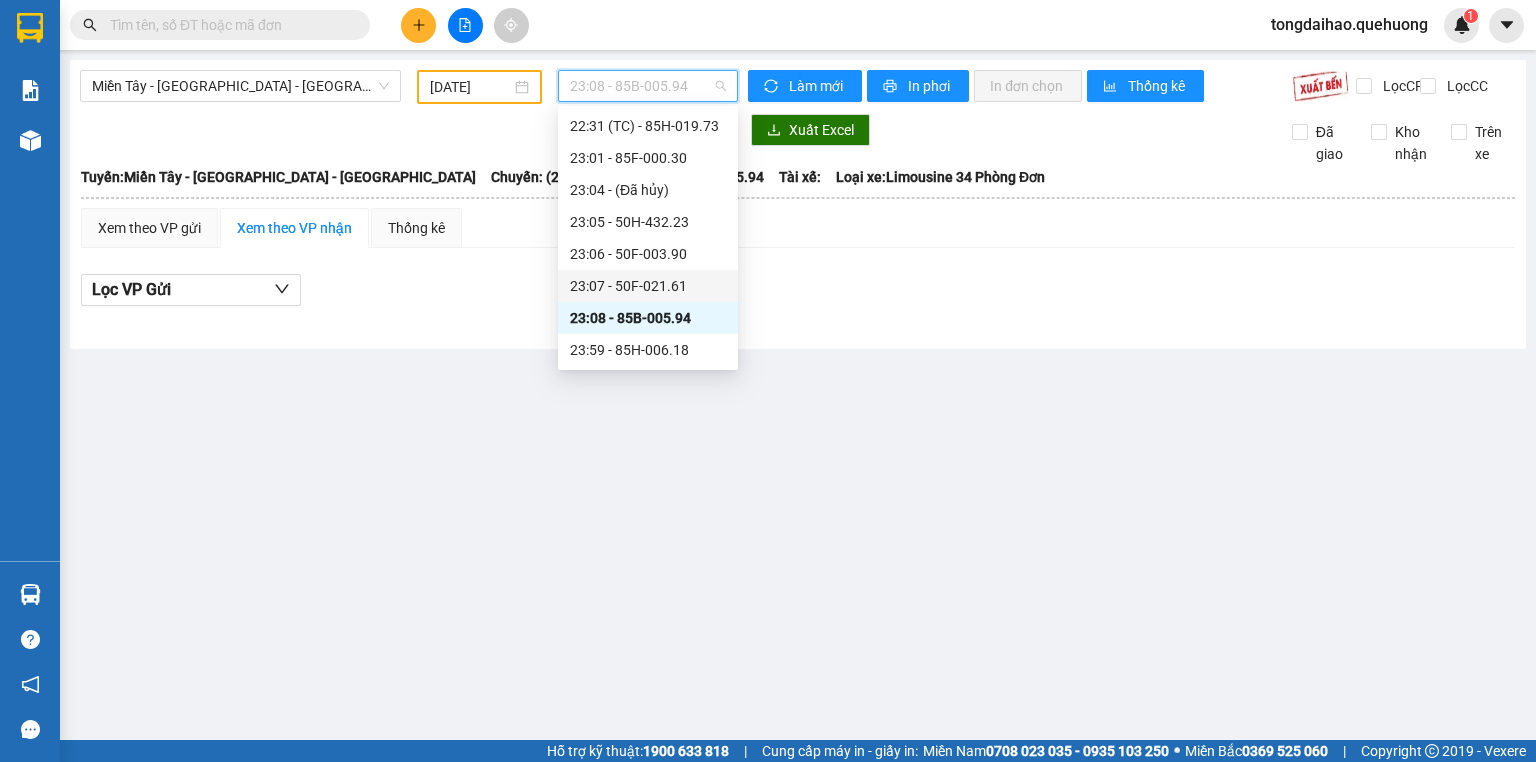 click on "23:07     - 50F-021.61" at bounding box center (648, 286) 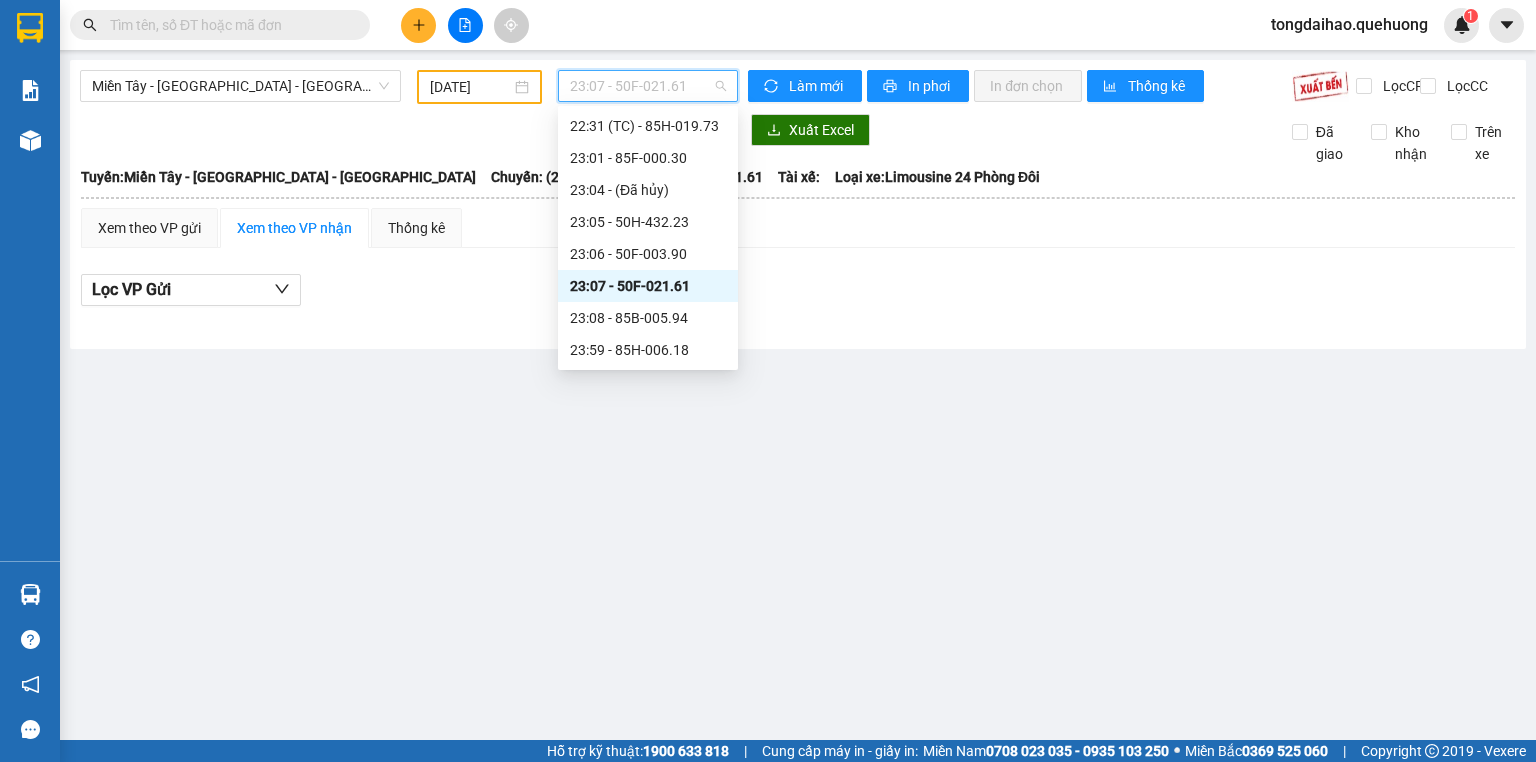 click on "23:07     - 50F-021.61" at bounding box center [648, 86] 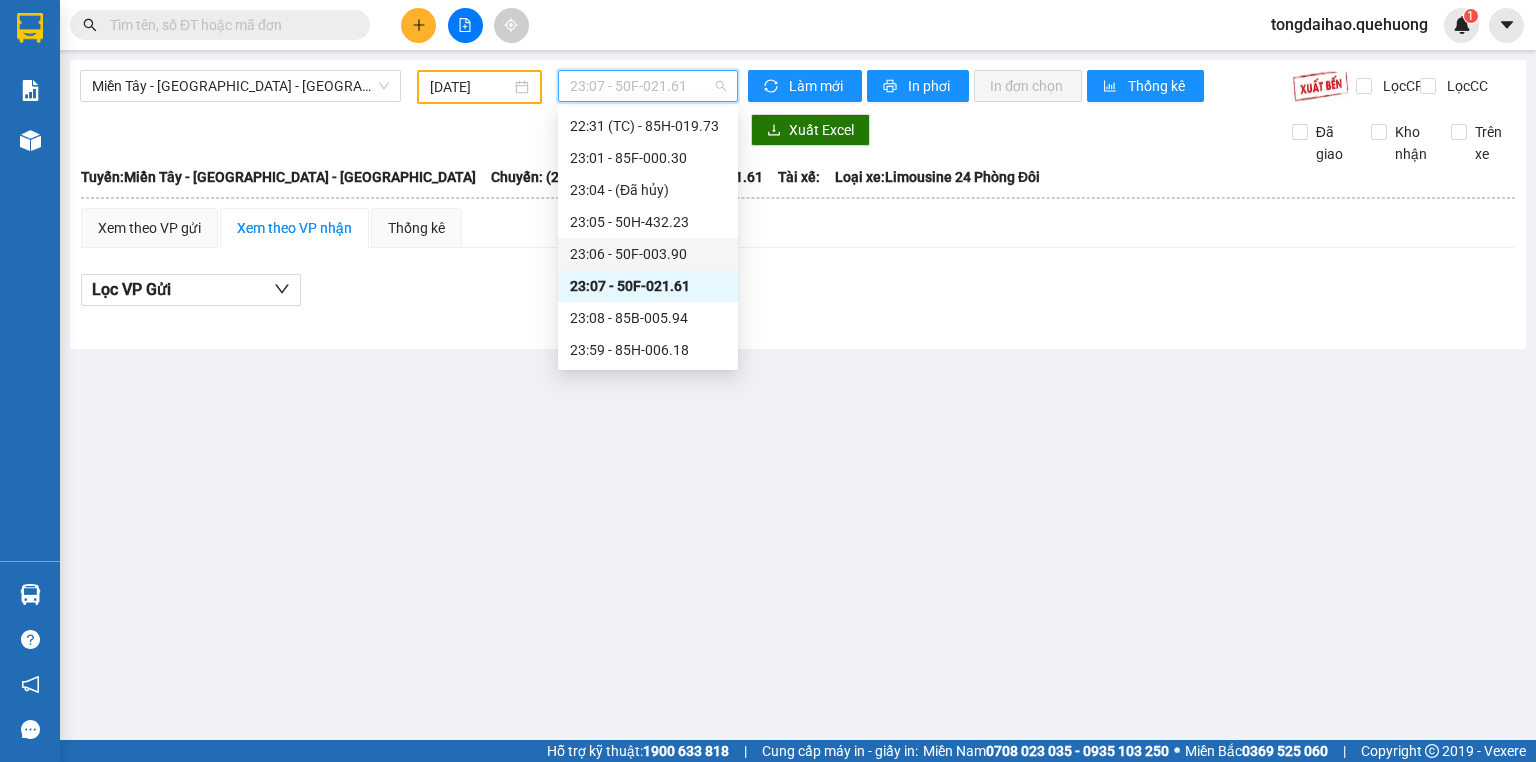 click on "23:06     - 50F-003.90" at bounding box center (648, 254) 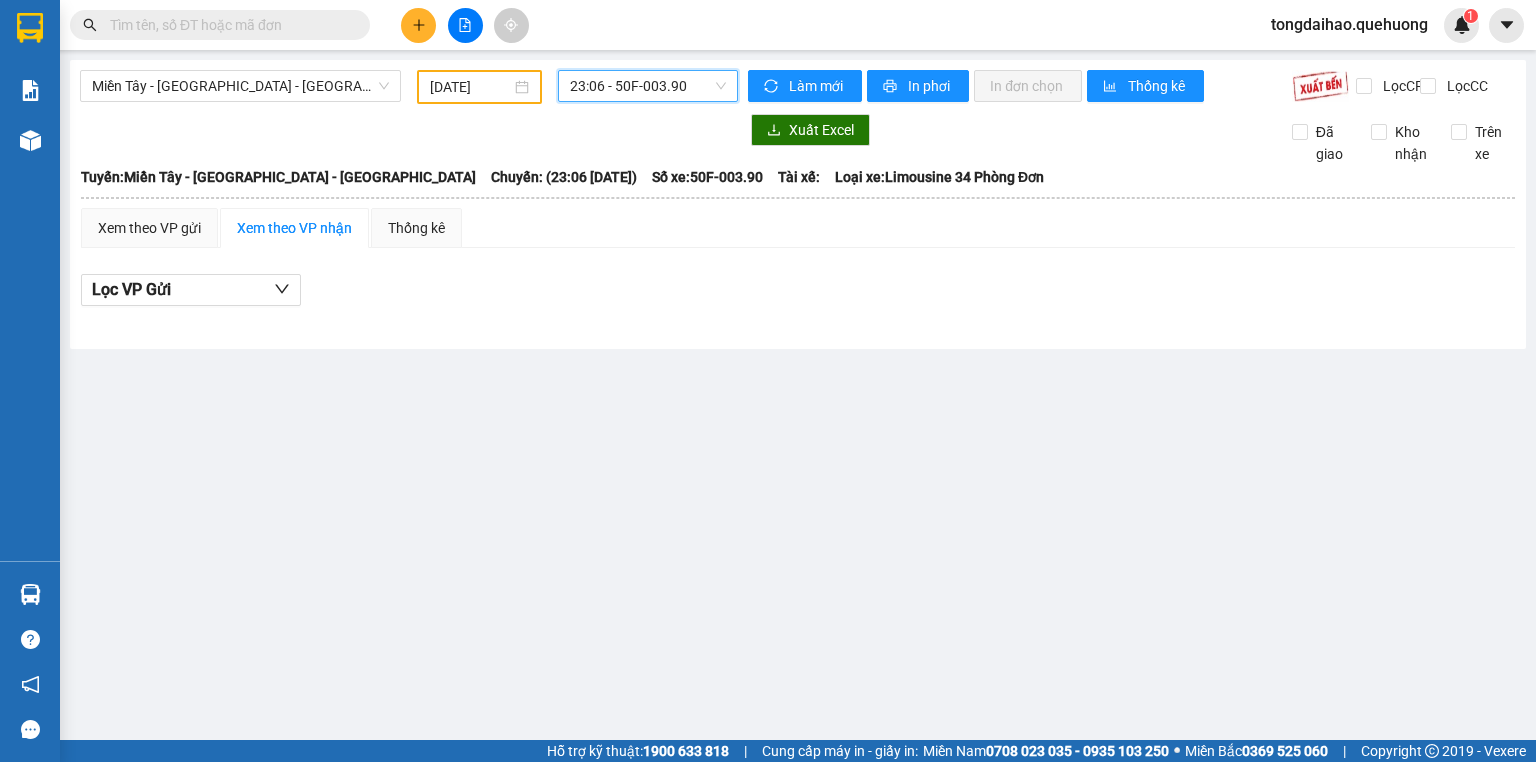 click on "23:06     - 50F-003.90" at bounding box center [648, 86] 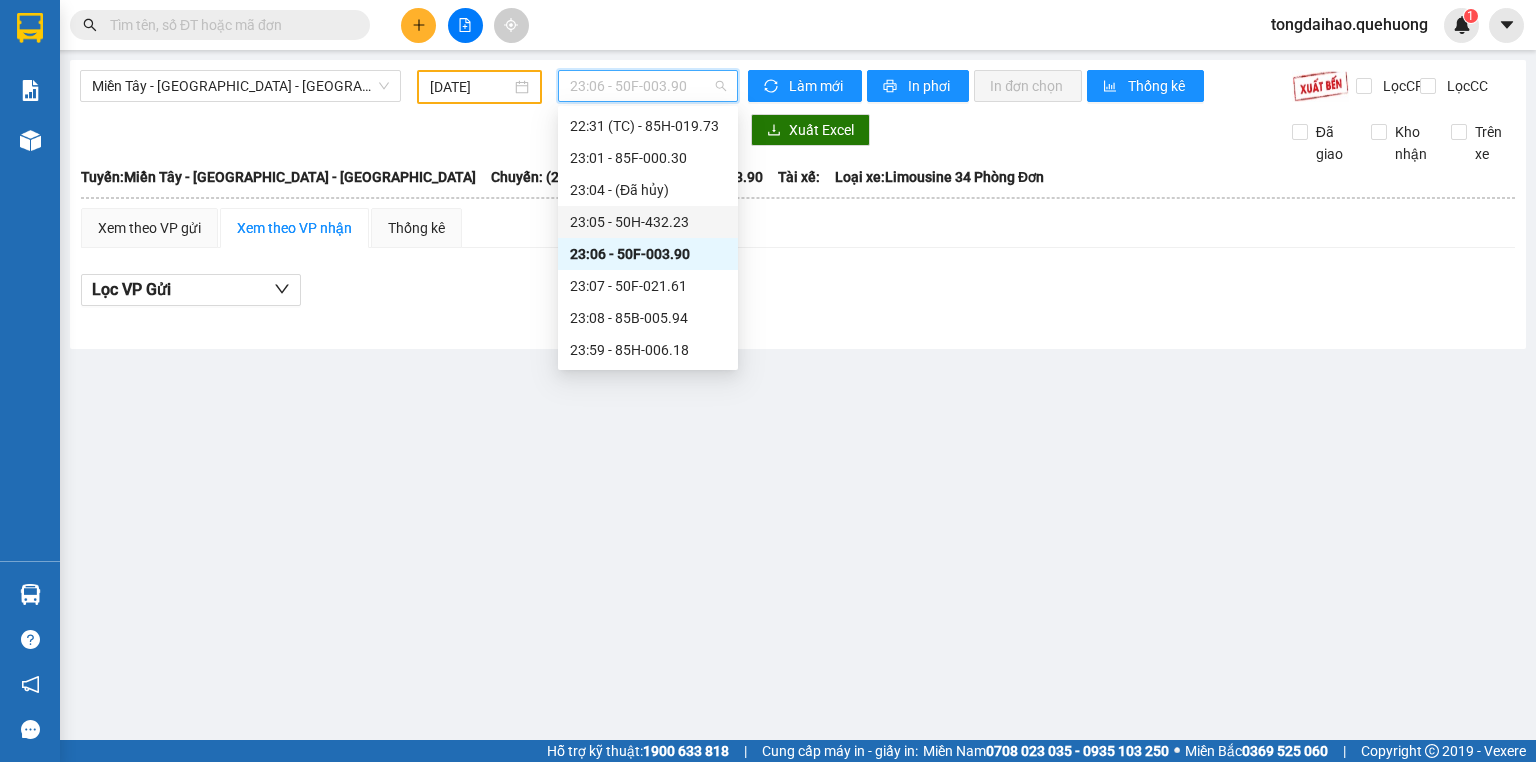 click on "23:05     - 50H-432.23" at bounding box center (648, 222) 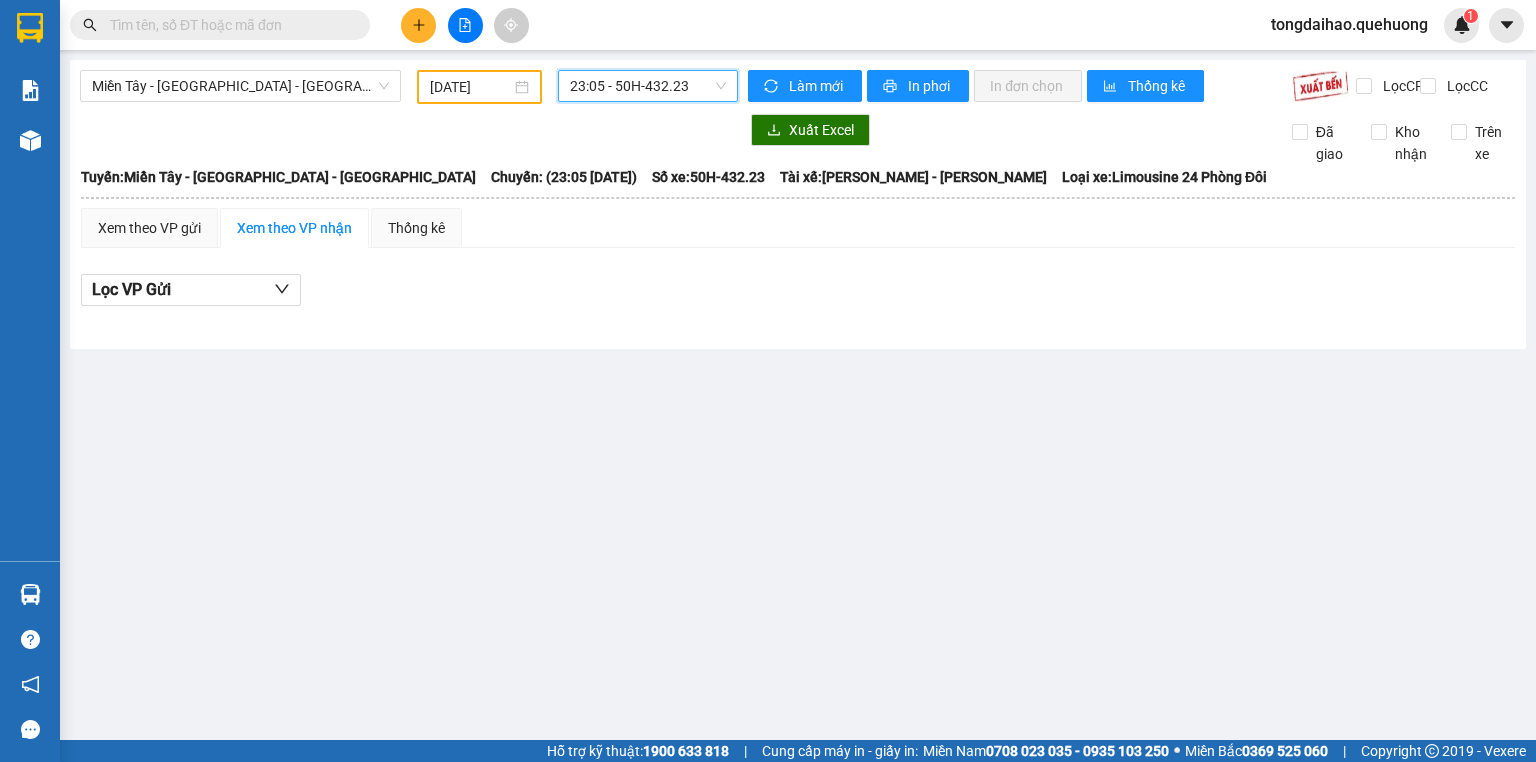 click on "23:05     - 50H-432.23" at bounding box center [648, 86] 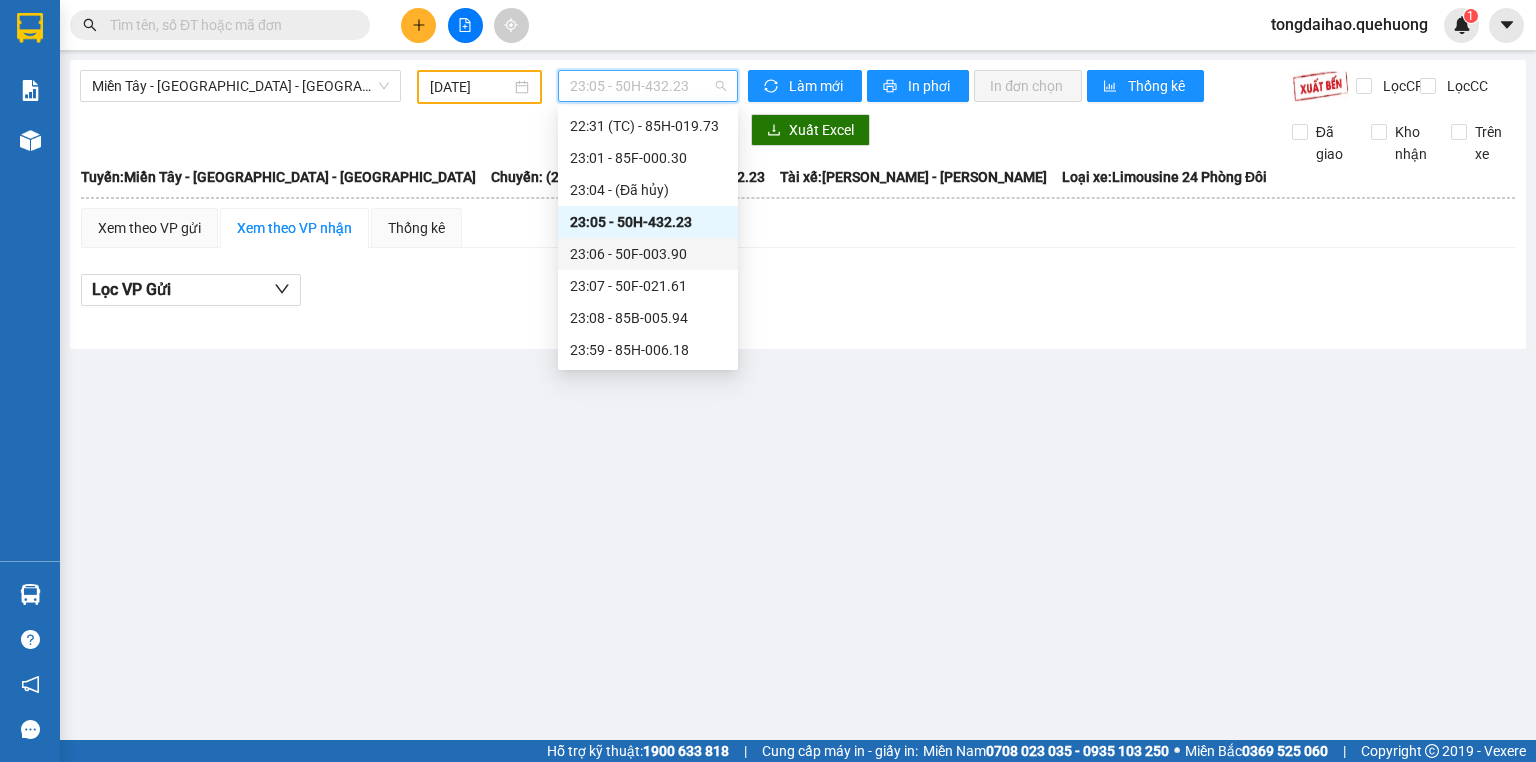 scroll, scrollTop: 0, scrollLeft: 0, axis: both 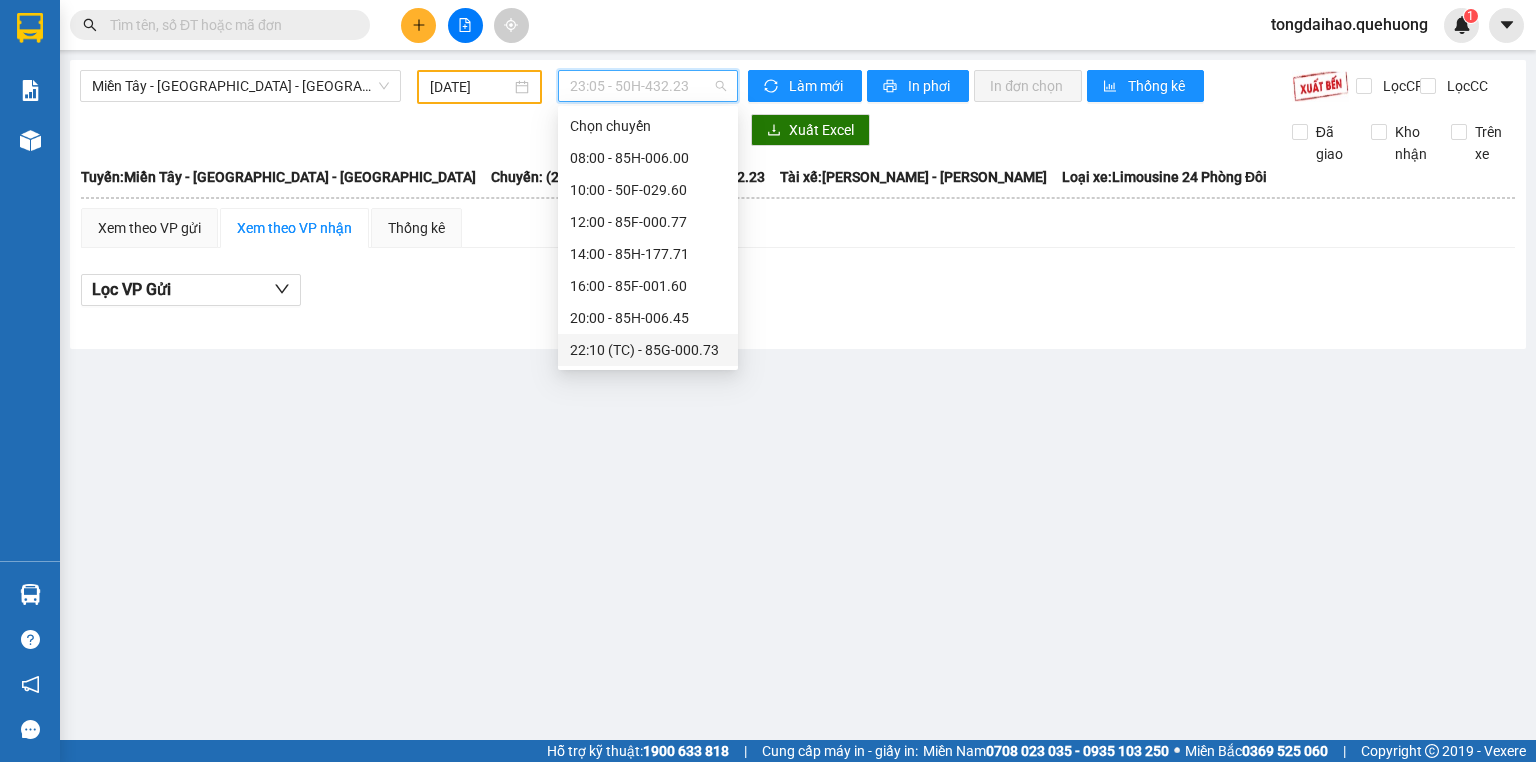 click on "22:10   (TC)   - 85G-000.73" at bounding box center [648, 350] 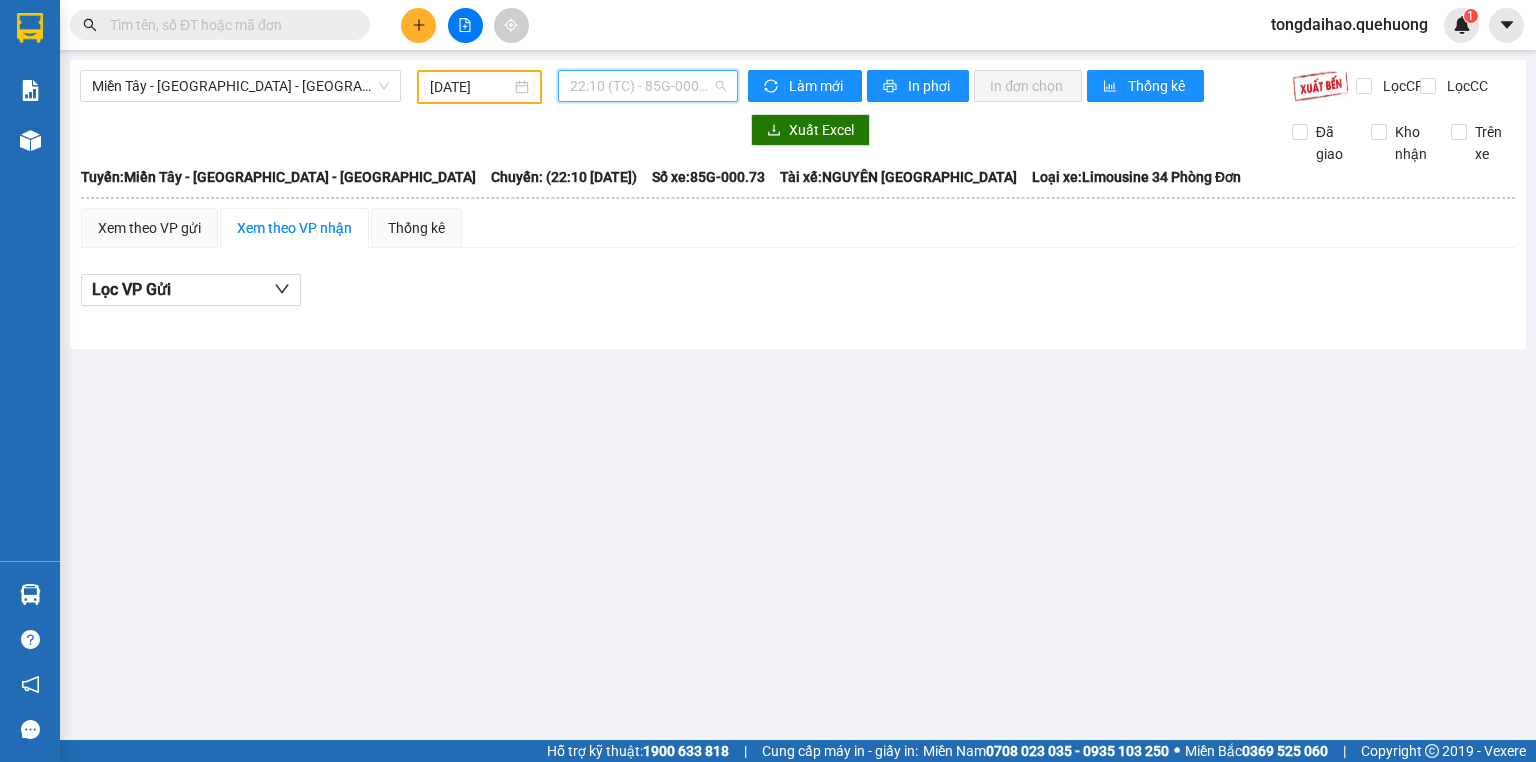 click on "22:10   (TC)   - 85G-000.73" at bounding box center (648, 86) 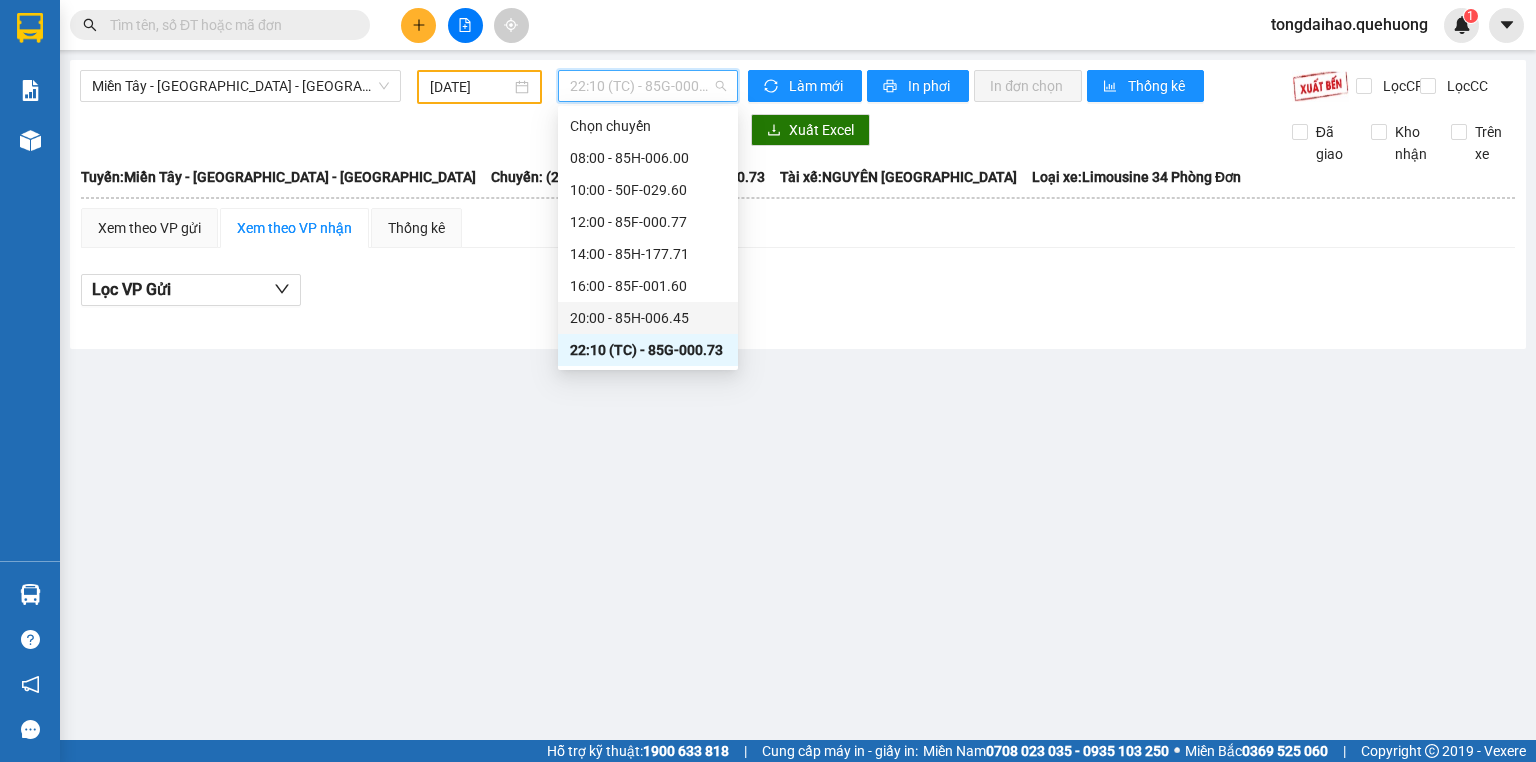 click on "20:00     - 85H-006.45" at bounding box center (648, 318) 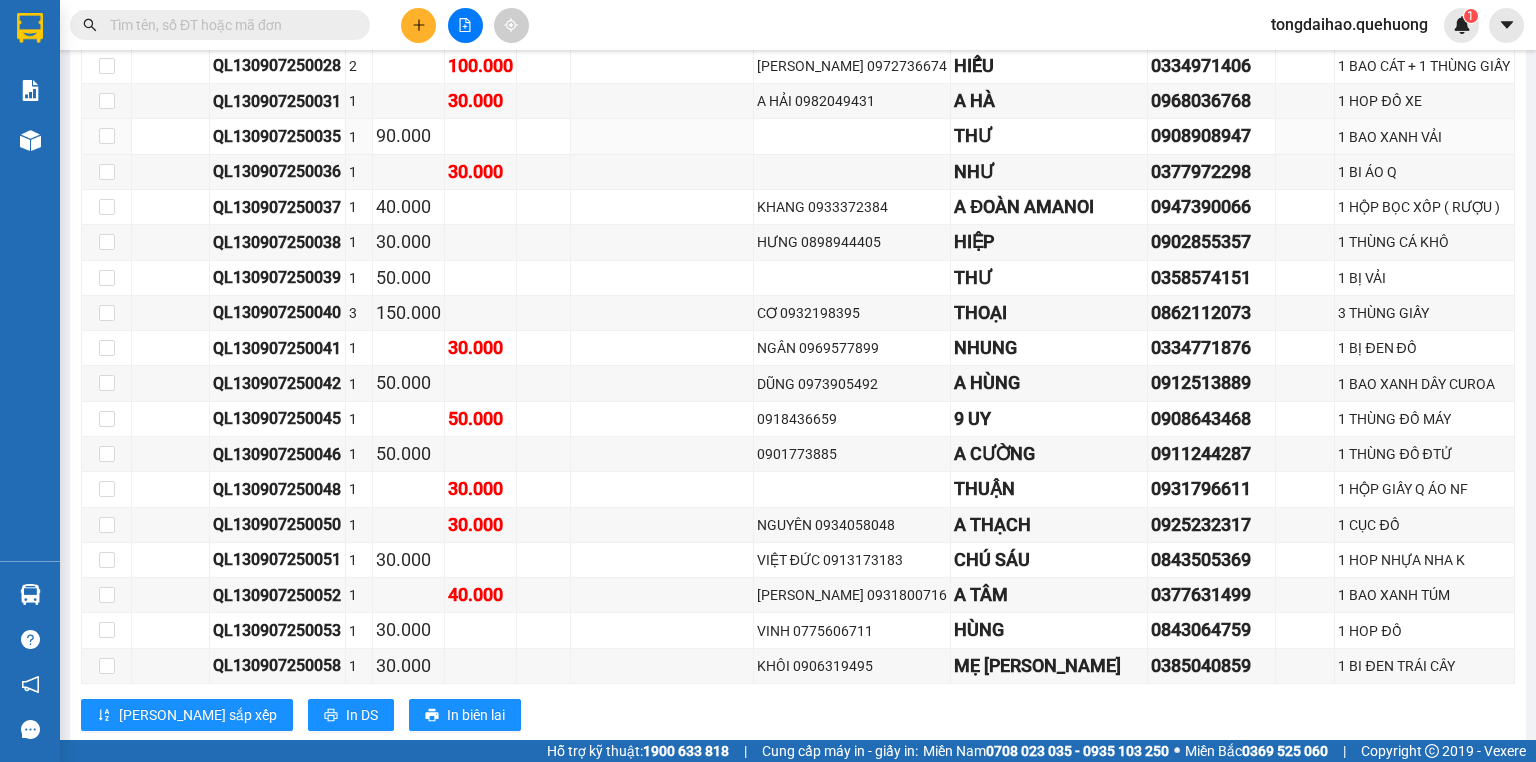 scroll, scrollTop: 1668, scrollLeft: 0, axis: vertical 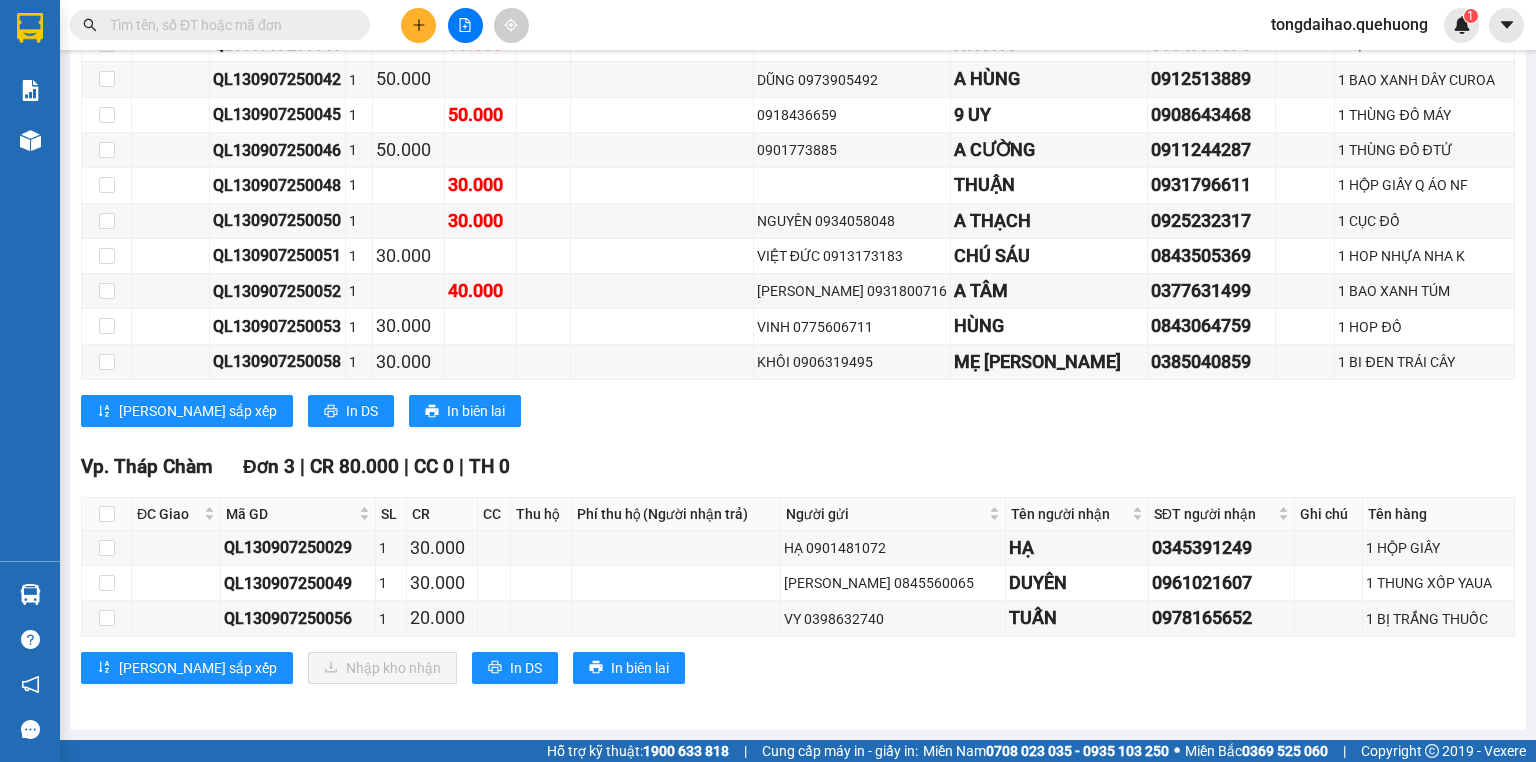 click on "Vp. Tháp Chàm Đơn   3 | CR   80.000 | CC   0 | TH   0 ĐC Giao Mã GD SL CR CC Thu hộ Phí thu hộ (Người nhận trả) Người gửi Tên người nhận SĐT người nhận Ghi chú Tên hàng Ký nhận                             QL130907250029 1 30.000 HẠ 0901481072 HẠ 0345391249 1 HỘP GIẤY QL130907250049 1 30.000 ĐOAN ANH 0845560065 DUYÊN  0961021607 1 THUNG XỐP YAUA QL130907250056 1 20.000 VY 0398632740 TUẤN 0978165652 1 BỊ TRẮNG THUỐC Lưu sắp xếp Nhập kho nhận In DS In biên lai An Anh Limousine   19008678   Số 2 [PERSON_NAME] nối dài, P. Văn Hải Vp. Tháp Chàm  -  07:18 [DATE] Tuyến:  Miền Tây - [GEOGRAPHIC_DATA] - [GEOGRAPHIC_DATA]:   (20:00 [DATE]) Số xe:  85H-006.45 Tài xế:  [PERSON_NAME] - [PERSON_NAME] HÒA  Loại xe:  Limousine 34 Phòng Đơn ĐC Giao Mã GD SL CR CC Thu hộ Phí thu hộ (Người nhận trả) Người gửi Tên người nhận SĐT người nhận Ghi chú Tên hàng Ký nhận" at bounding box center (798, 575) 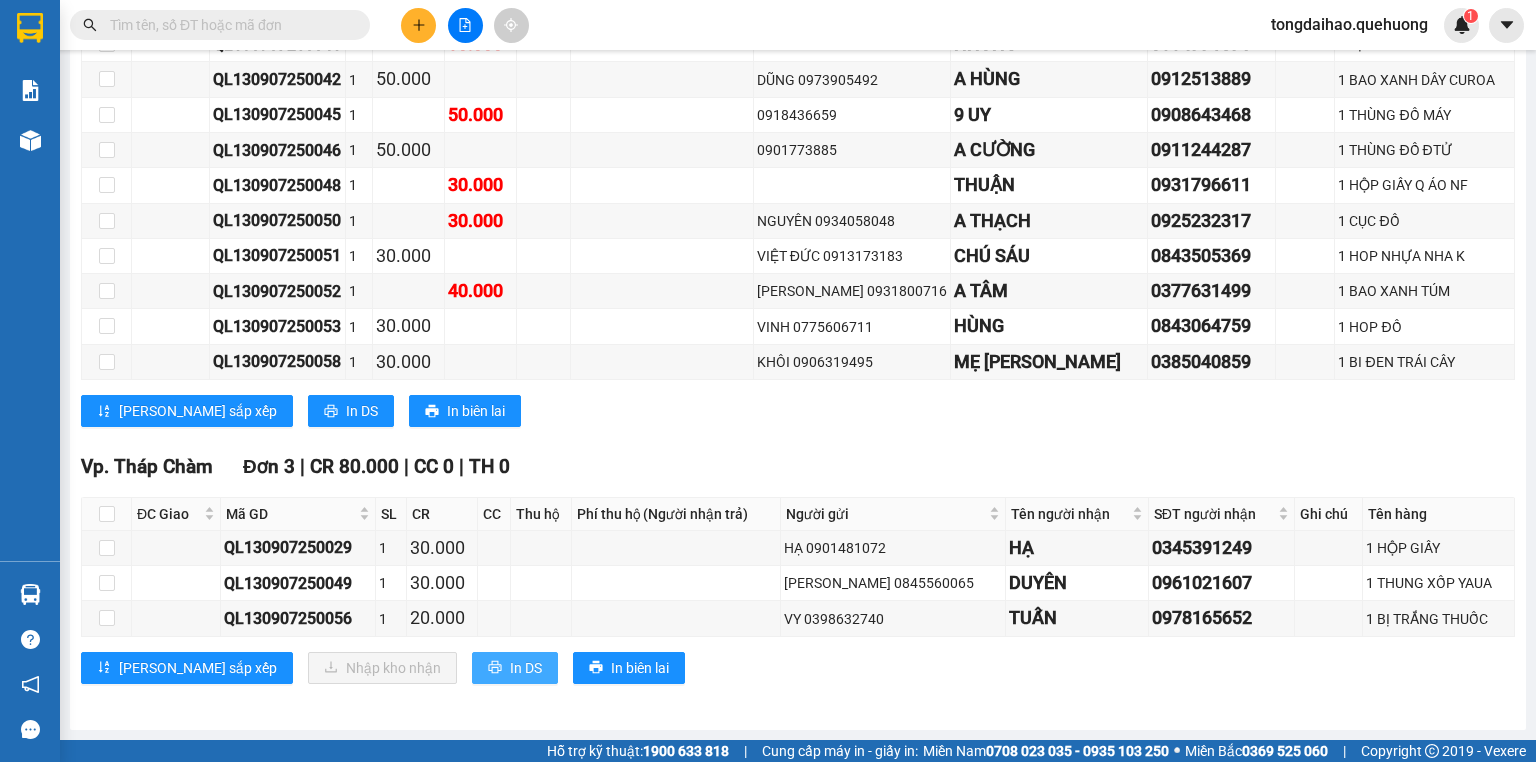 click at bounding box center [495, 668] 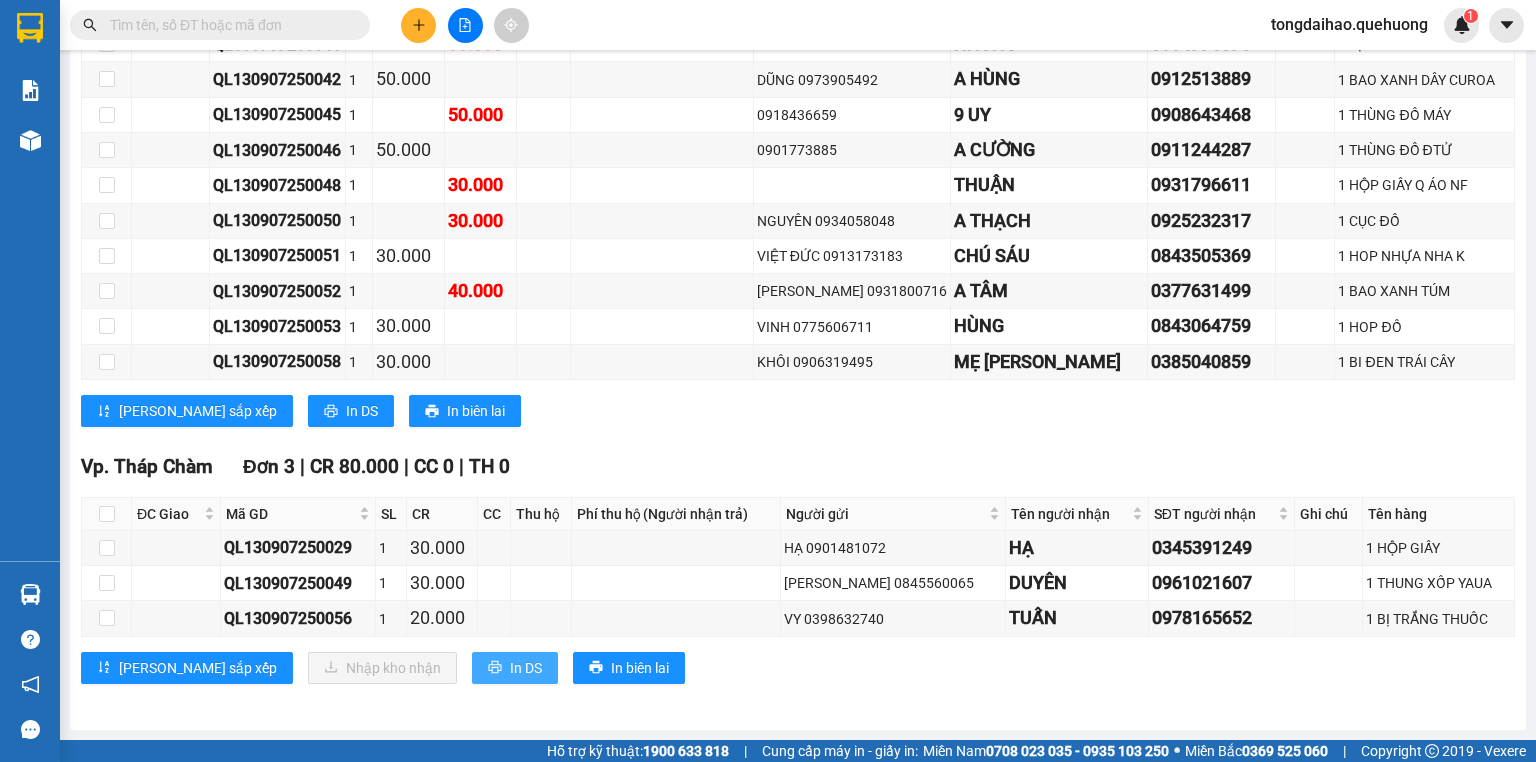 scroll, scrollTop: 0, scrollLeft: 0, axis: both 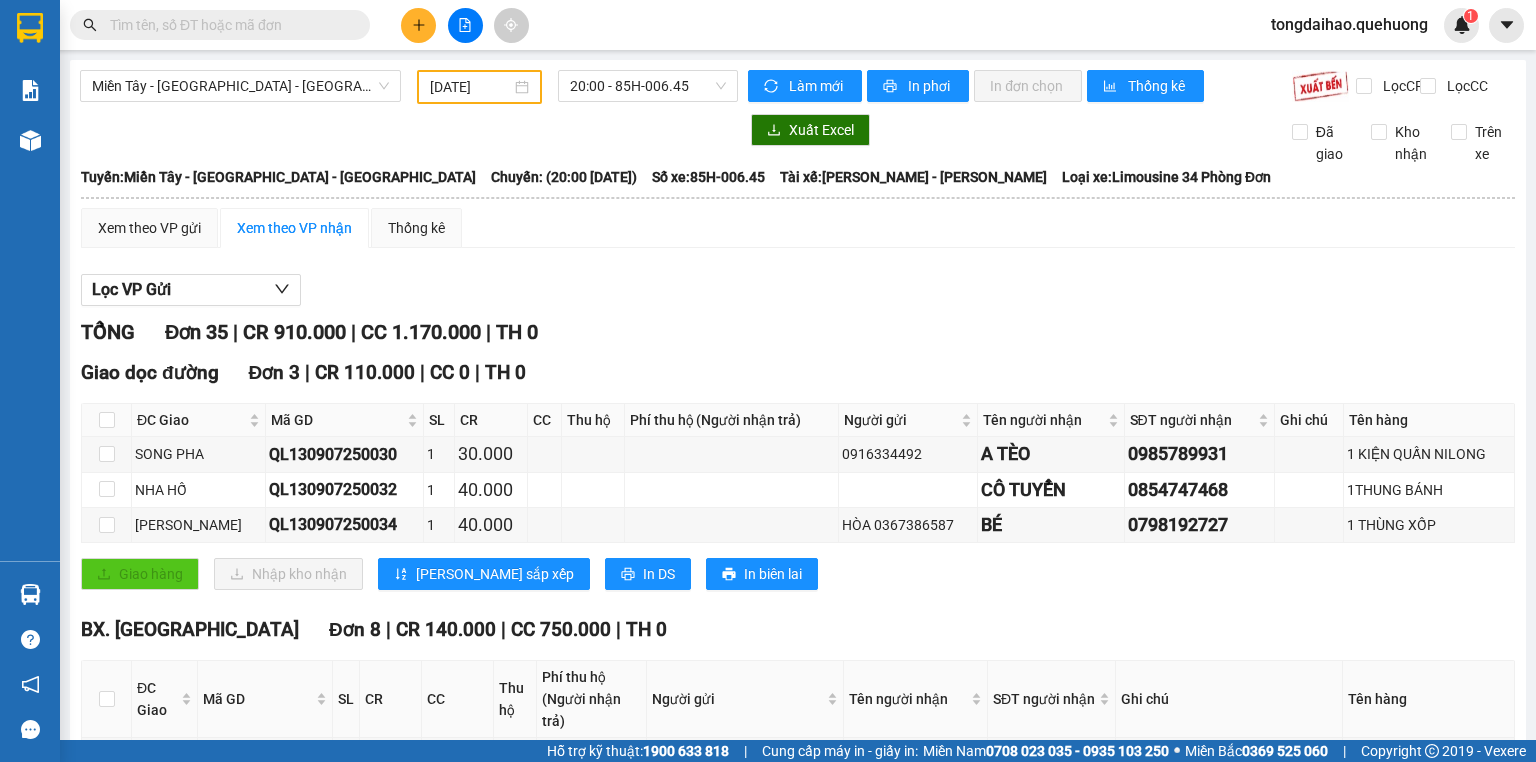 drag, startPoint x: 627, startPoint y: 84, endPoint x: 625, endPoint y: 123, distance: 39.051247 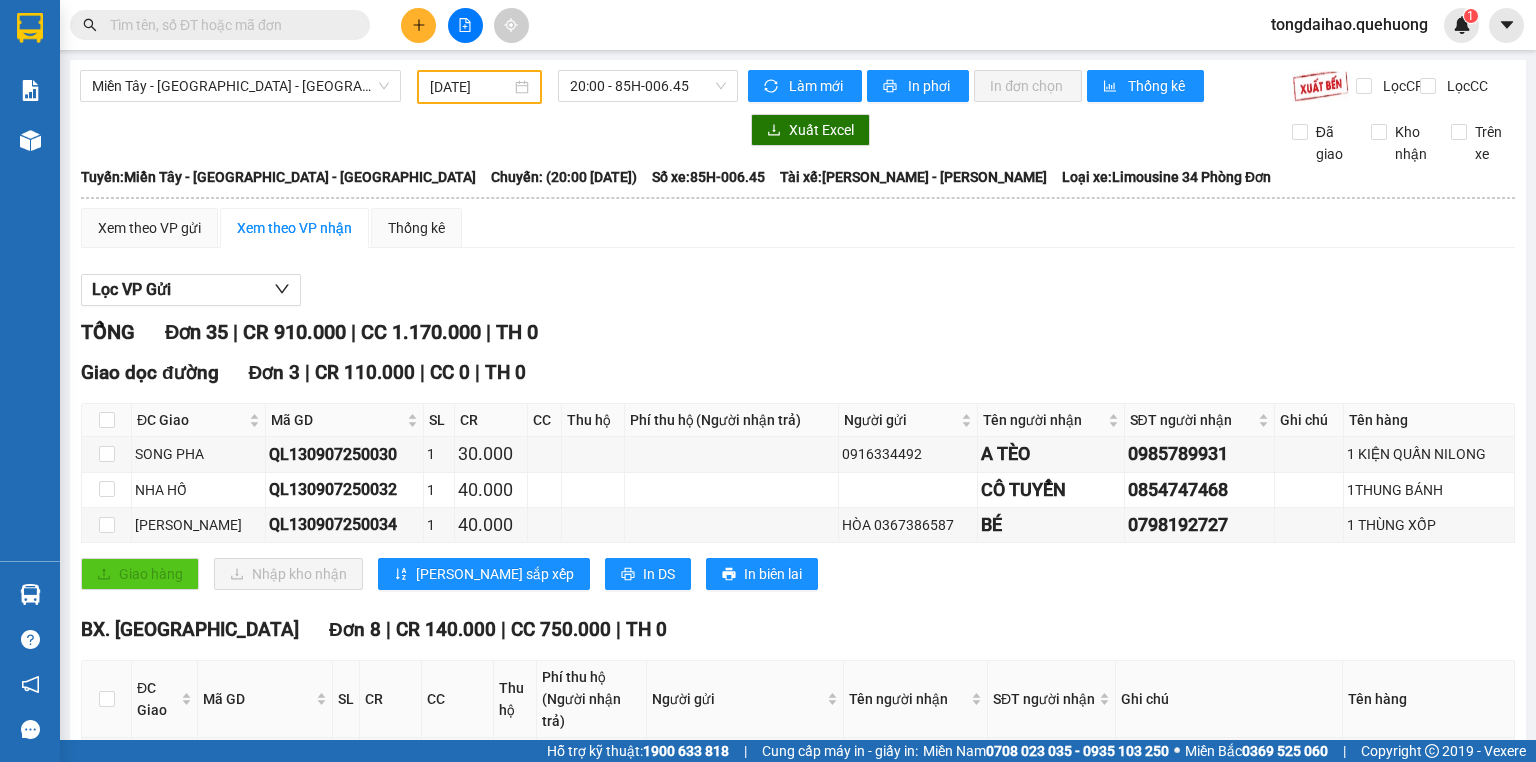 click on "20:00     - 85H-006.45" at bounding box center [648, 86] 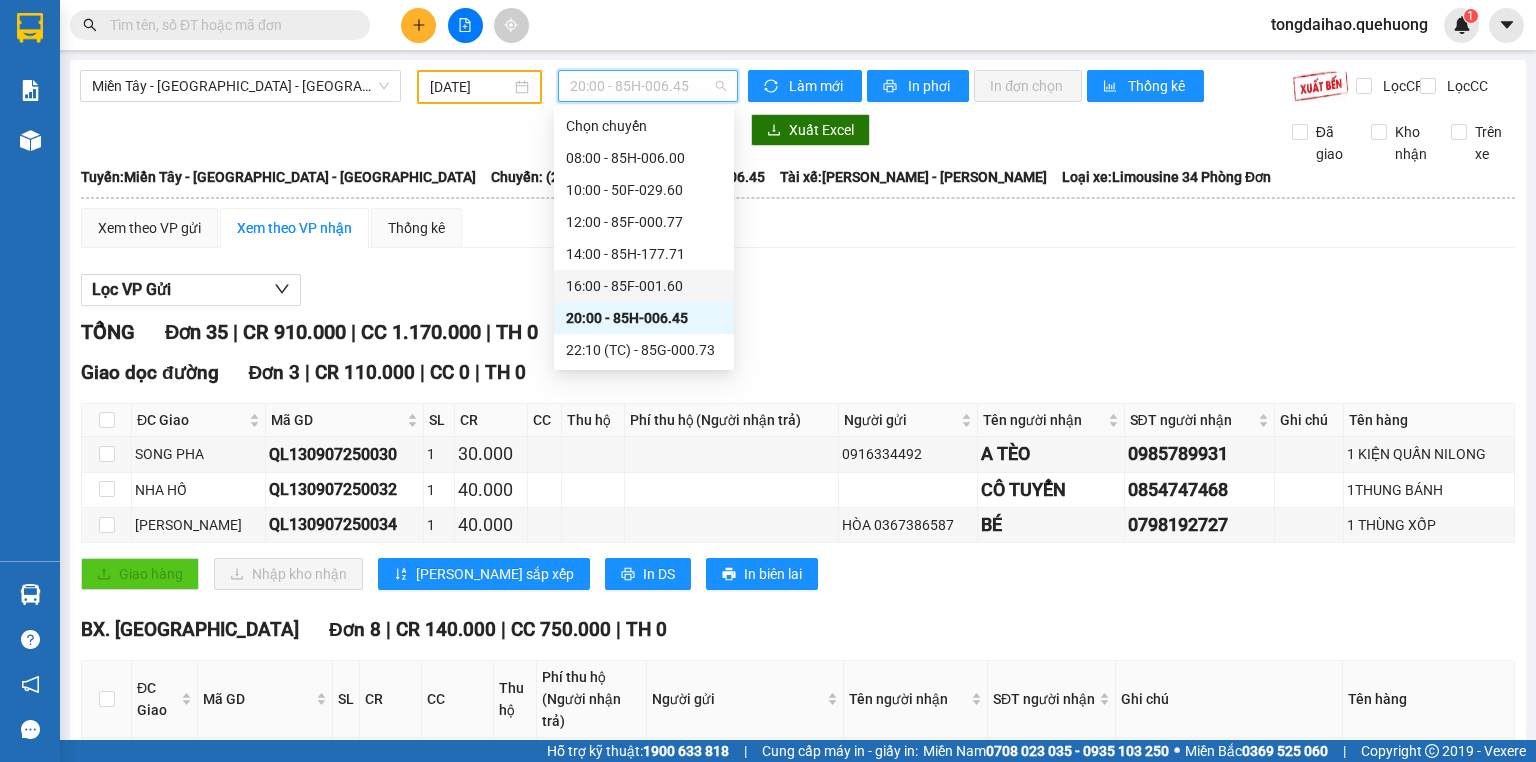 click on "16:00     - 85F-001.60" at bounding box center [644, 286] 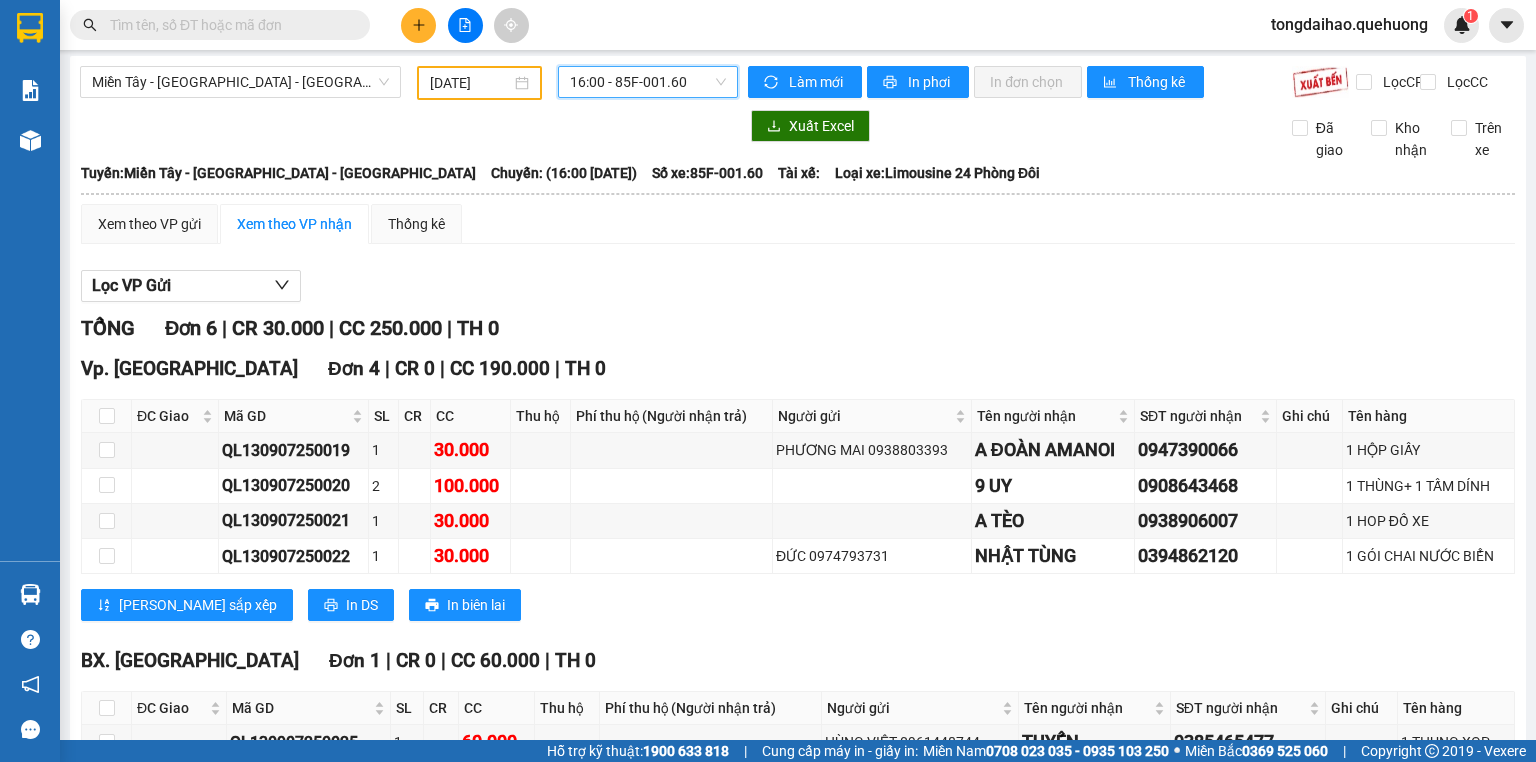 scroll, scrollTop: 0, scrollLeft: 0, axis: both 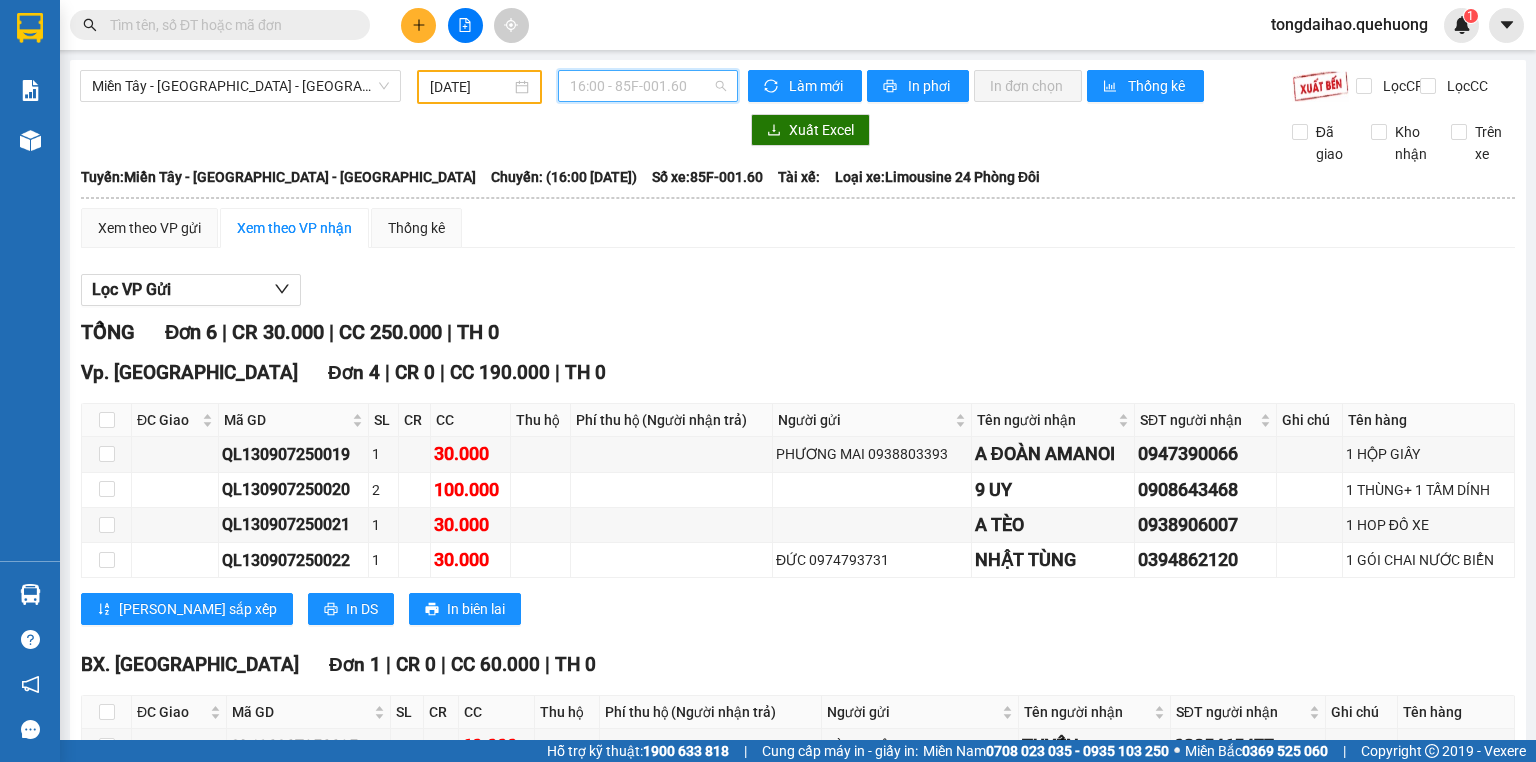 click on "16:00     - 85F-001.60" at bounding box center [648, 86] 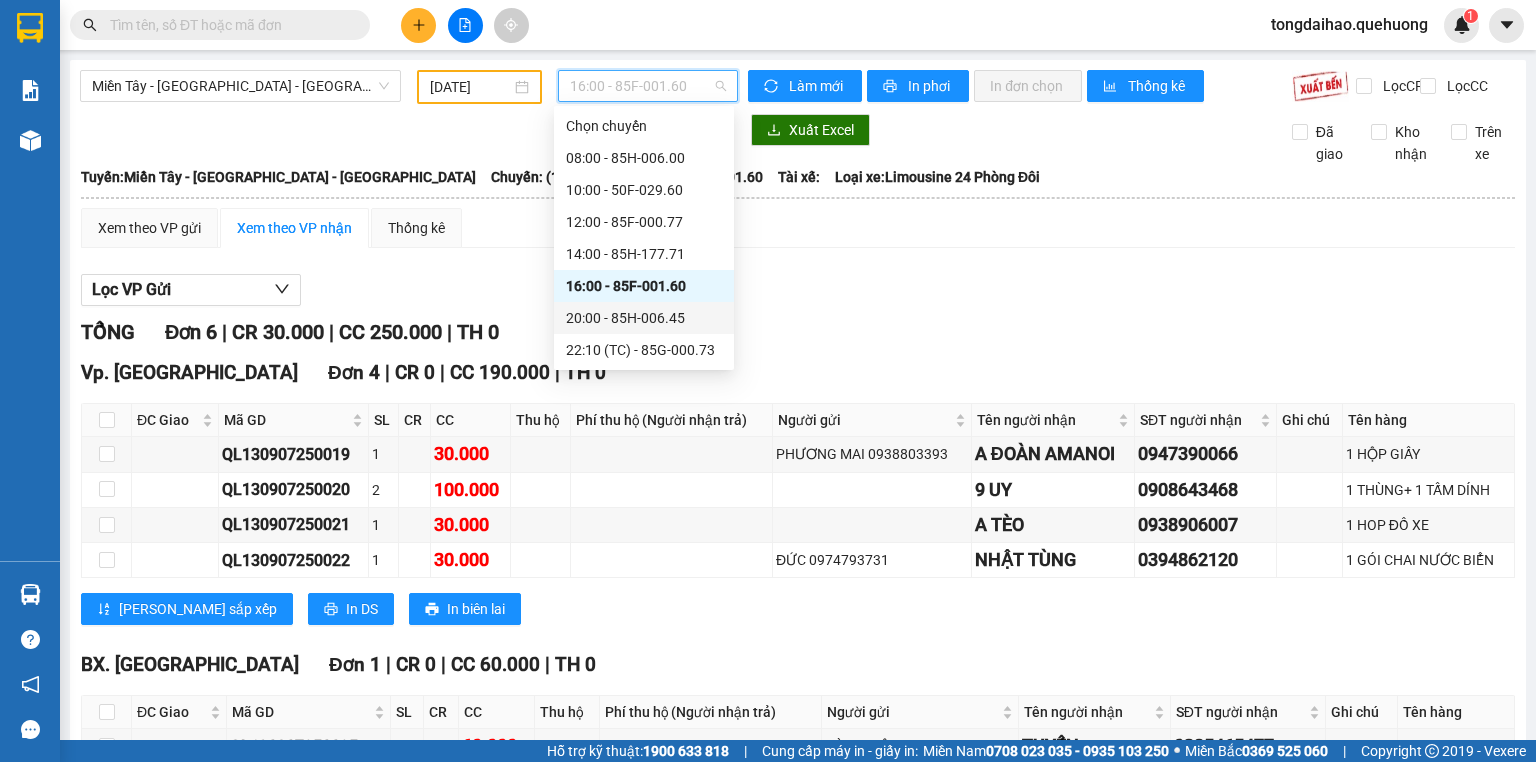 click on "20:00     - 85H-006.45" at bounding box center (644, 318) 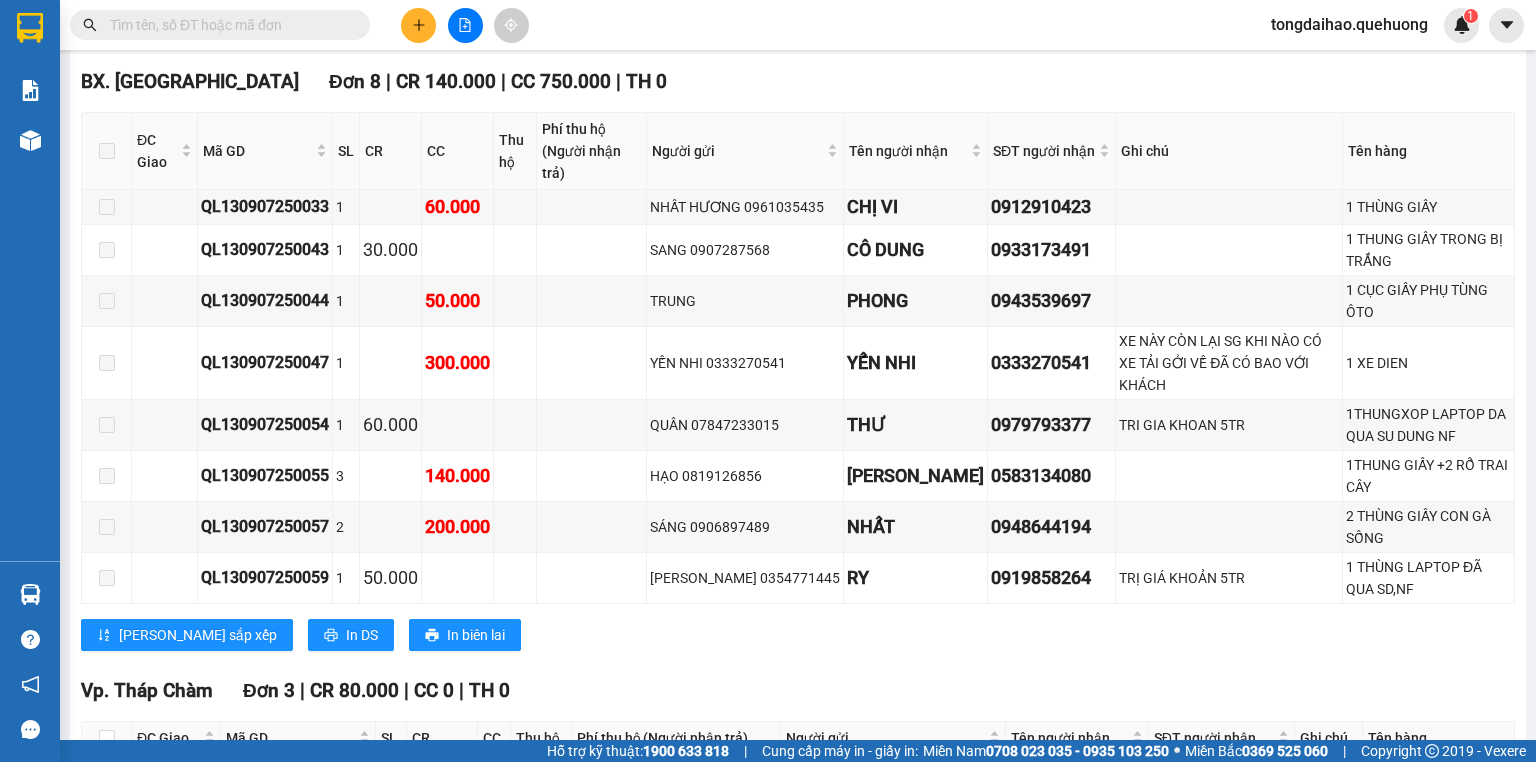 scroll, scrollTop: 1668, scrollLeft: 0, axis: vertical 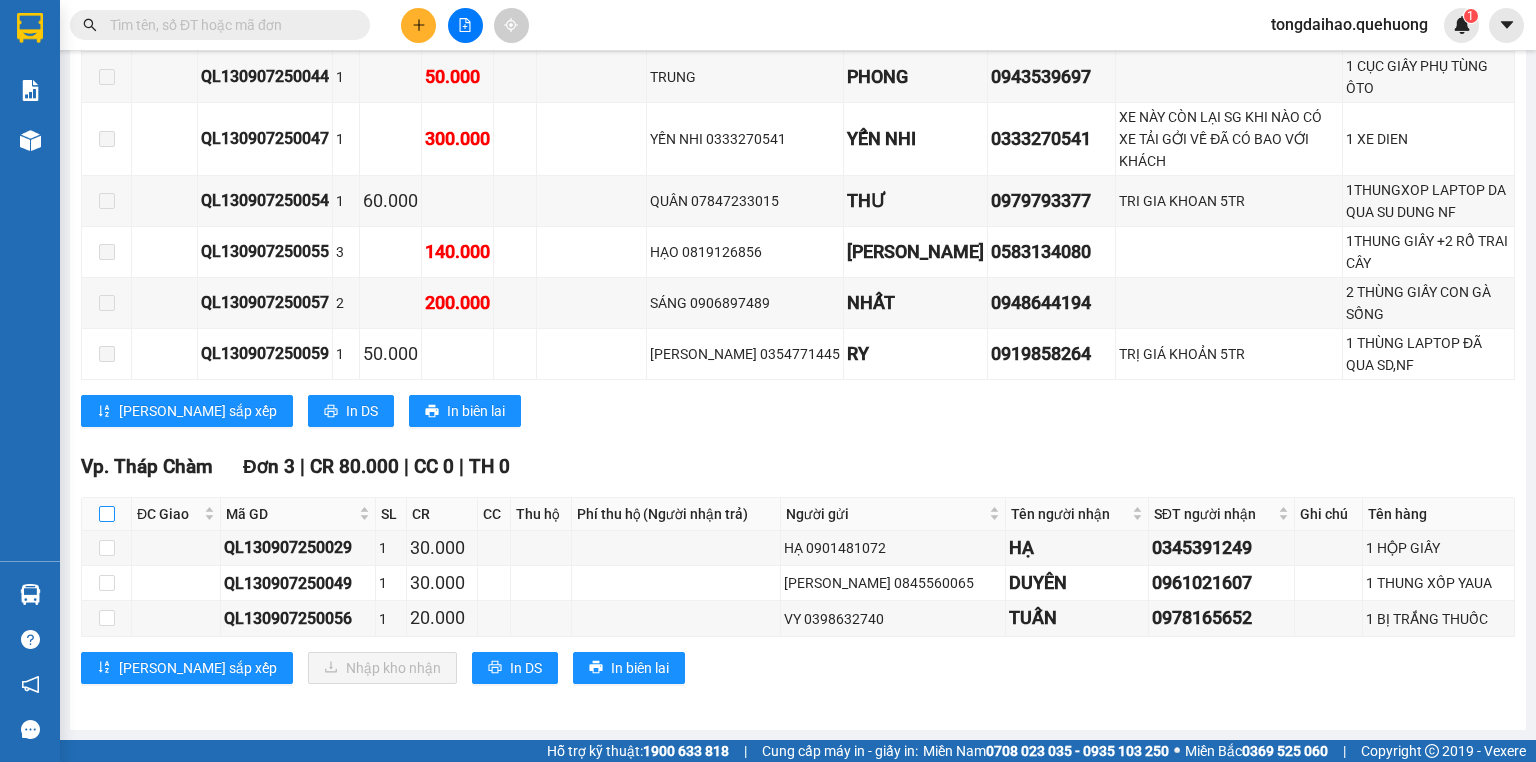 click at bounding box center (107, 514) 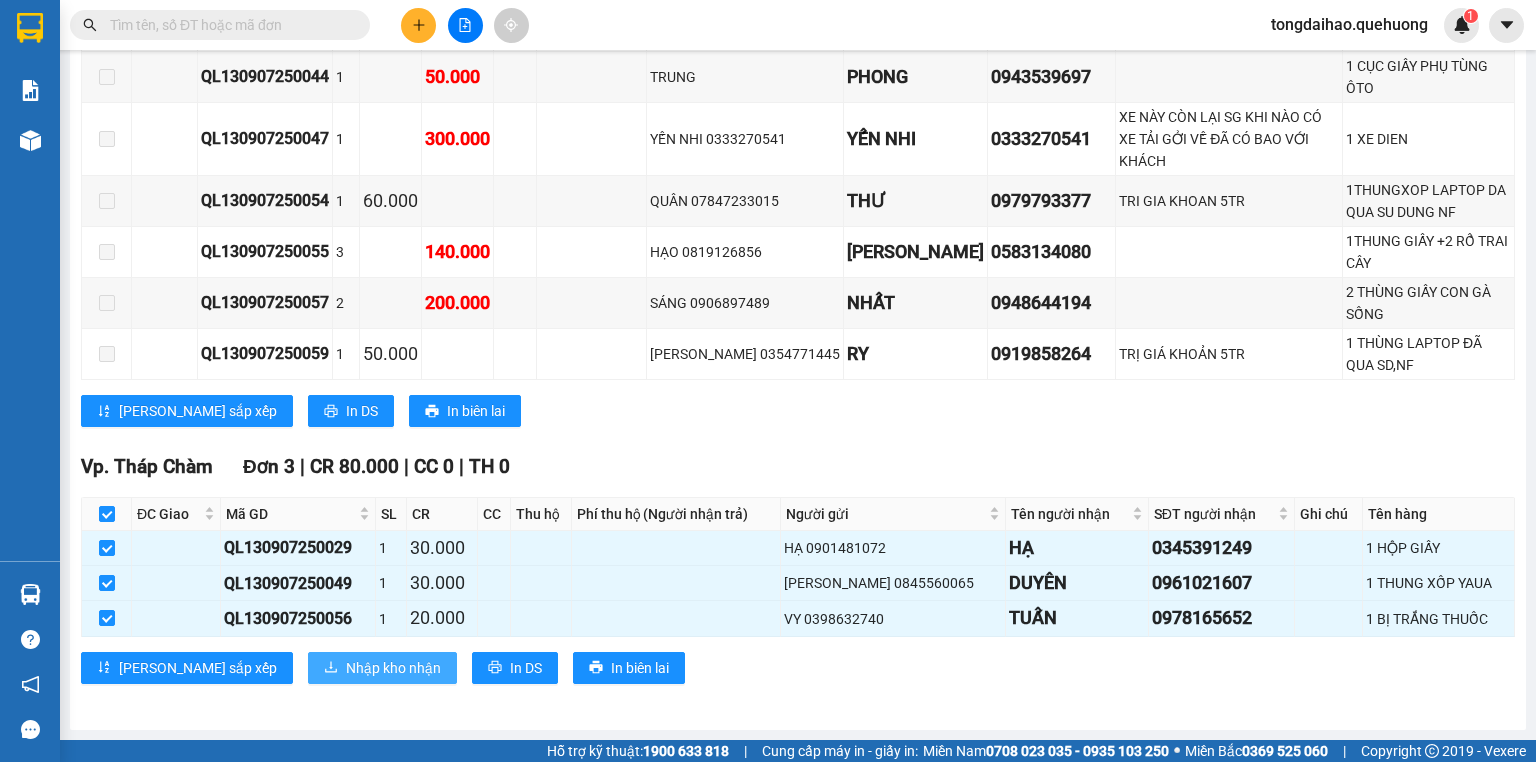 click on "Nhập kho nhận" at bounding box center [393, 668] 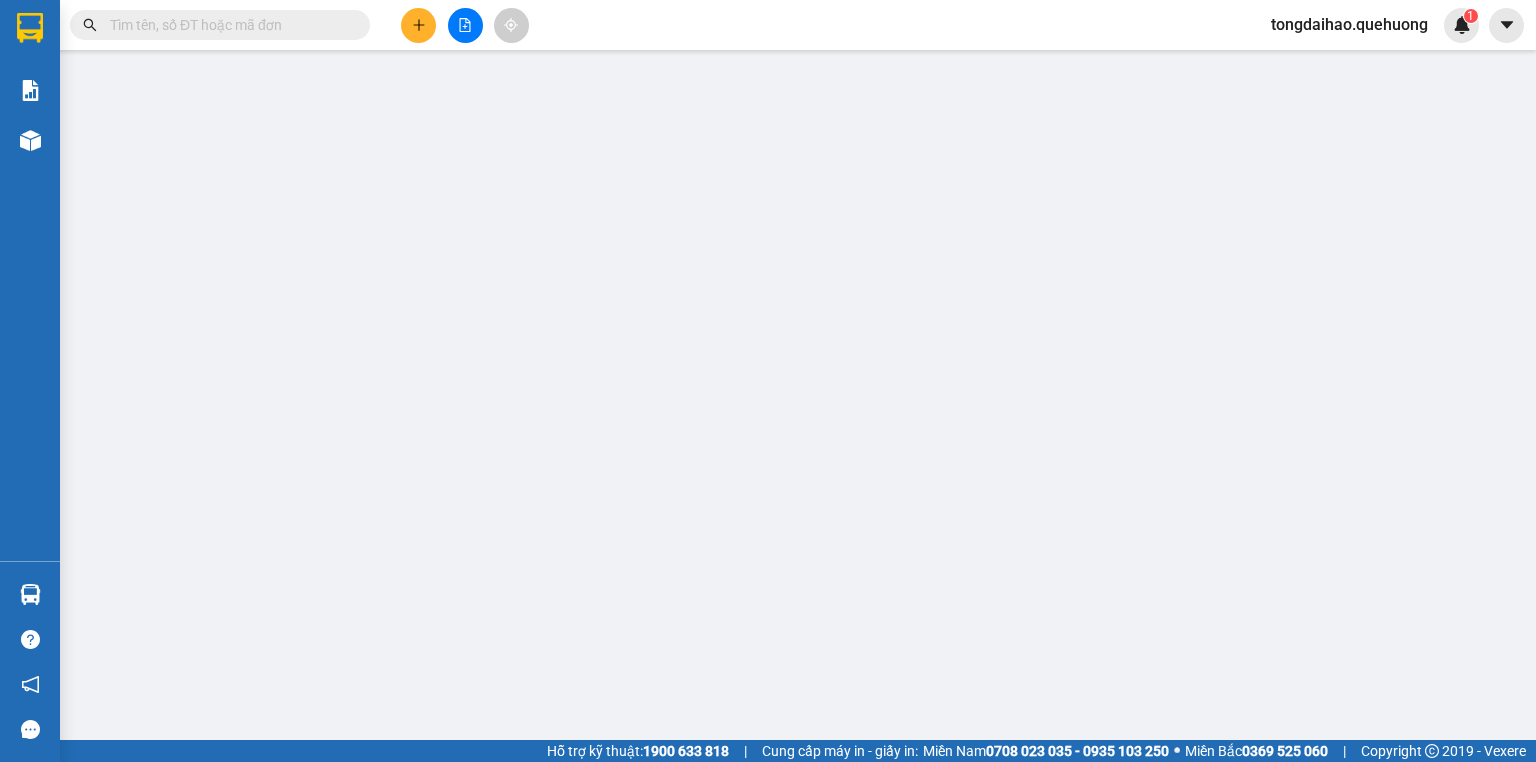 scroll, scrollTop: 0, scrollLeft: 0, axis: both 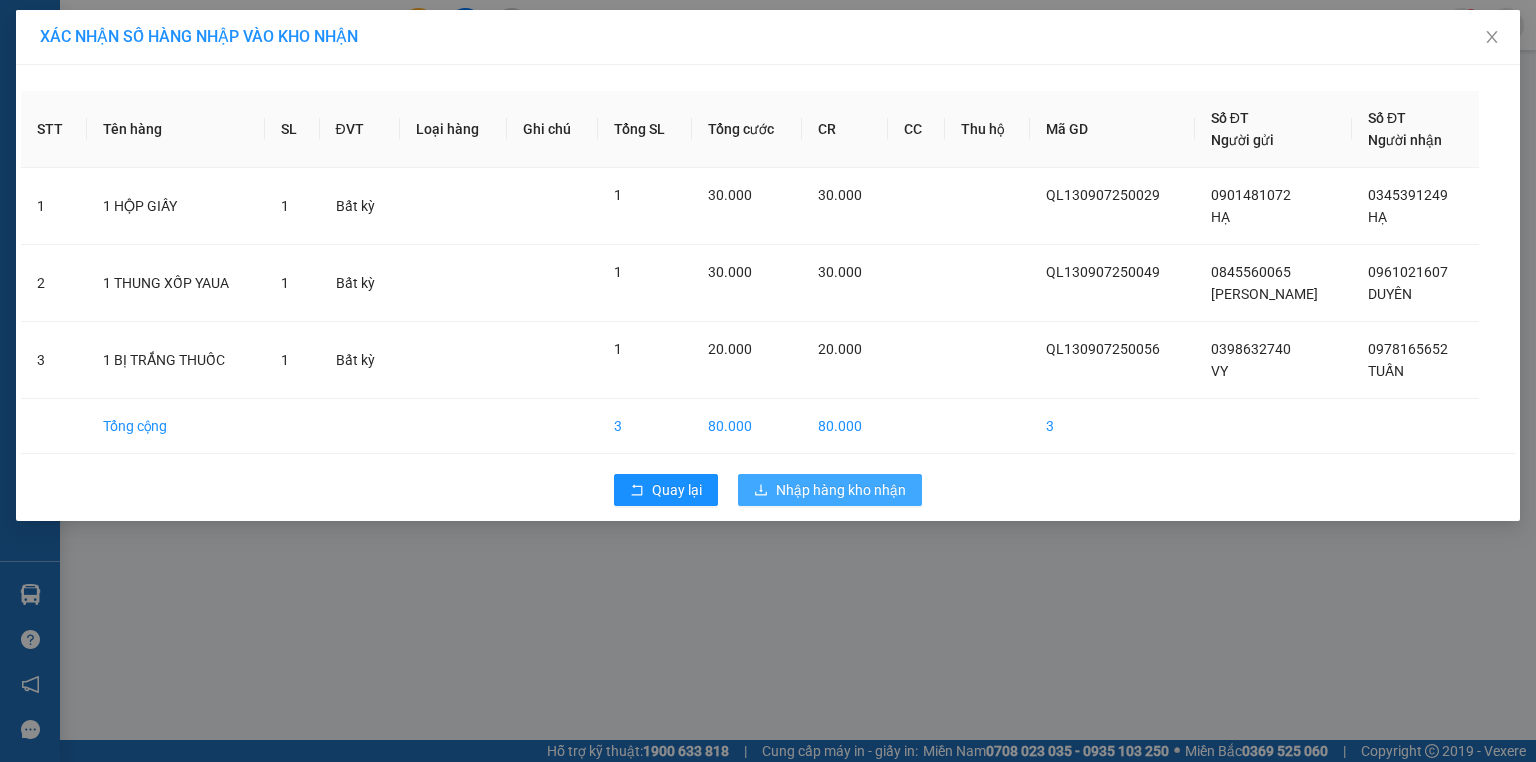click on "Nhập hàng kho nhận" at bounding box center (841, 490) 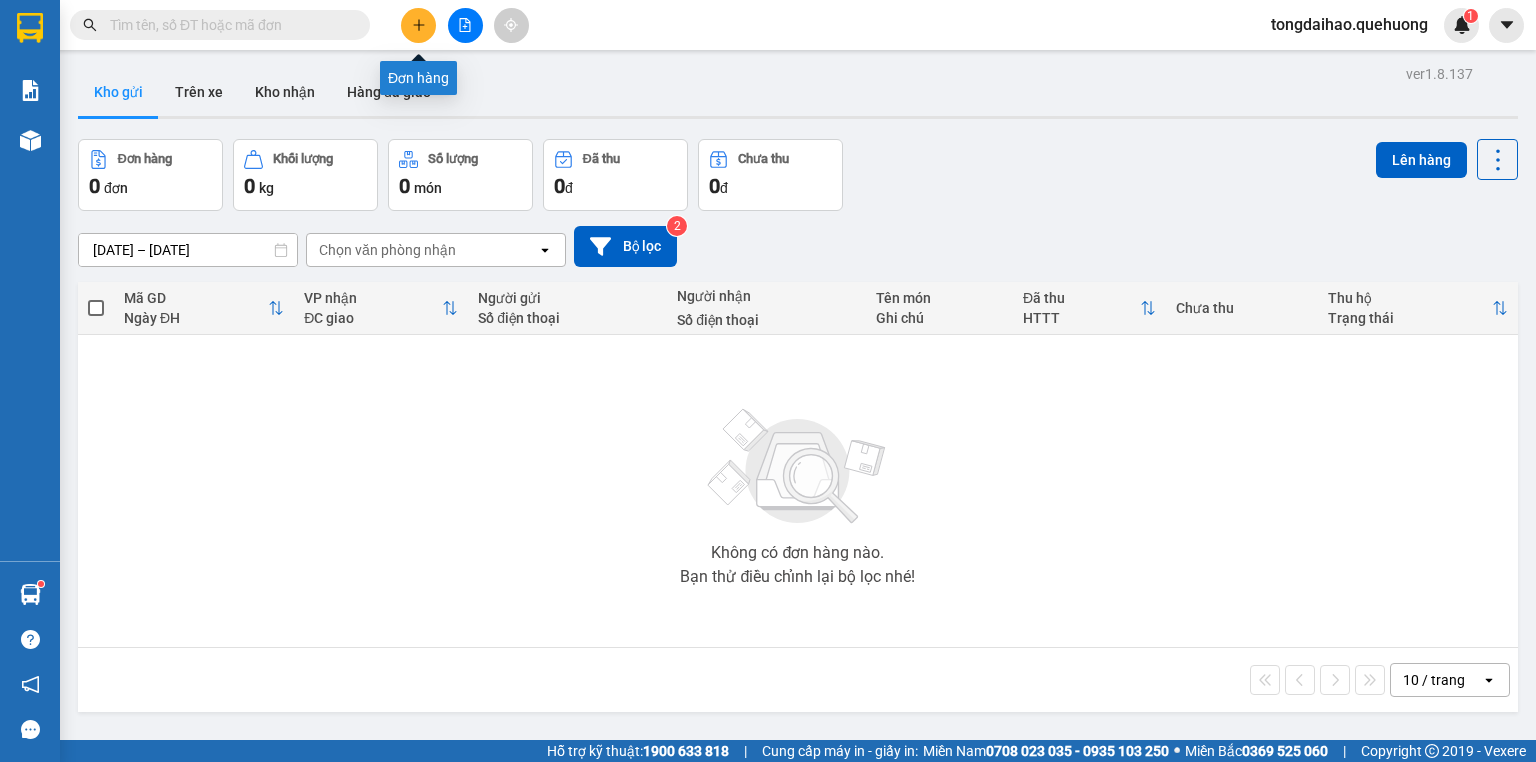 click 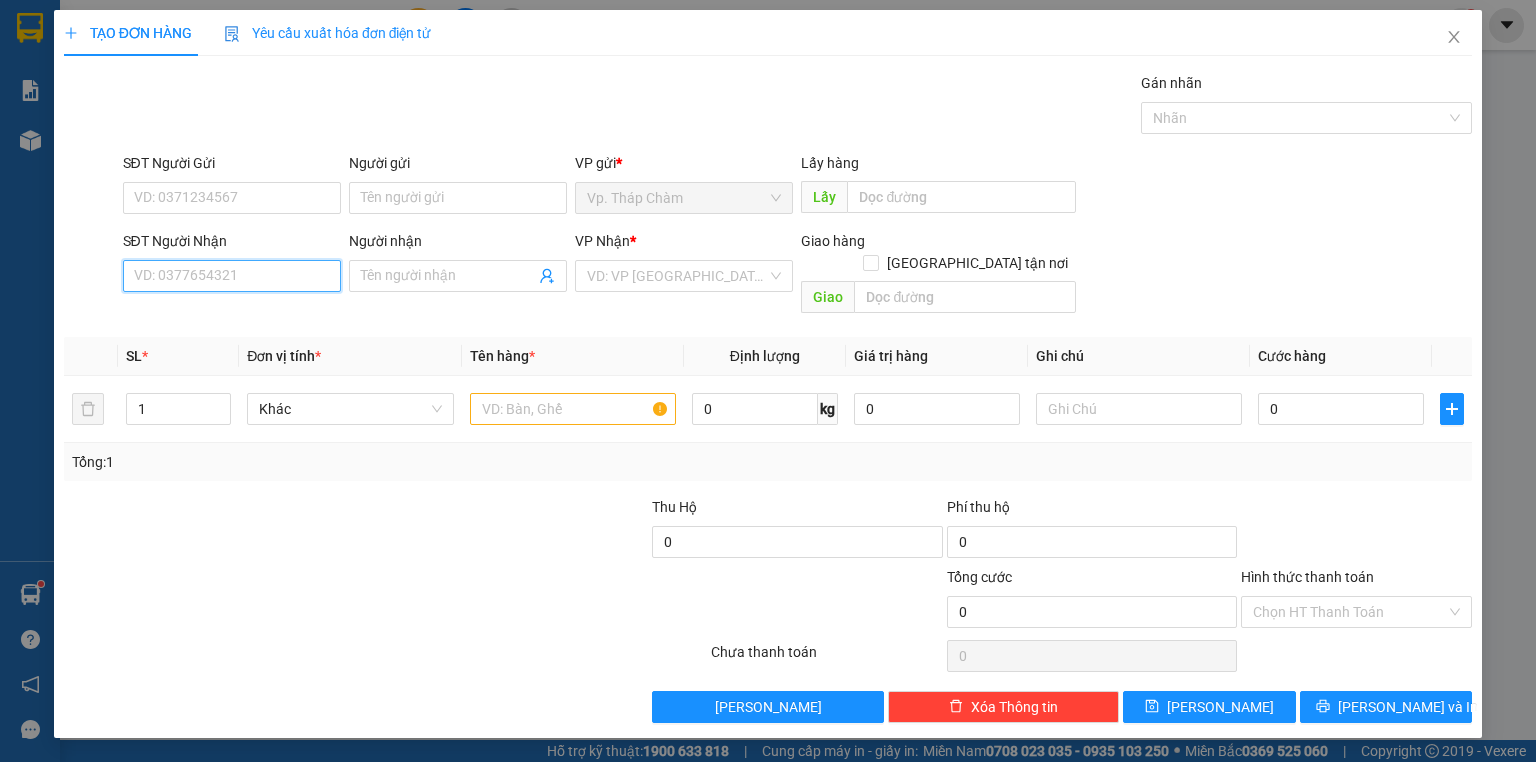 click on "SĐT Người Nhận" at bounding box center [232, 276] 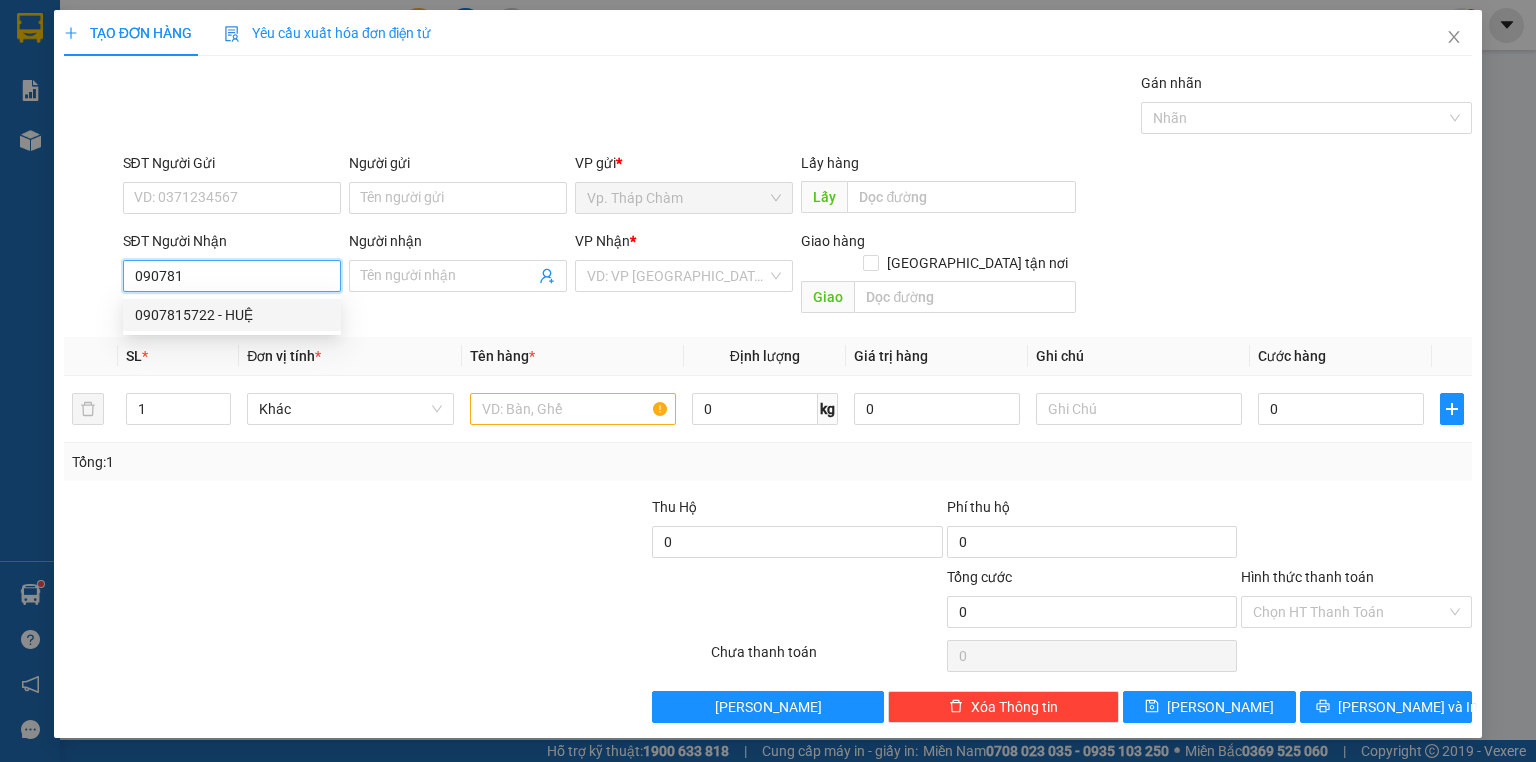 click on "0907815722 - HUỆ" at bounding box center [232, 315] 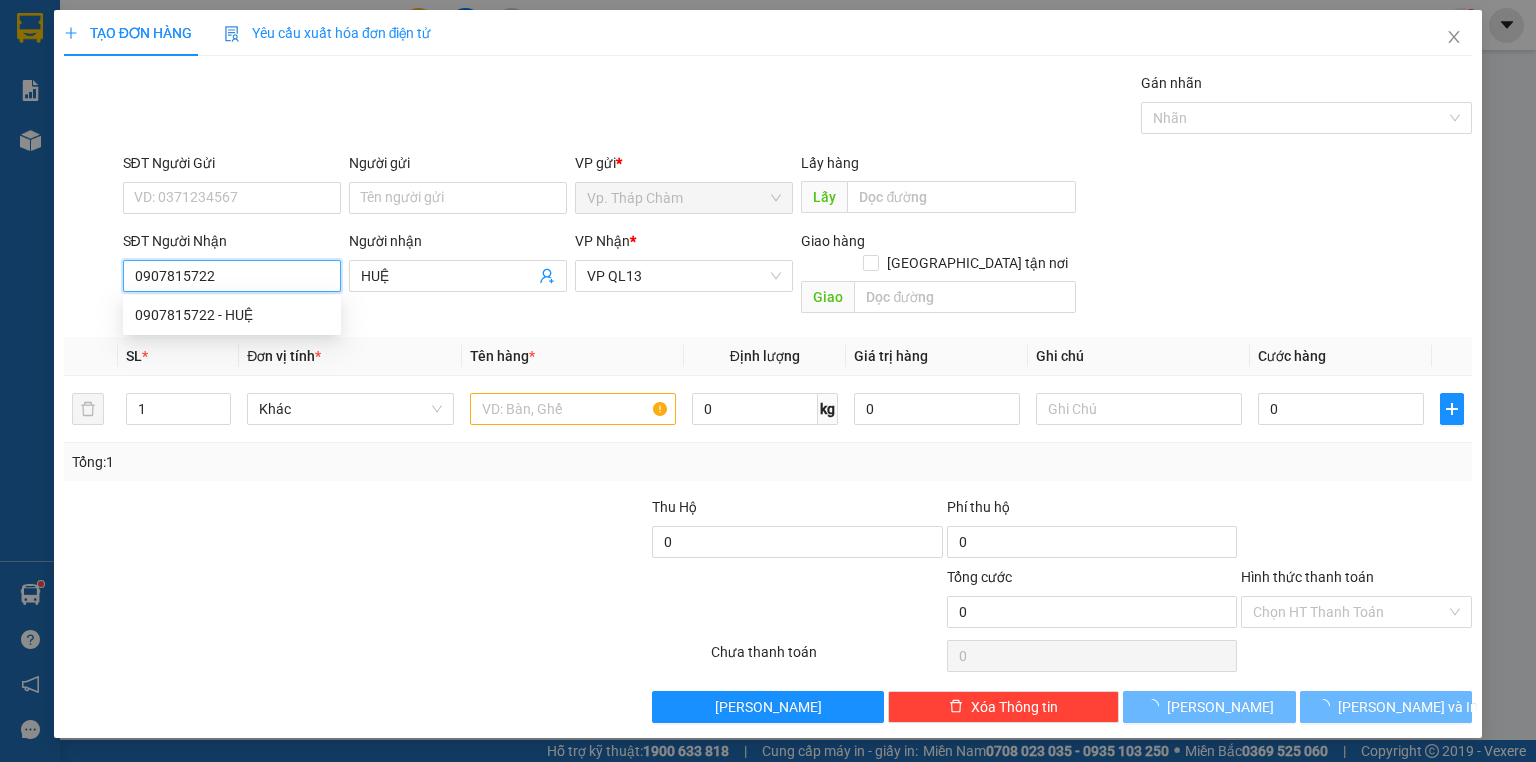 type on "40.000" 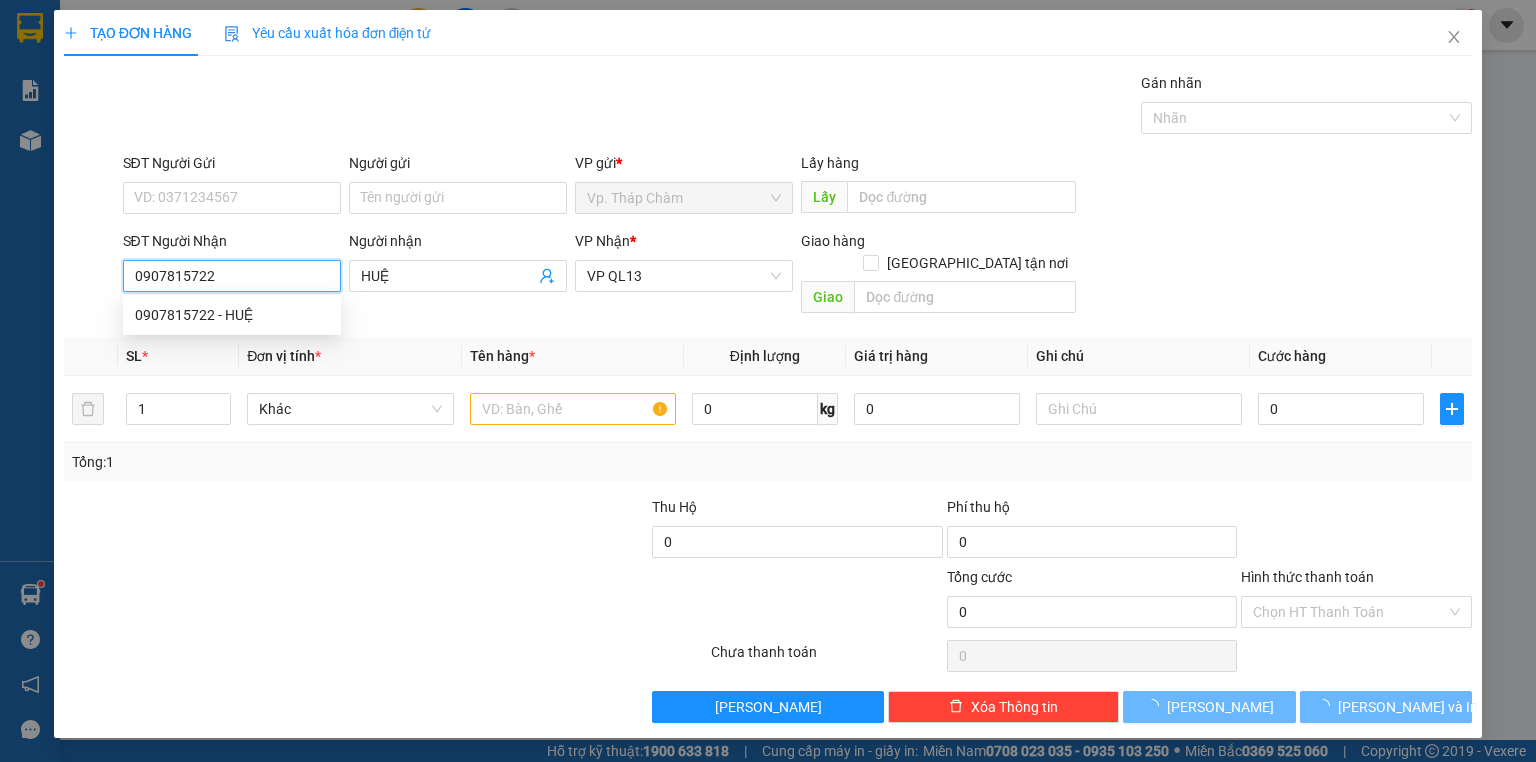 type on "40.000" 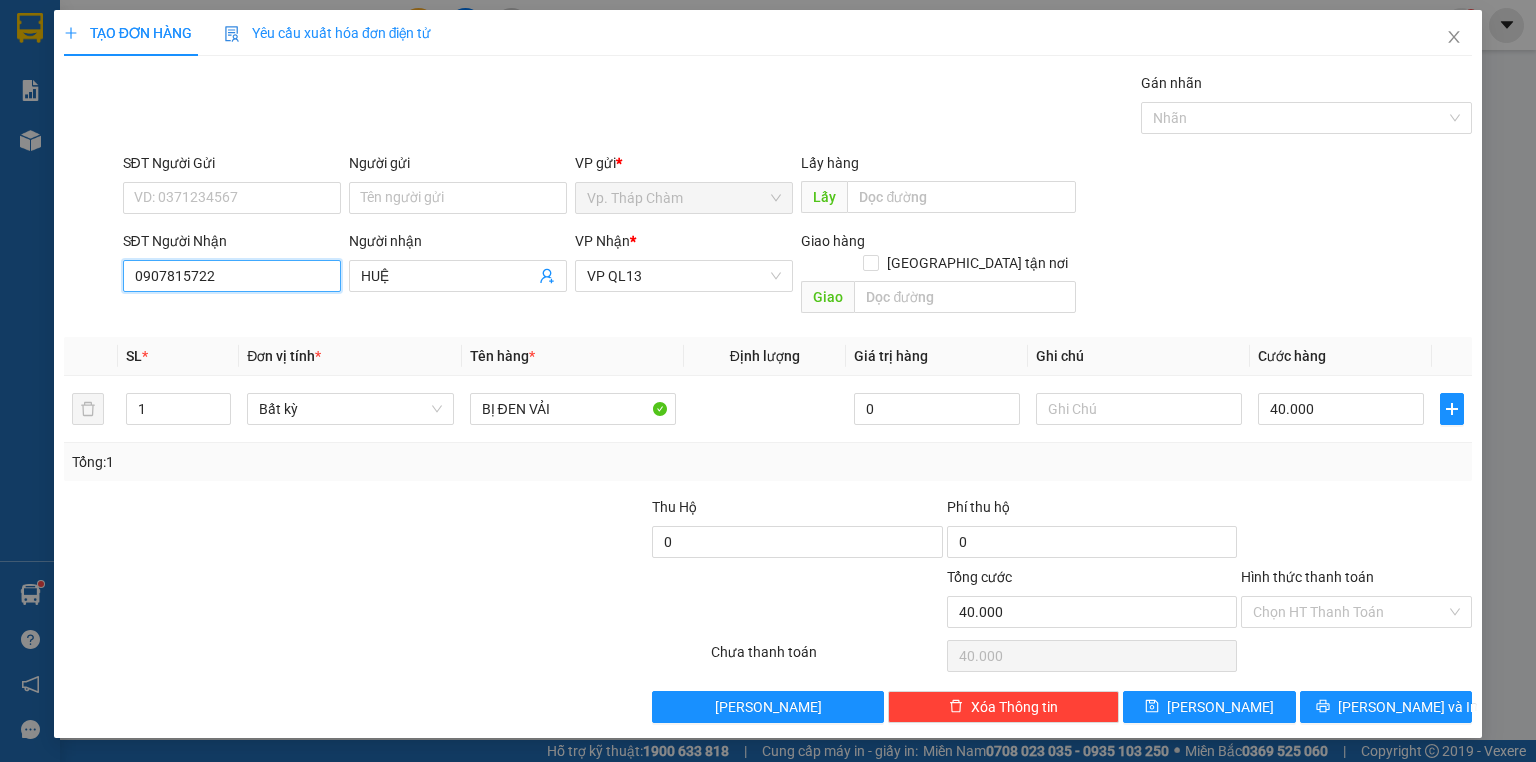 type on "0907815722" 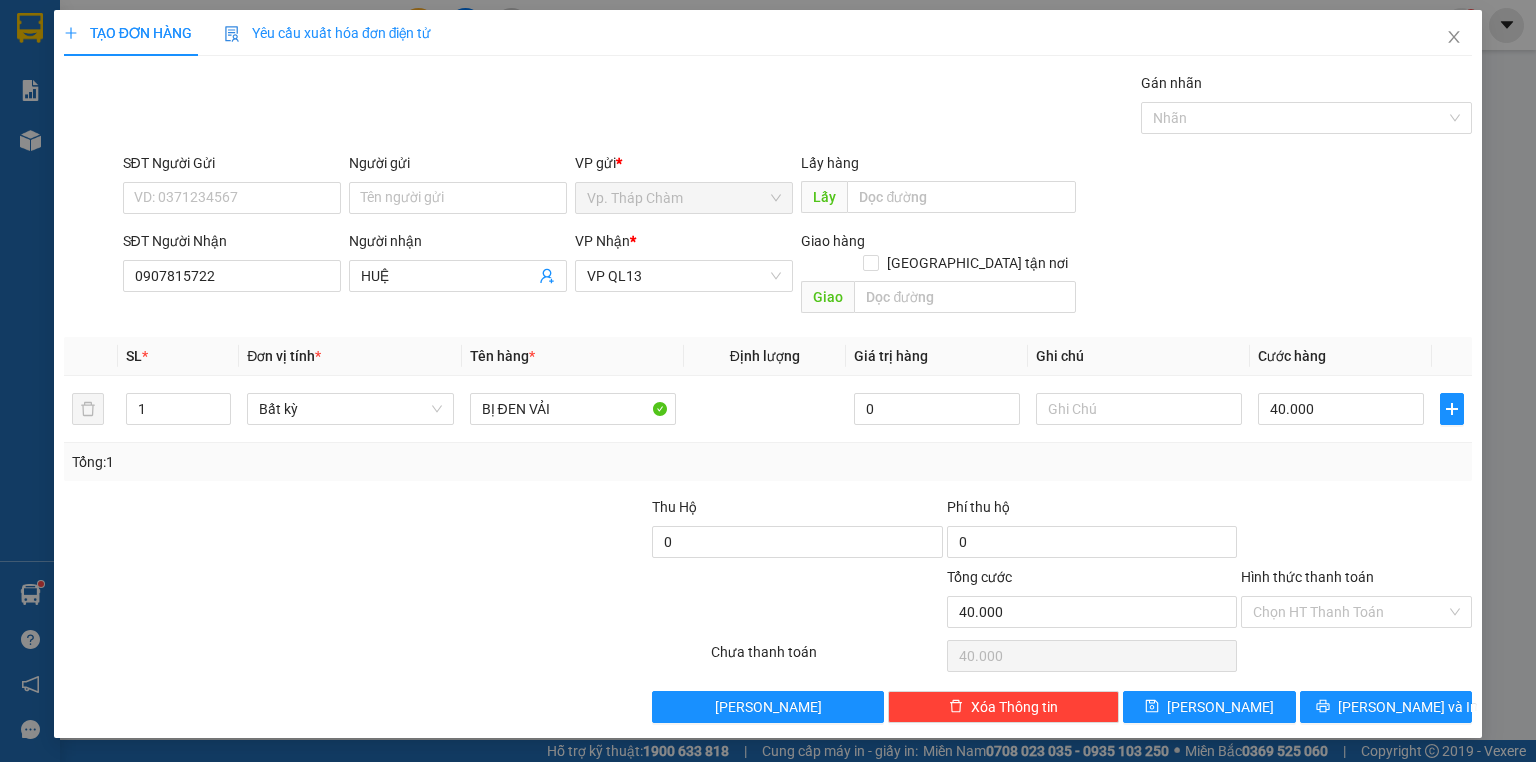 click at bounding box center [1356, 531] 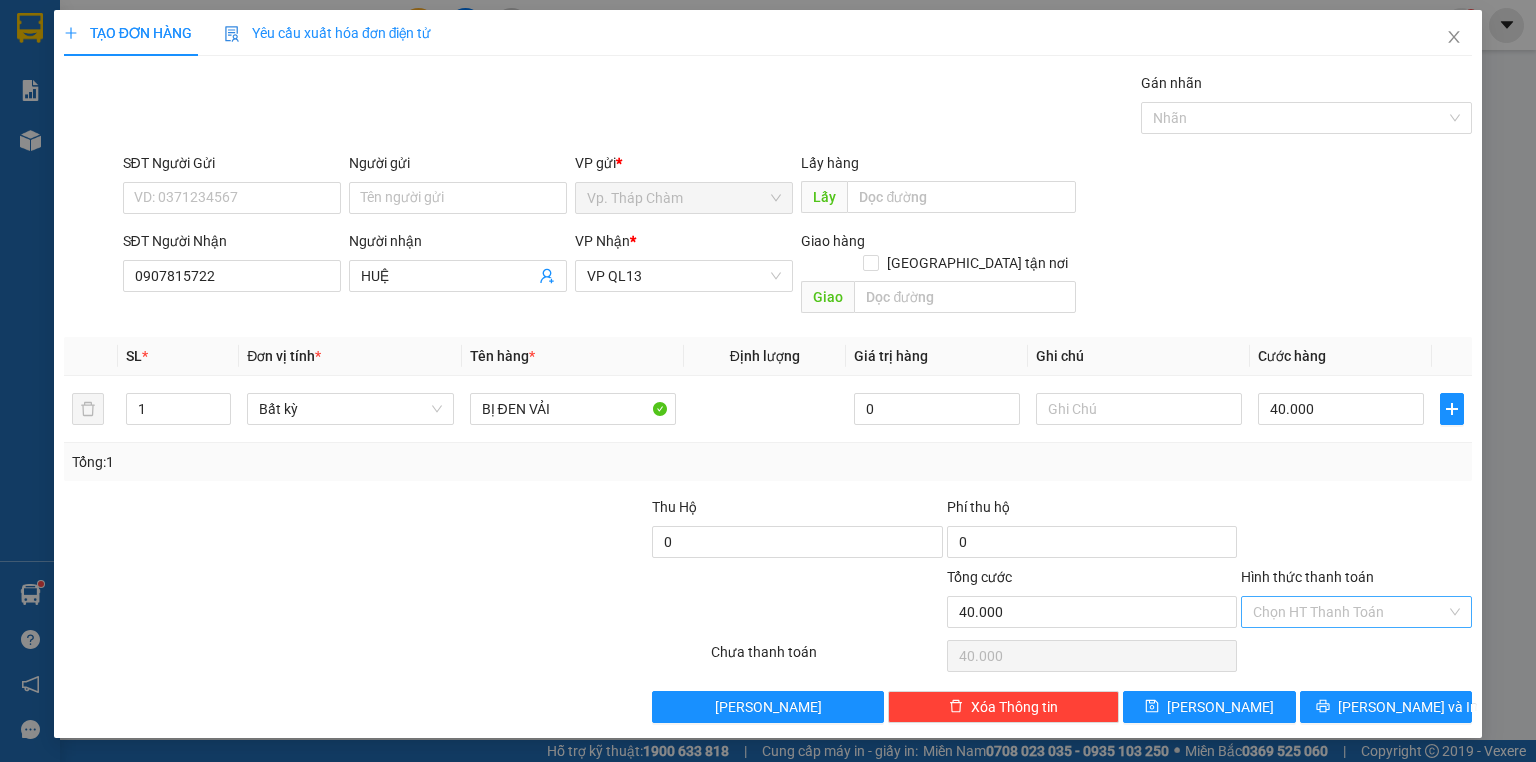 click on "Hình thức thanh toán" at bounding box center [1349, 612] 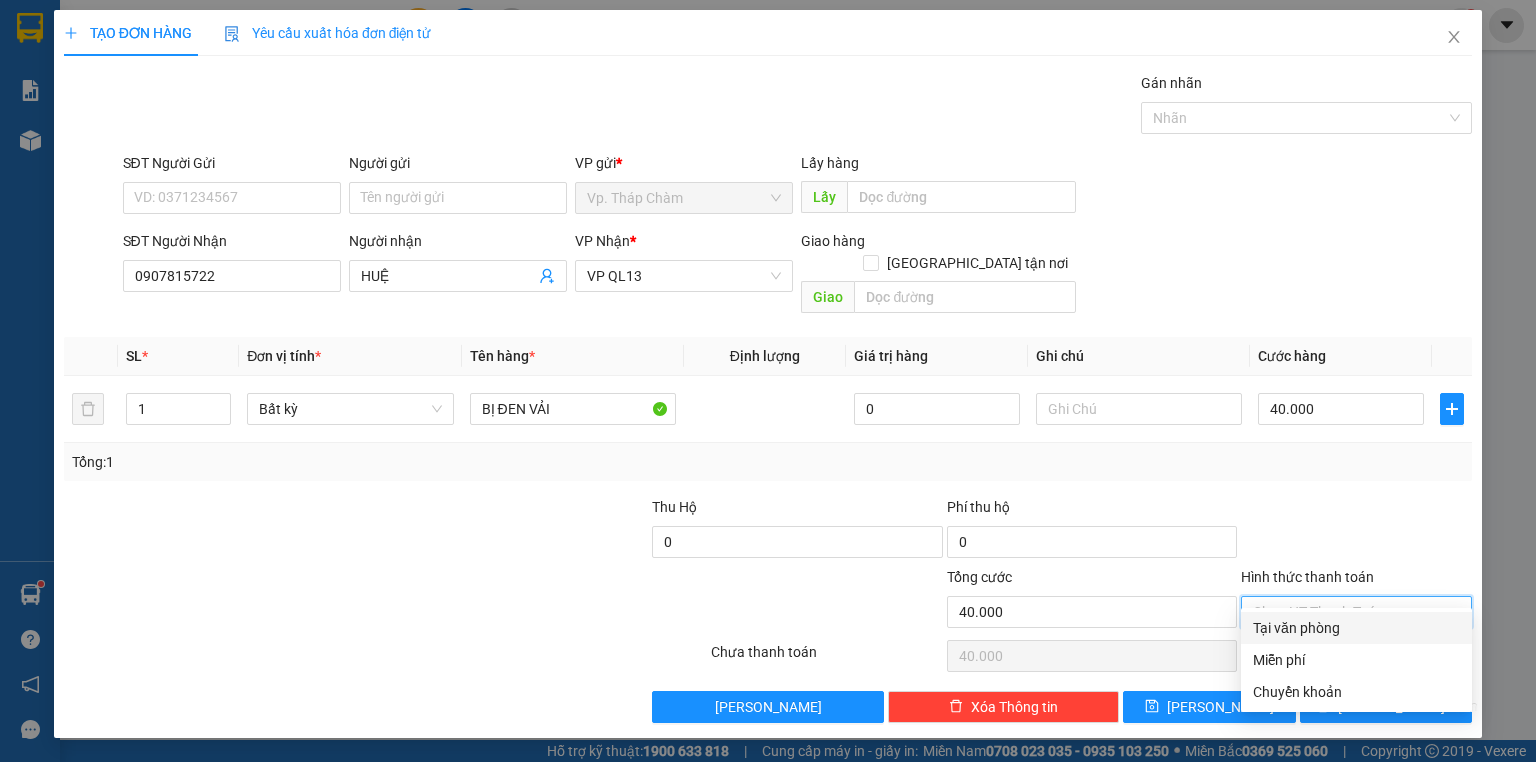 drag, startPoint x: 1354, startPoint y: 622, endPoint x: 1355, endPoint y: 643, distance: 21.023796 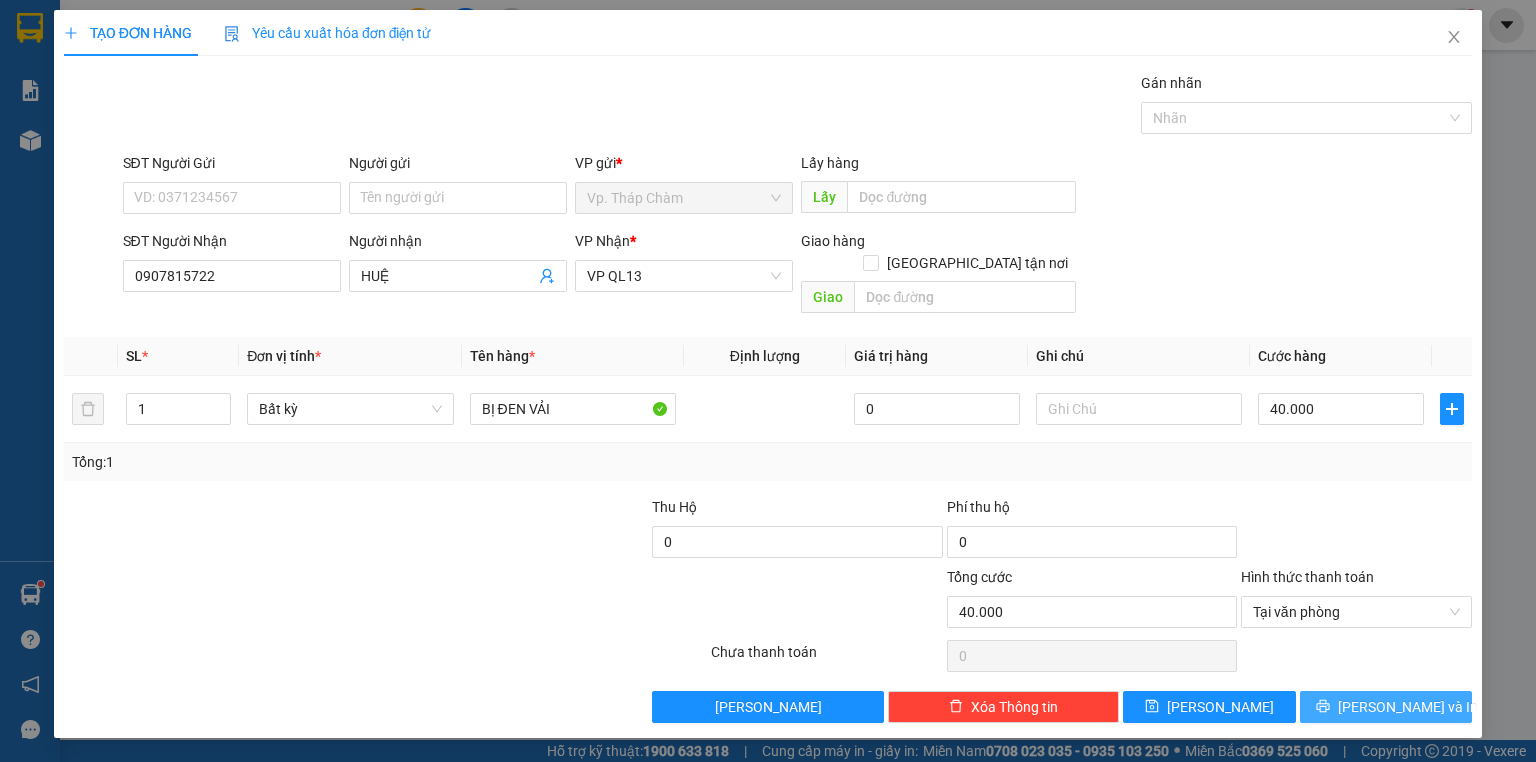 click on "[PERSON_NAME] và In" at bounding box center (1408, 707) 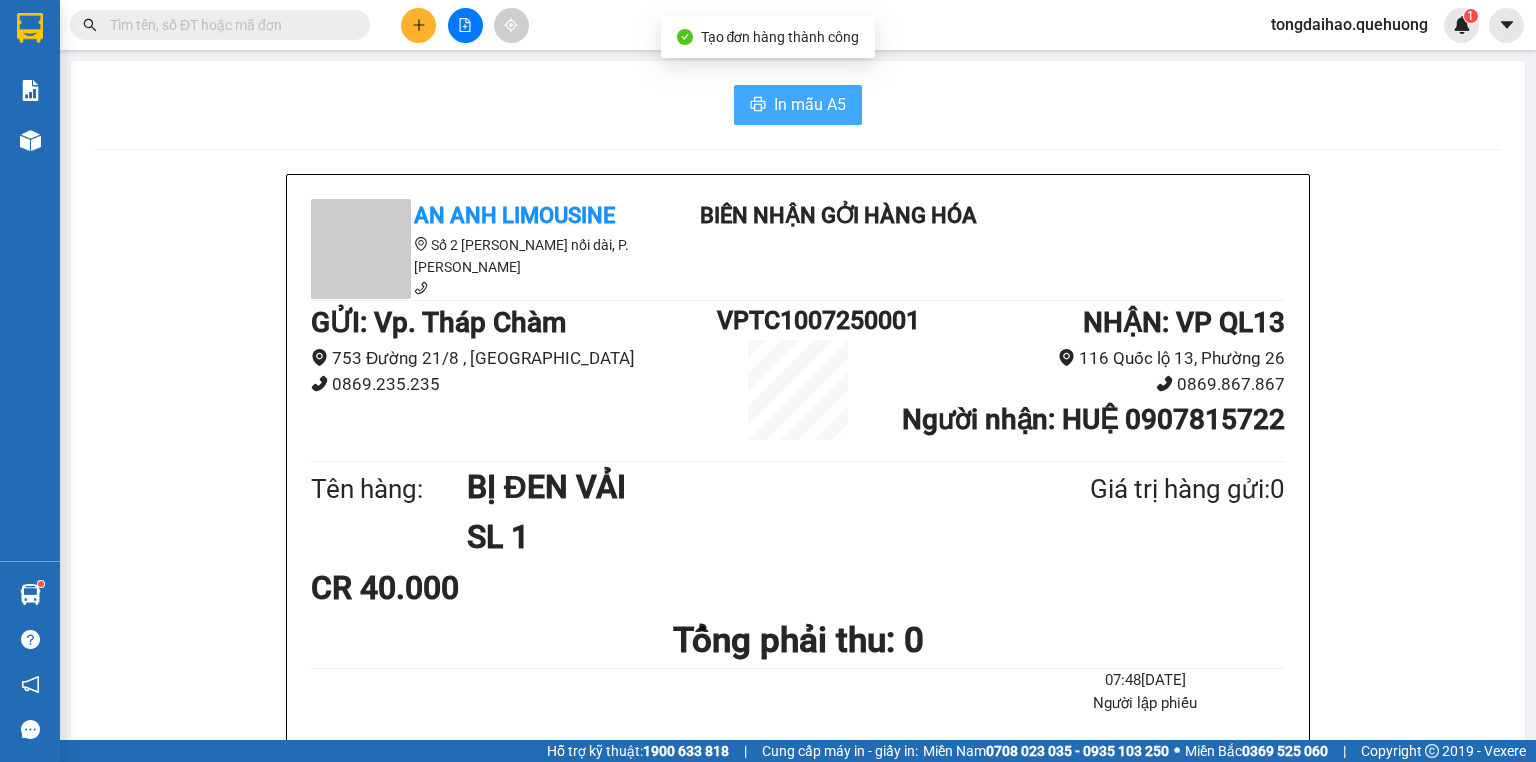 click on "In mẫu A5" at bounding box center [798, 105] 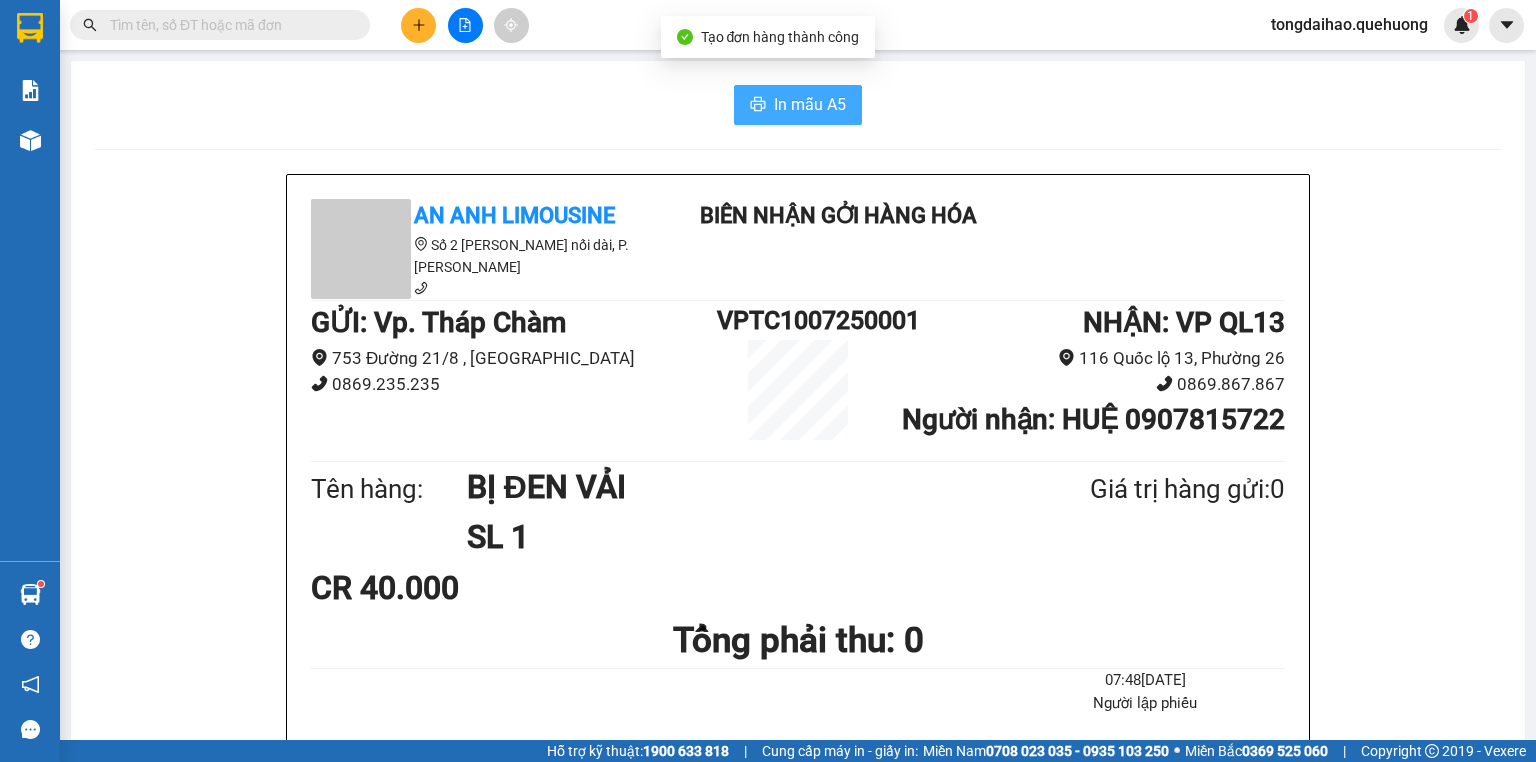scroll, scrollTop: 0, scrollLeft: 0, axis: both 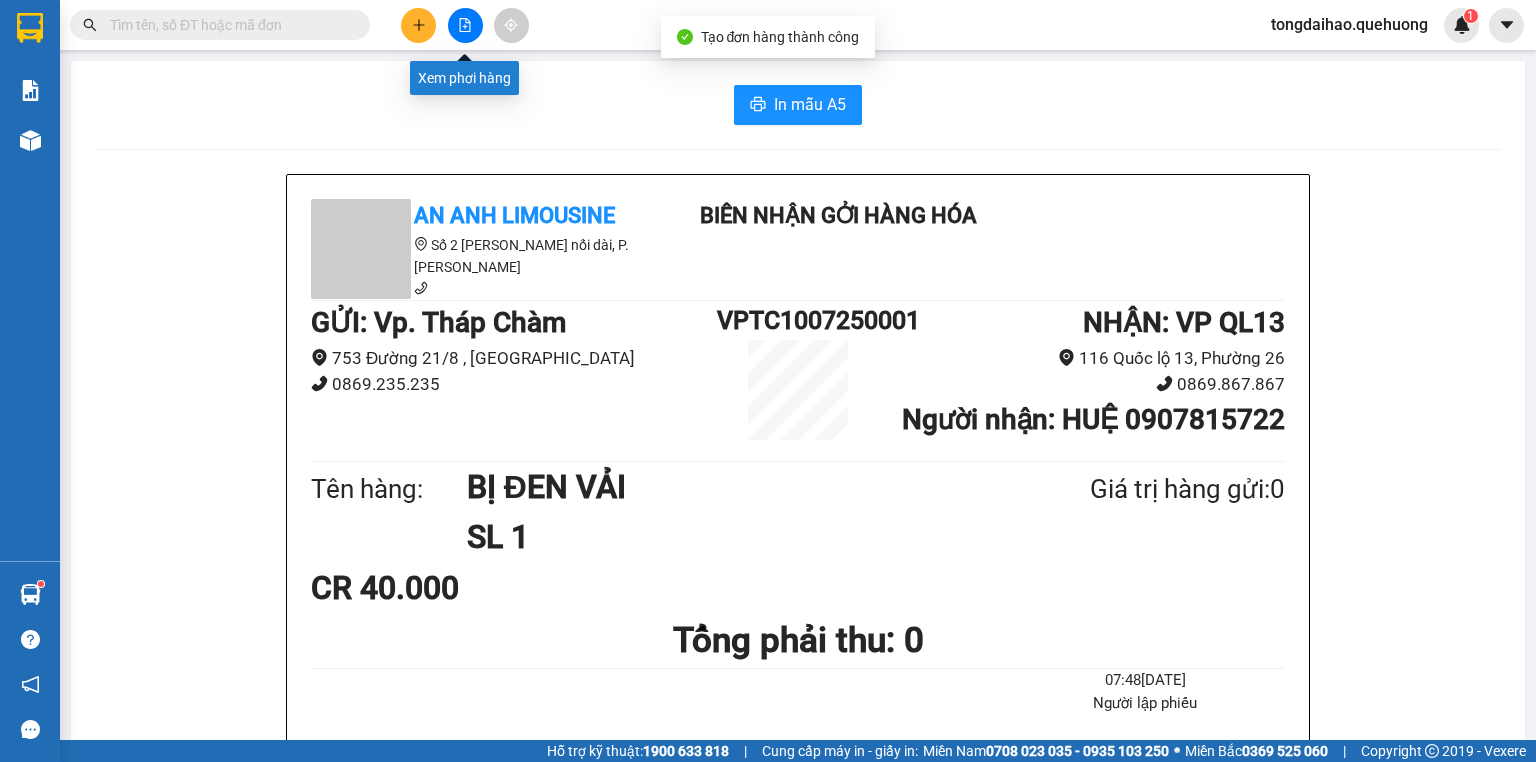 click 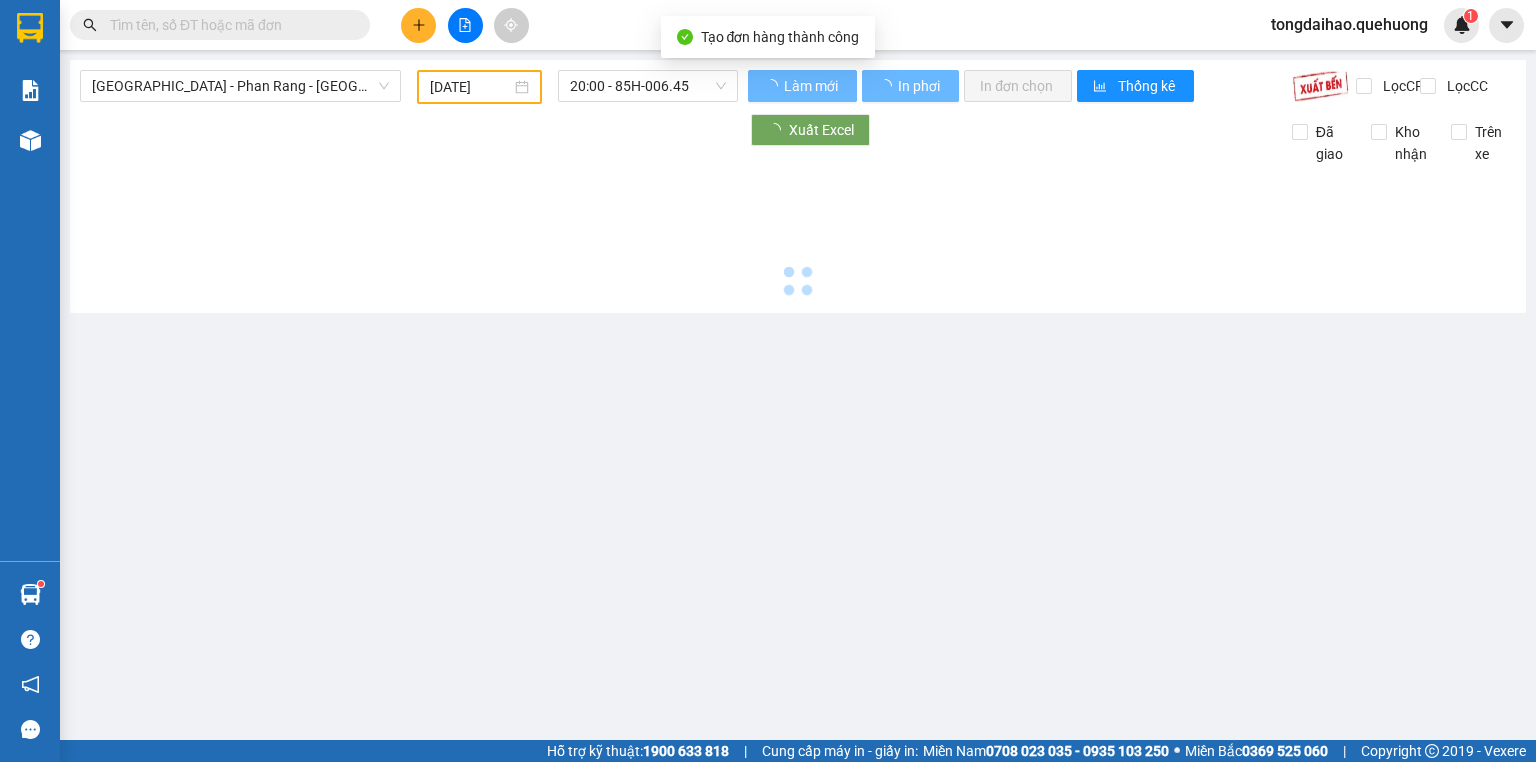 type on "[DATE]" 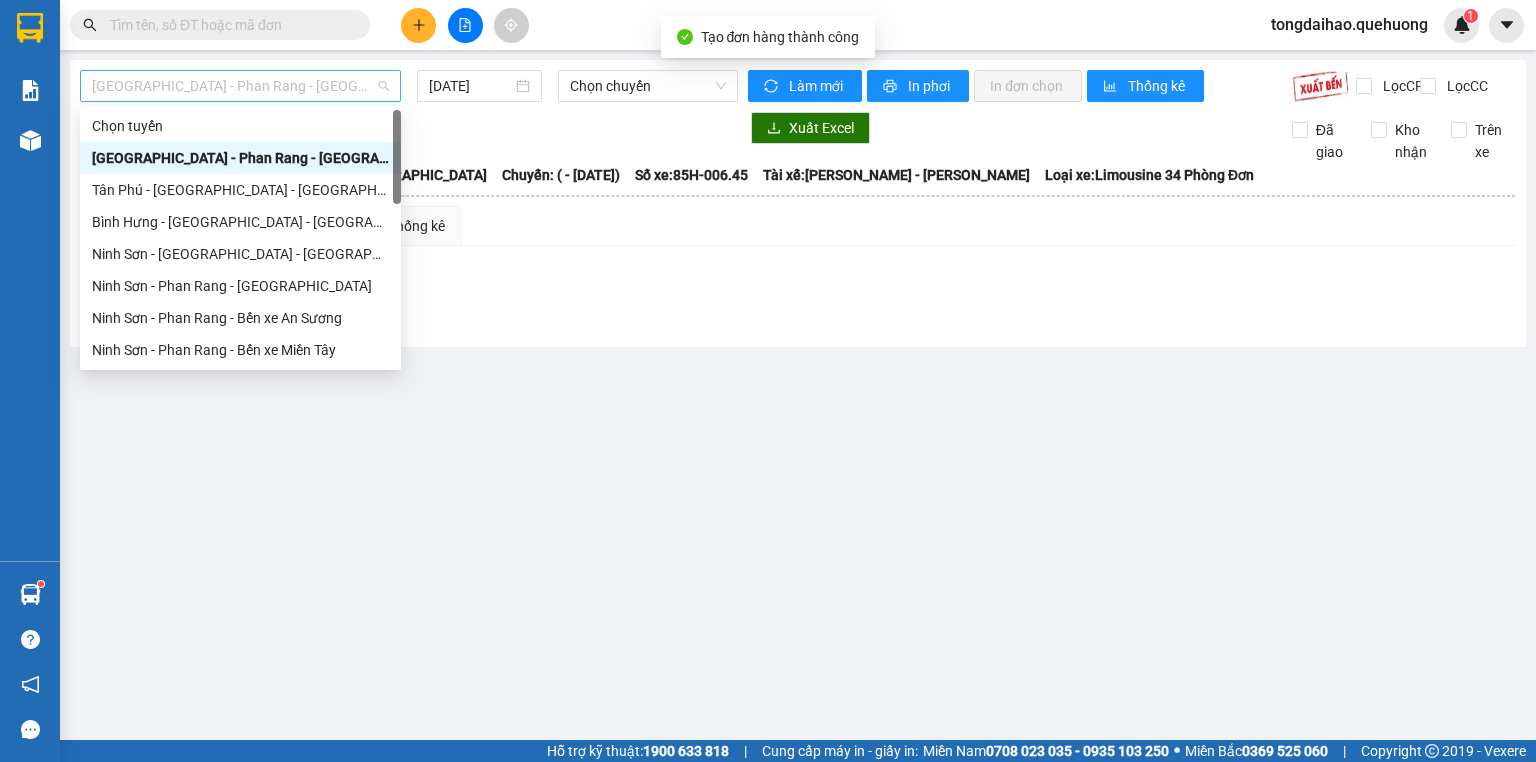 click on "[GEOGRAPHIC_DATA] - Phan Rang - [GEOGRAPHIC_DATA]" at bounding box center (240, 86) 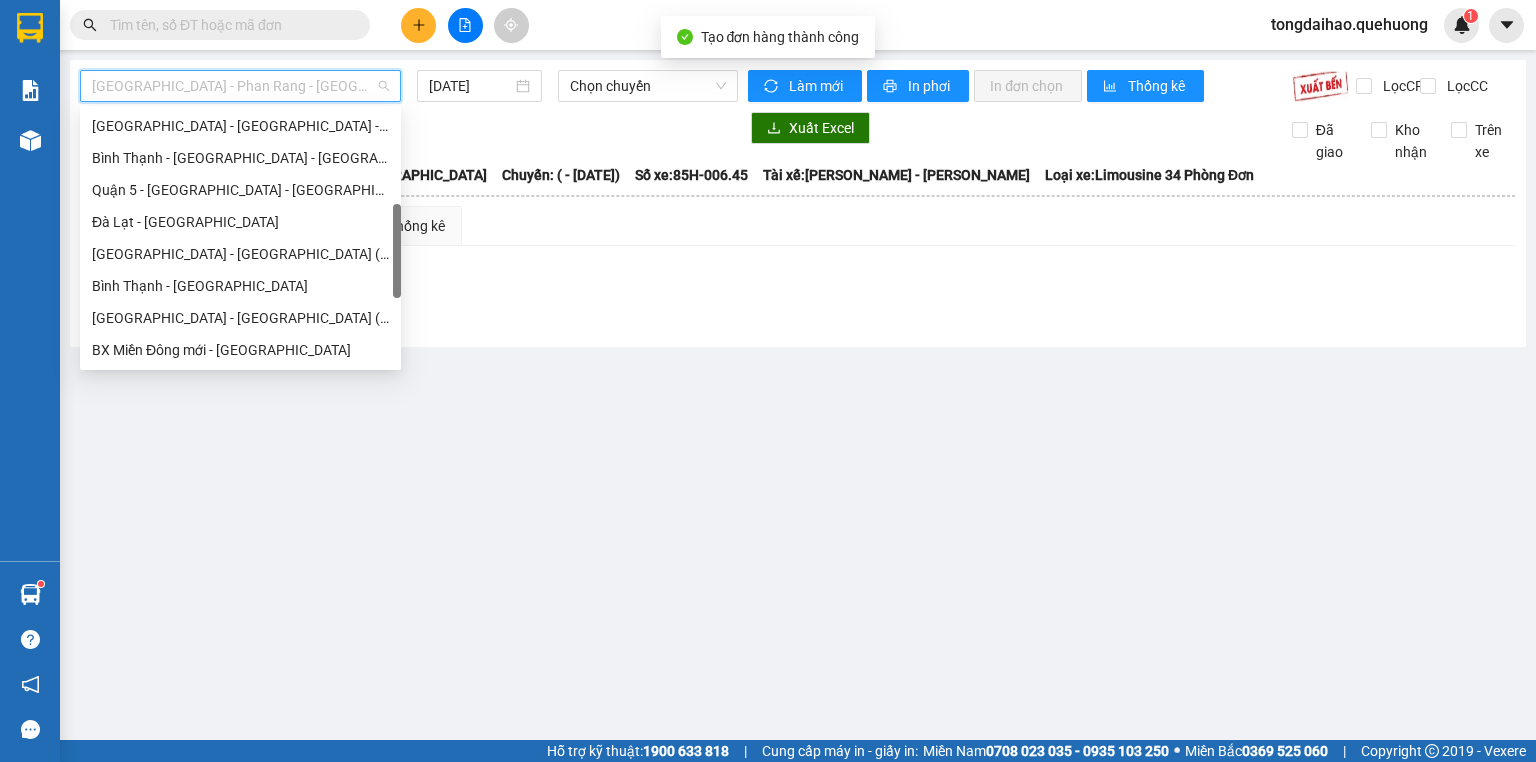 scroll, scrollTop: 608, scrollLeft: 0, axis: vertical 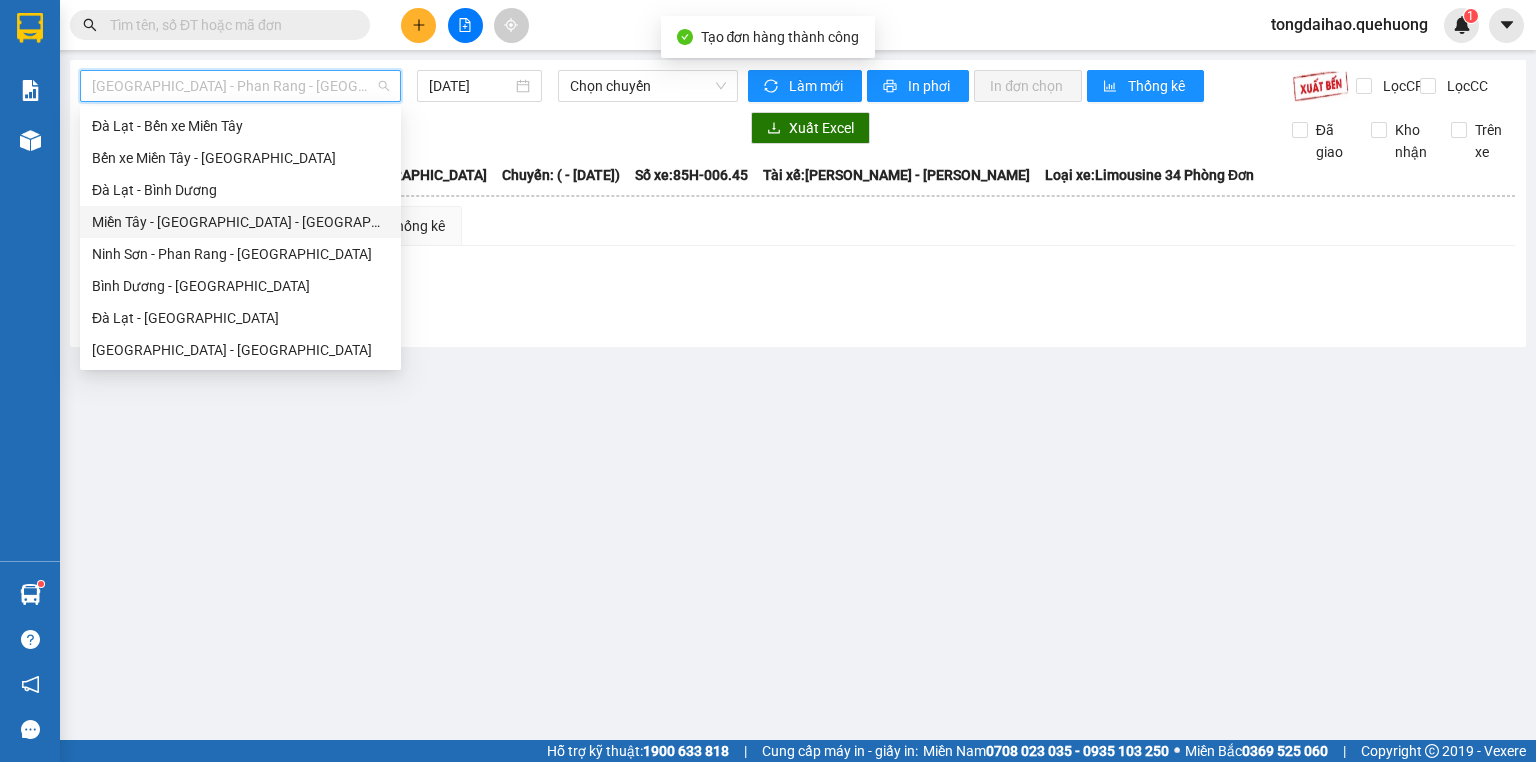 click on "Miền Tây - [GEOGRAPHIC_DATA] - [GEOGRAPHIC_DATA]" at bounding box center [240, 222] 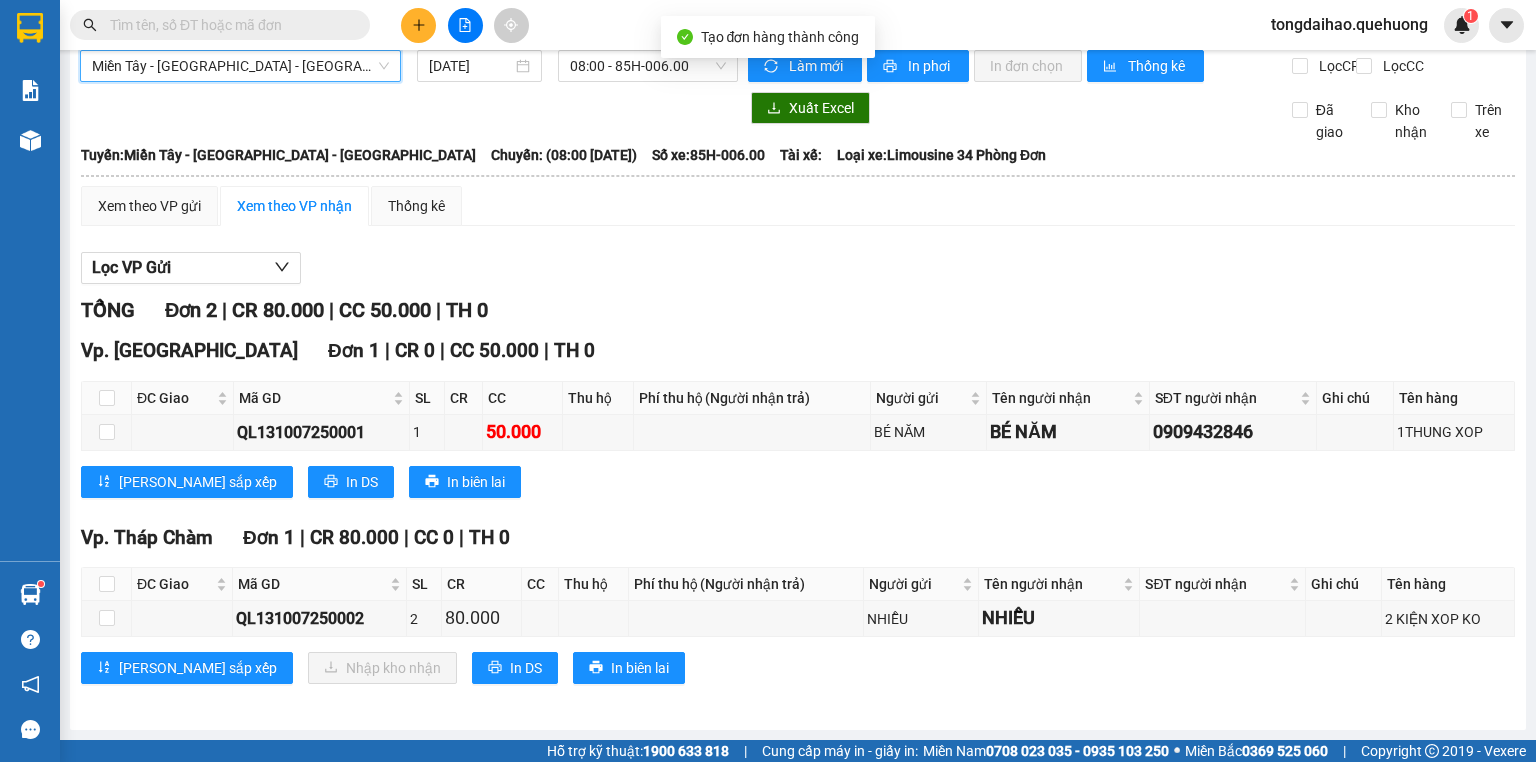 scroll, scrollTop: 0, scrollLeft: 0, axis: both 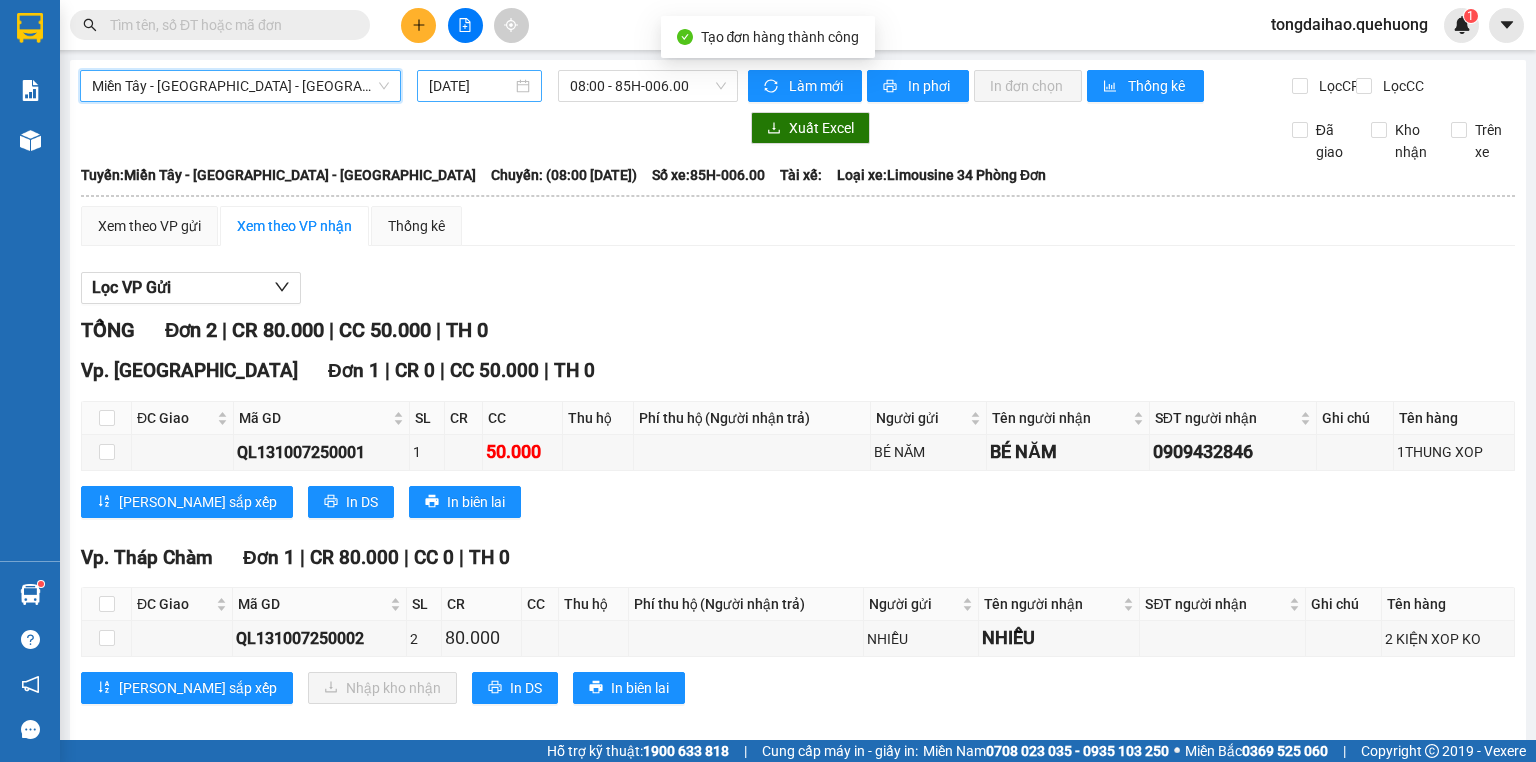 click on "[DATE]" at bounding box center [470, 86] 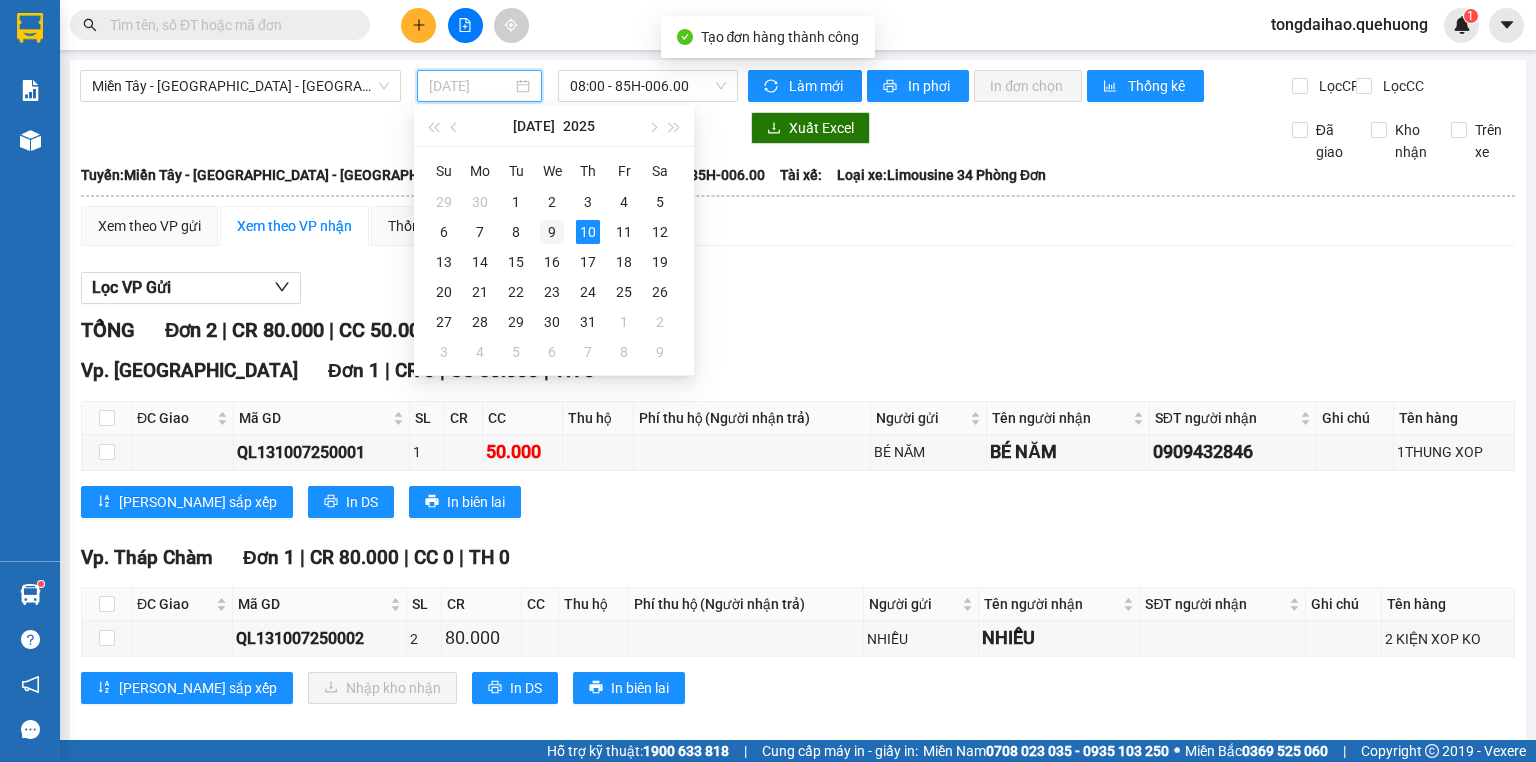 click on "9" at bounding box center [552, 232] 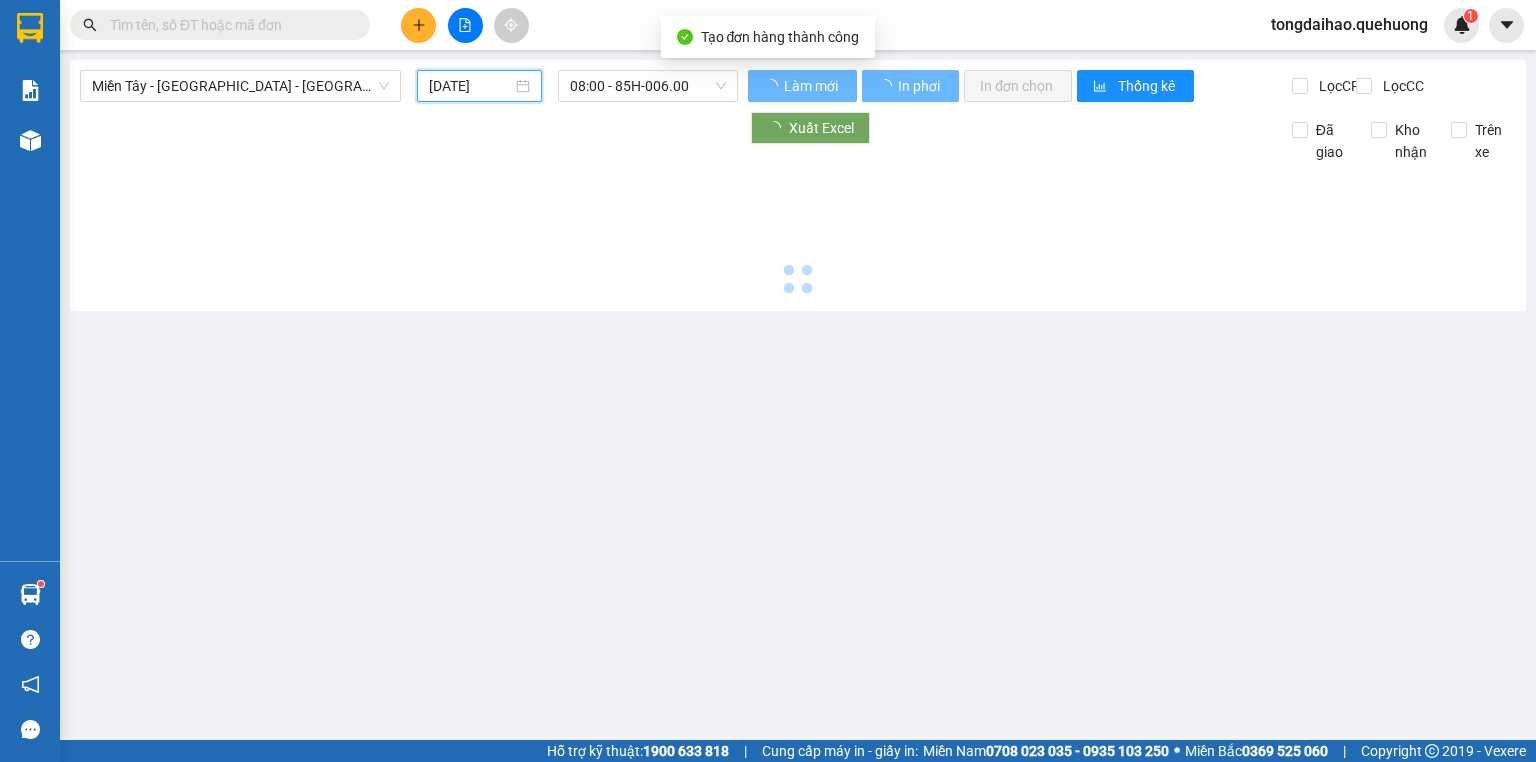 type on "[DATE]" 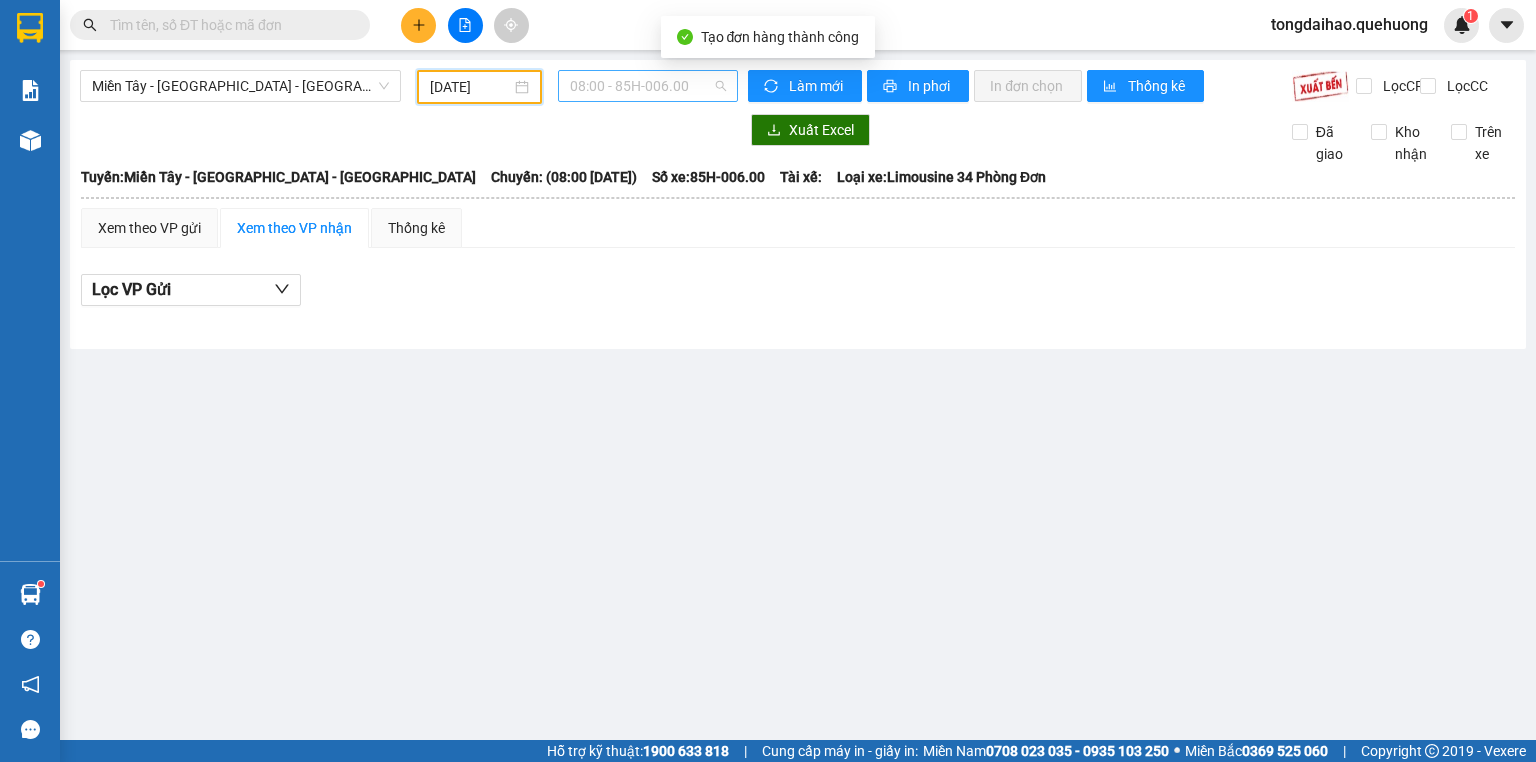 click on "08:00     - 85H-006.00" at bounding box center (648, 86) 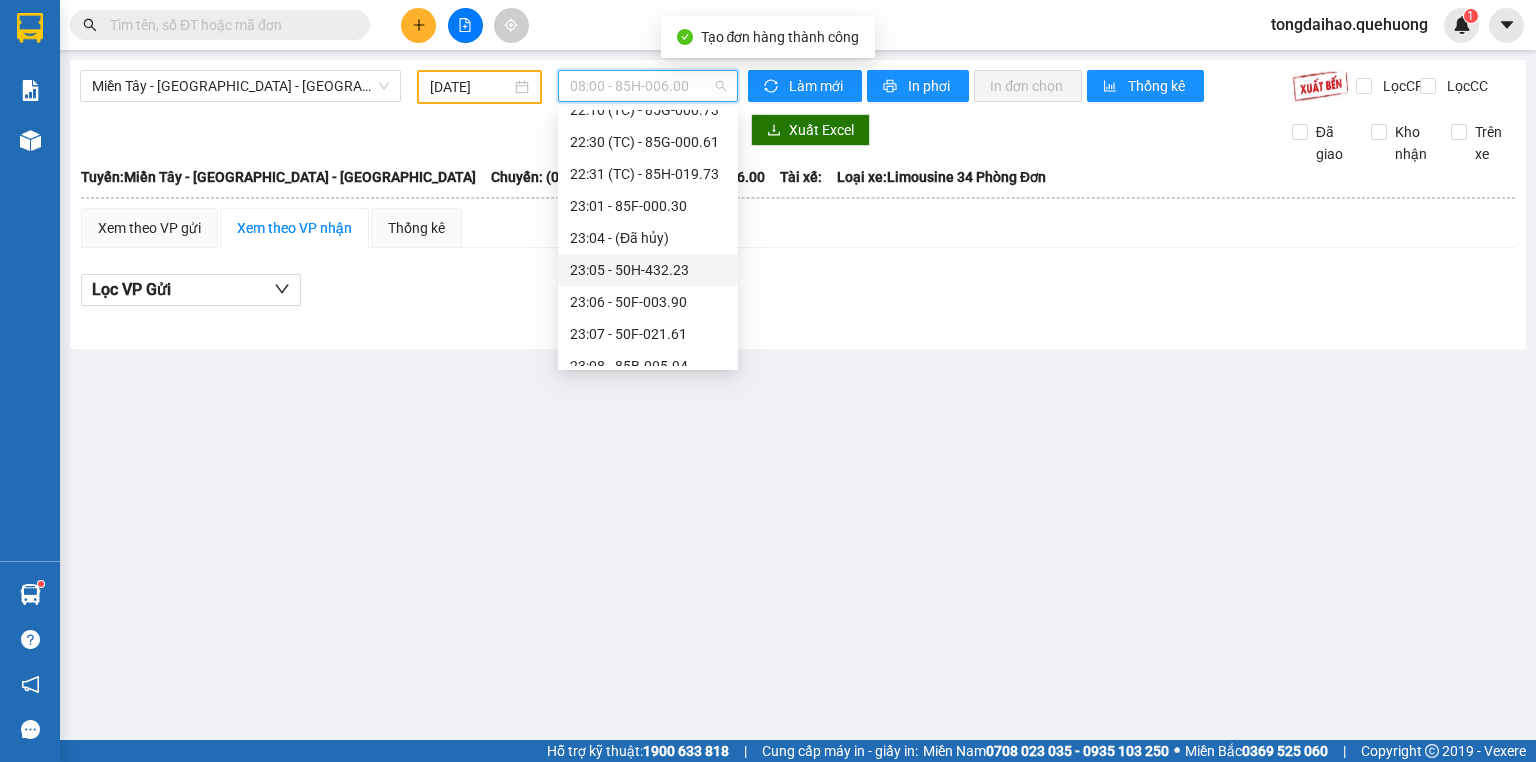 scroll, scrollTop: 288, scrollLeft: 0, axis: vertical 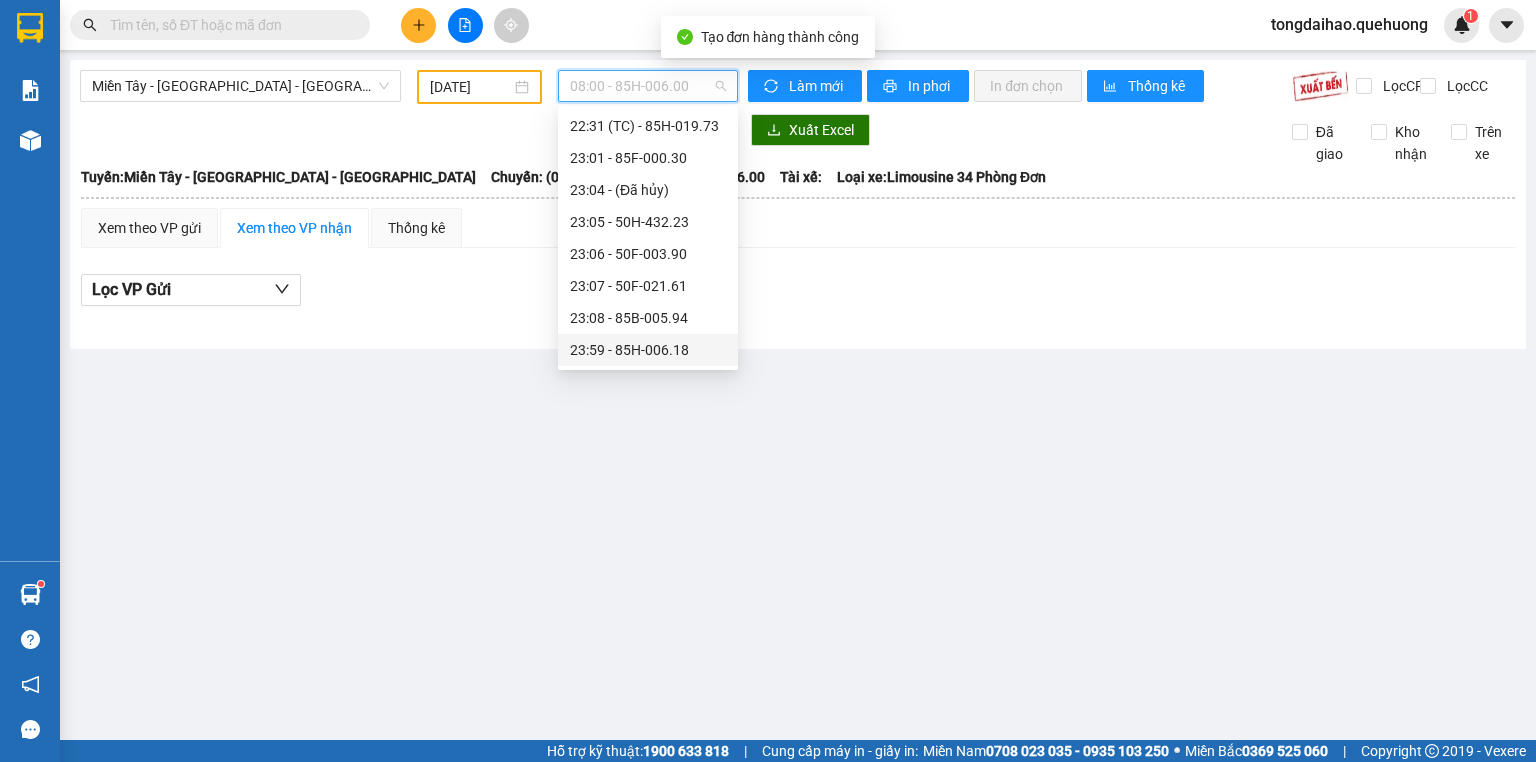 click on "23:59     - 85H-006.18" at bounding box center (648, 350) 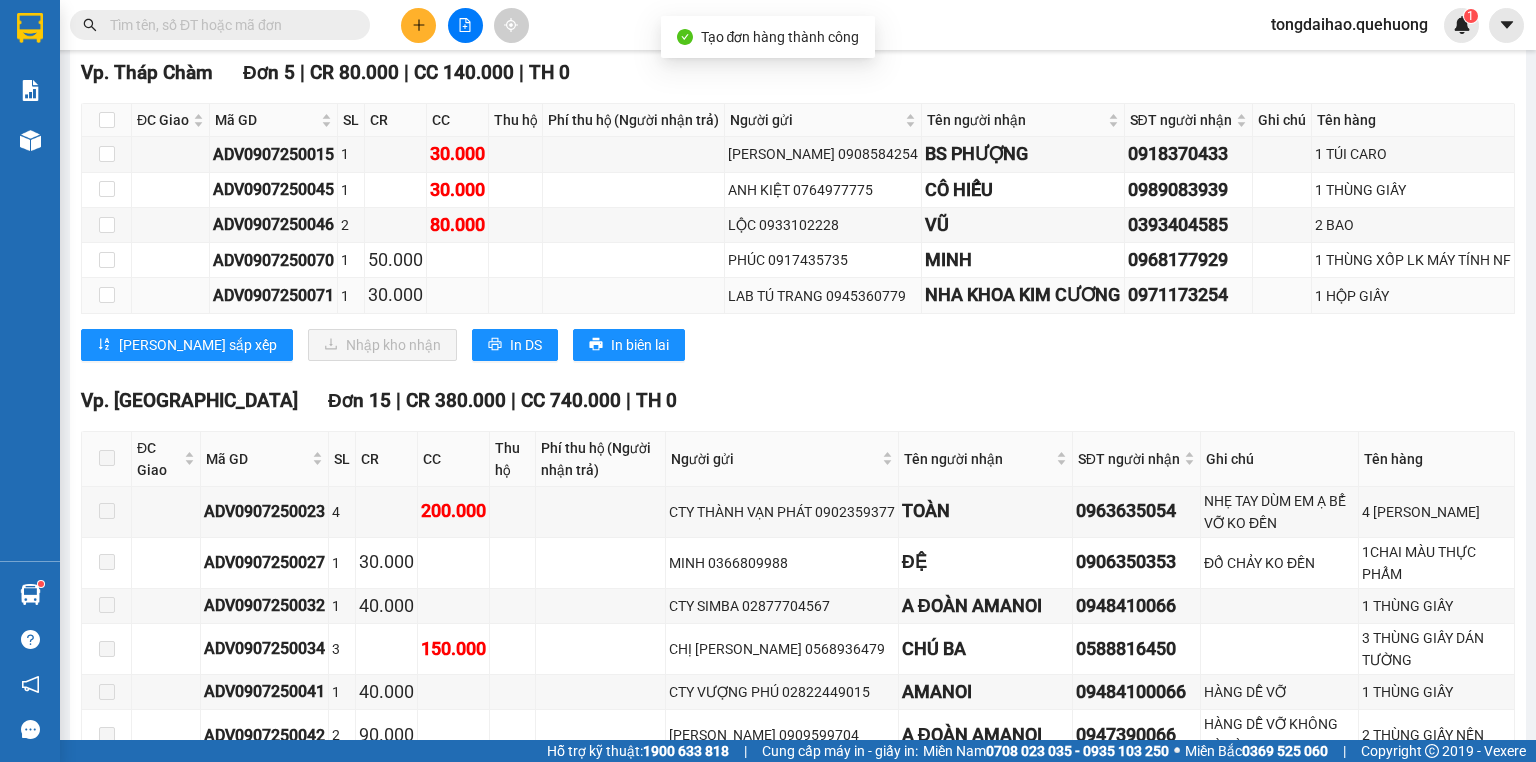 scroll, scrollTop: 1840, scrollLeft: 0, axis: vertical 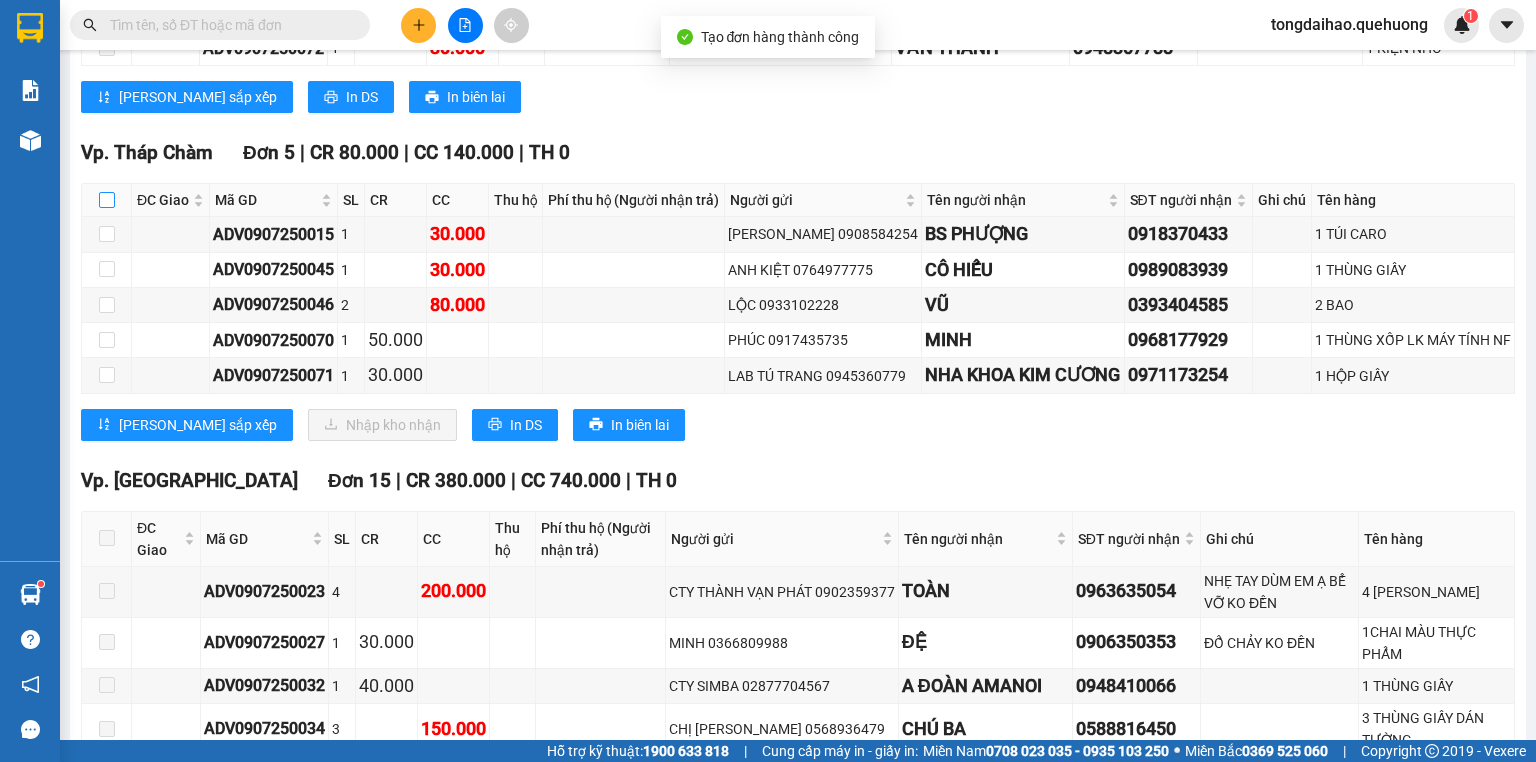 click at bounding box center (107, 200) 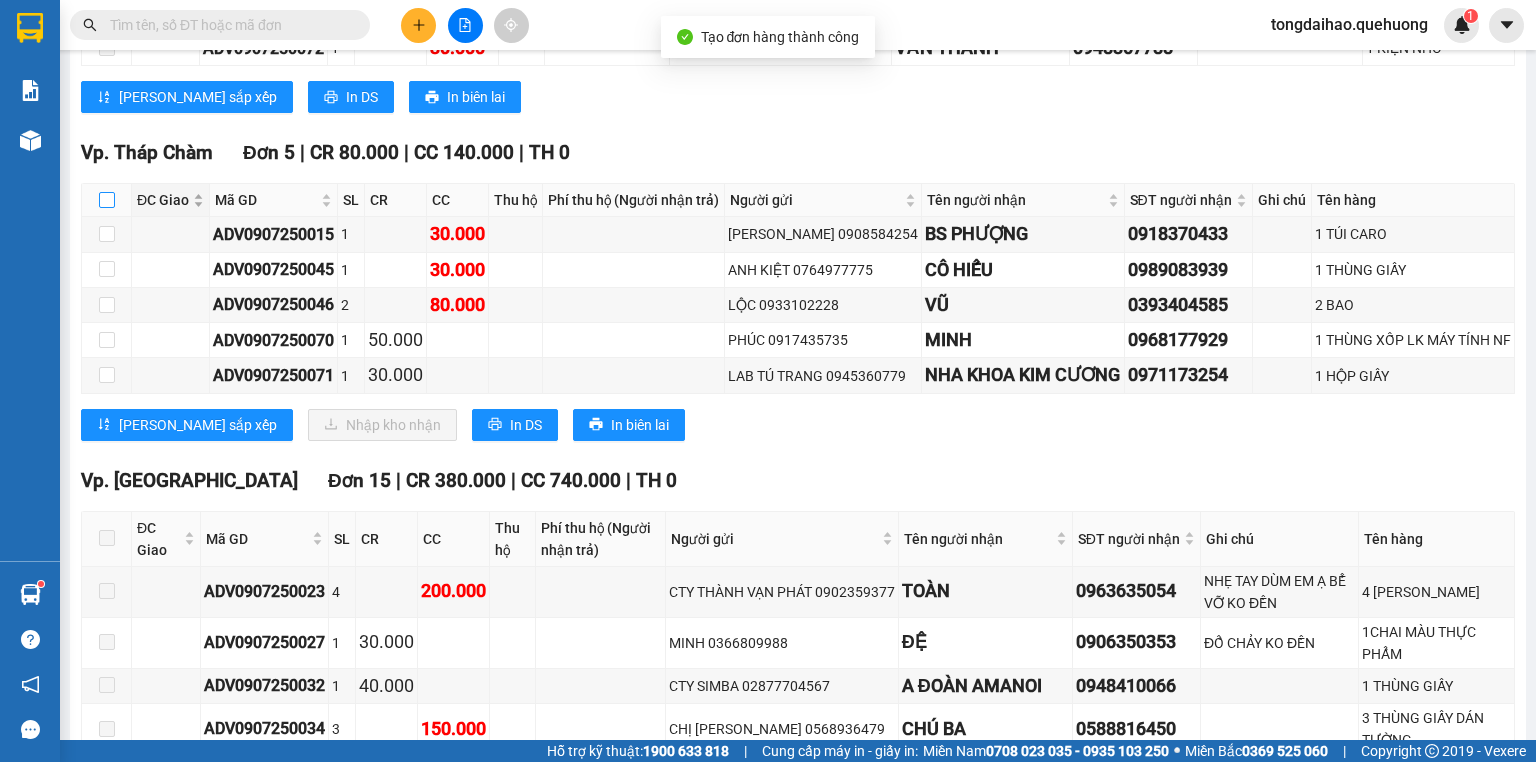 checkbox on "true" 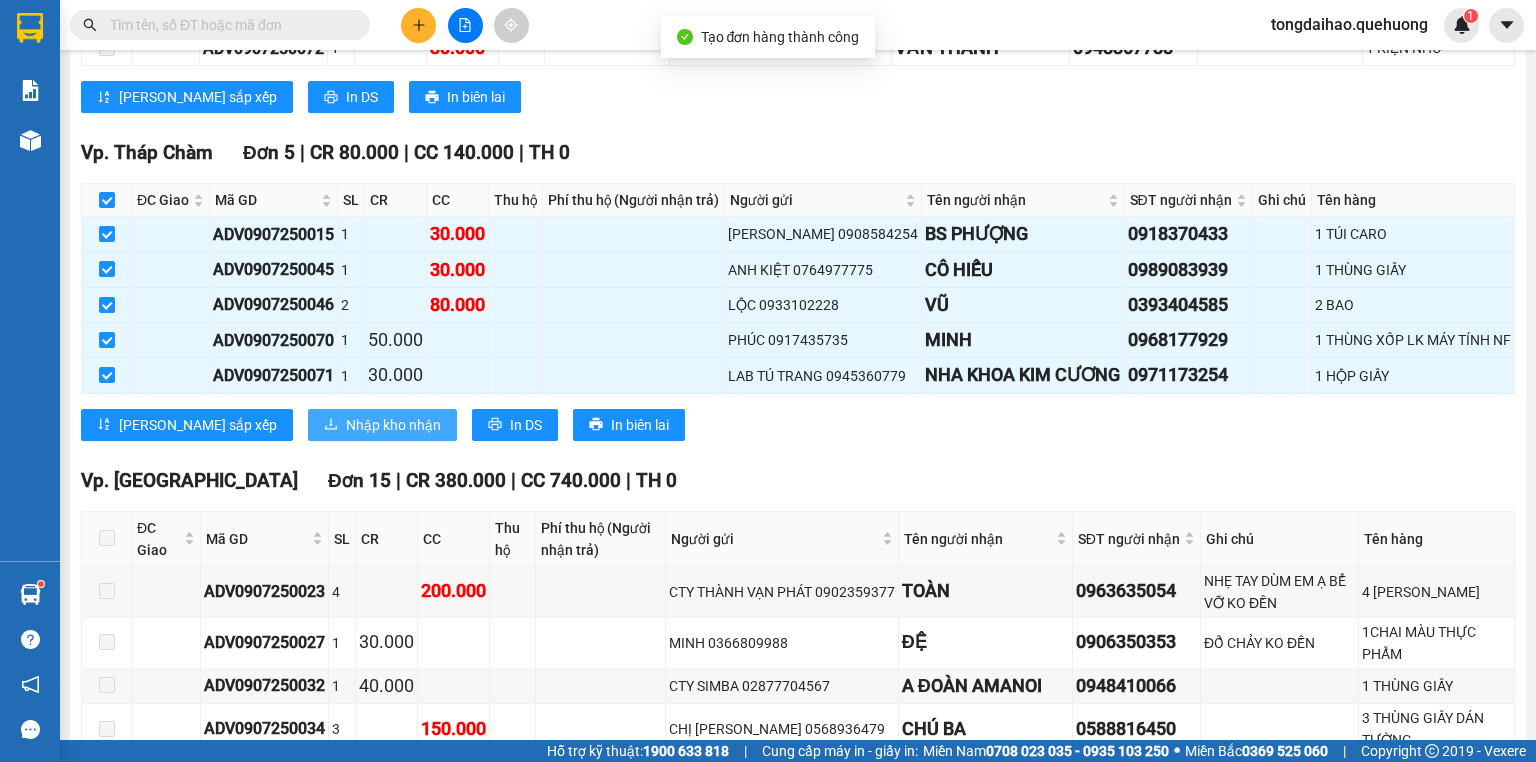 click on "Nhập kho nhận" at bounding box center (393, 425) 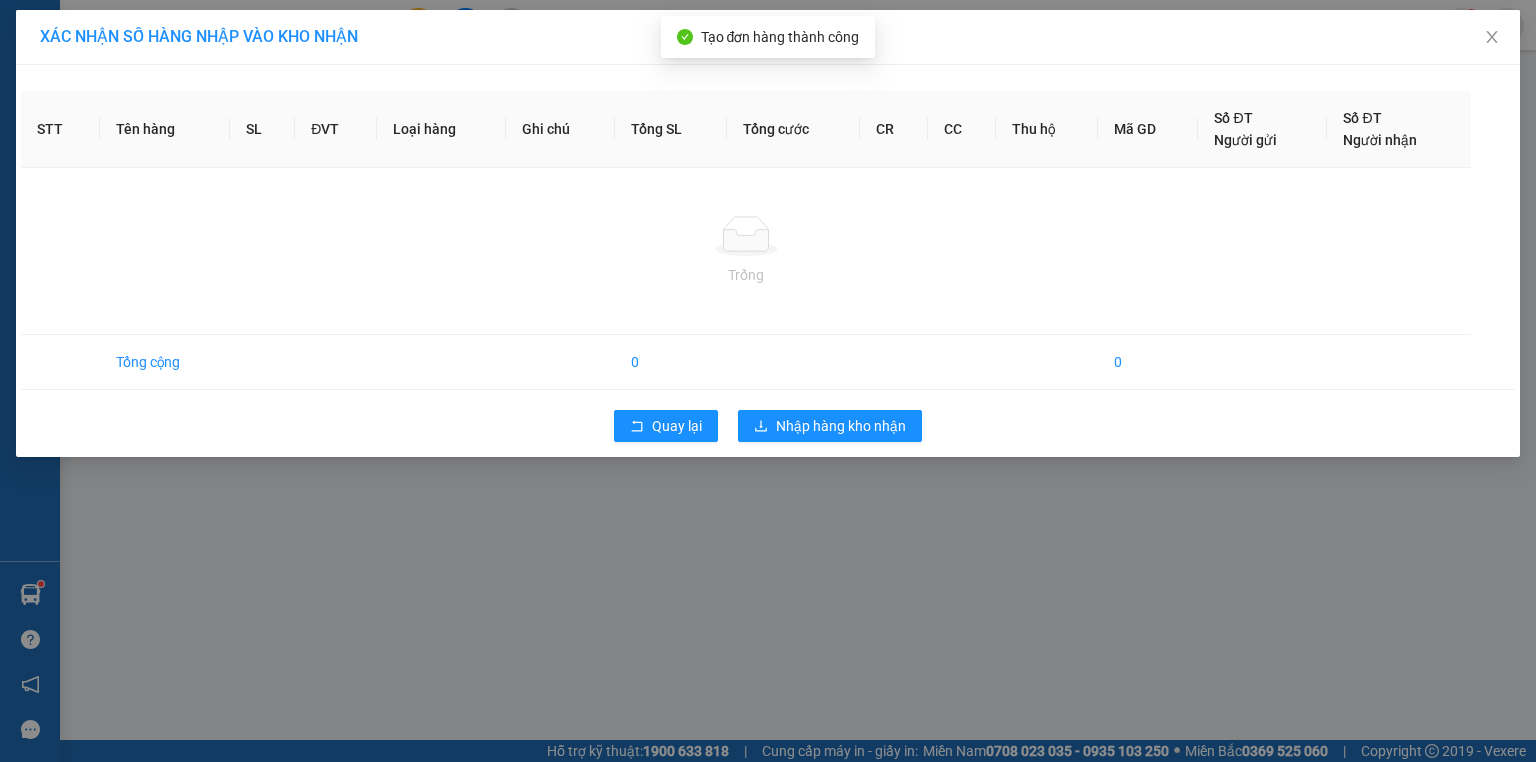 scroll, scrollTop: 0, scrollLeft: 0, axis: both 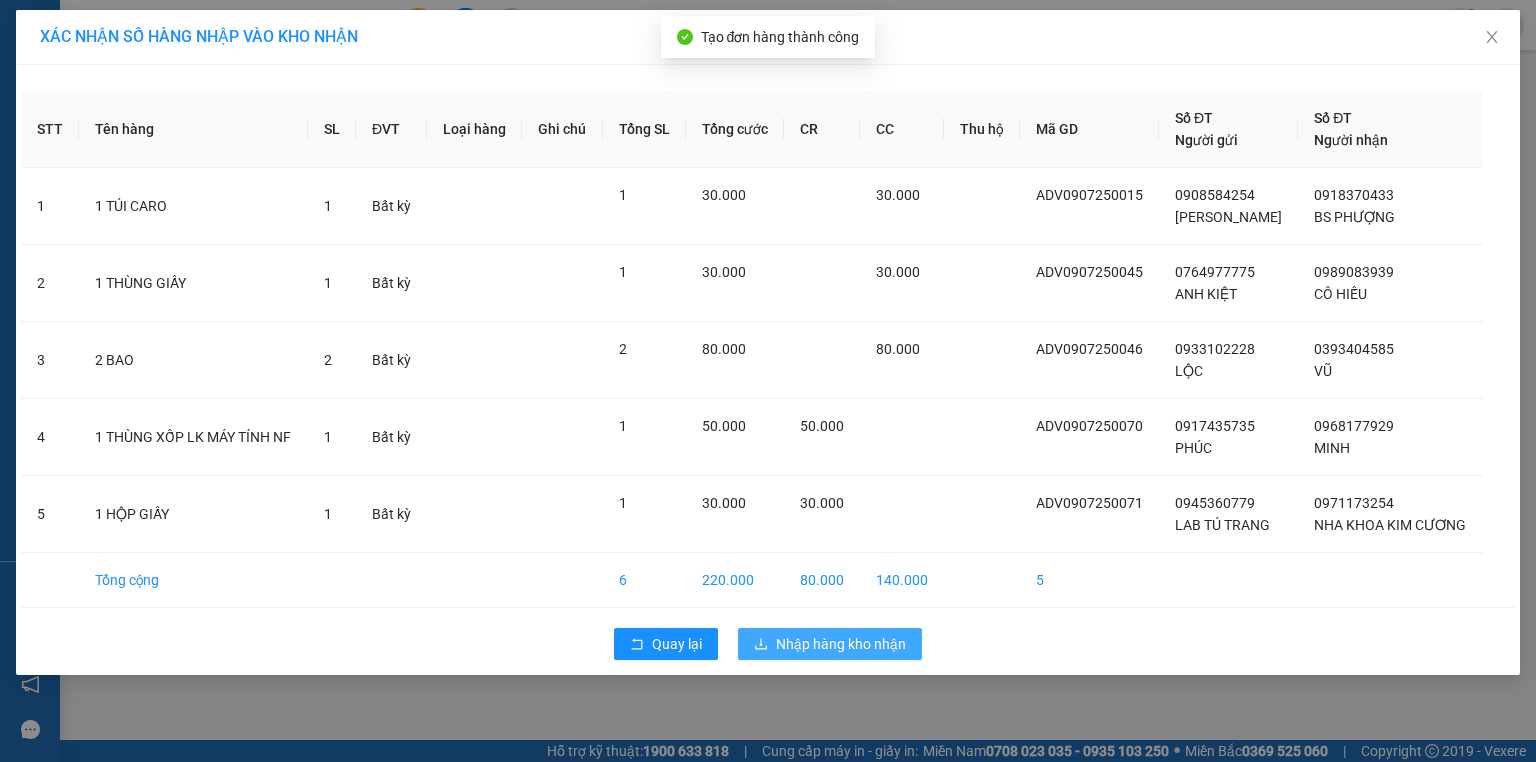 click on "Nhập hàng kho nhận" at bounding box center [841, 644] 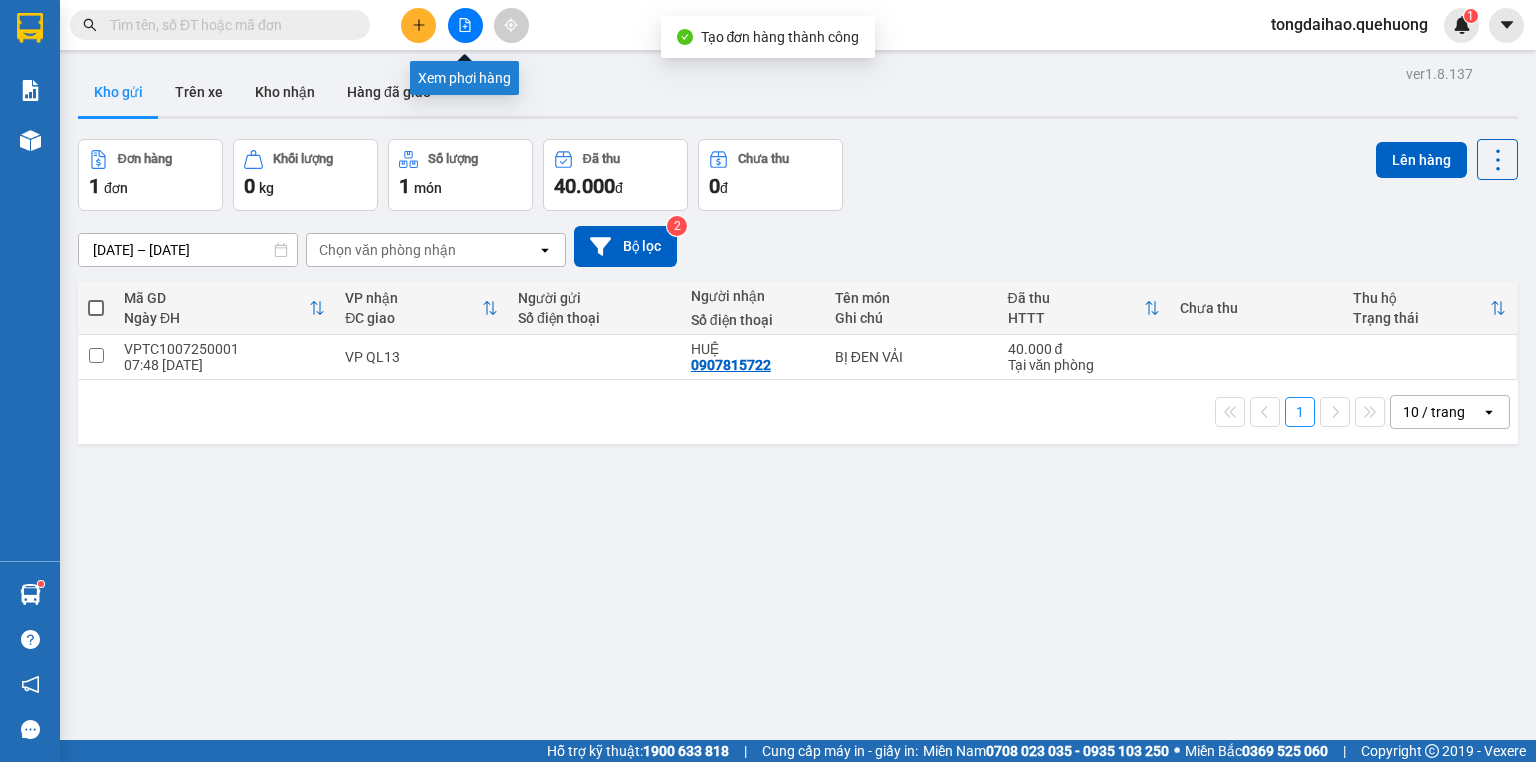 click at bounding box center (465, 25) 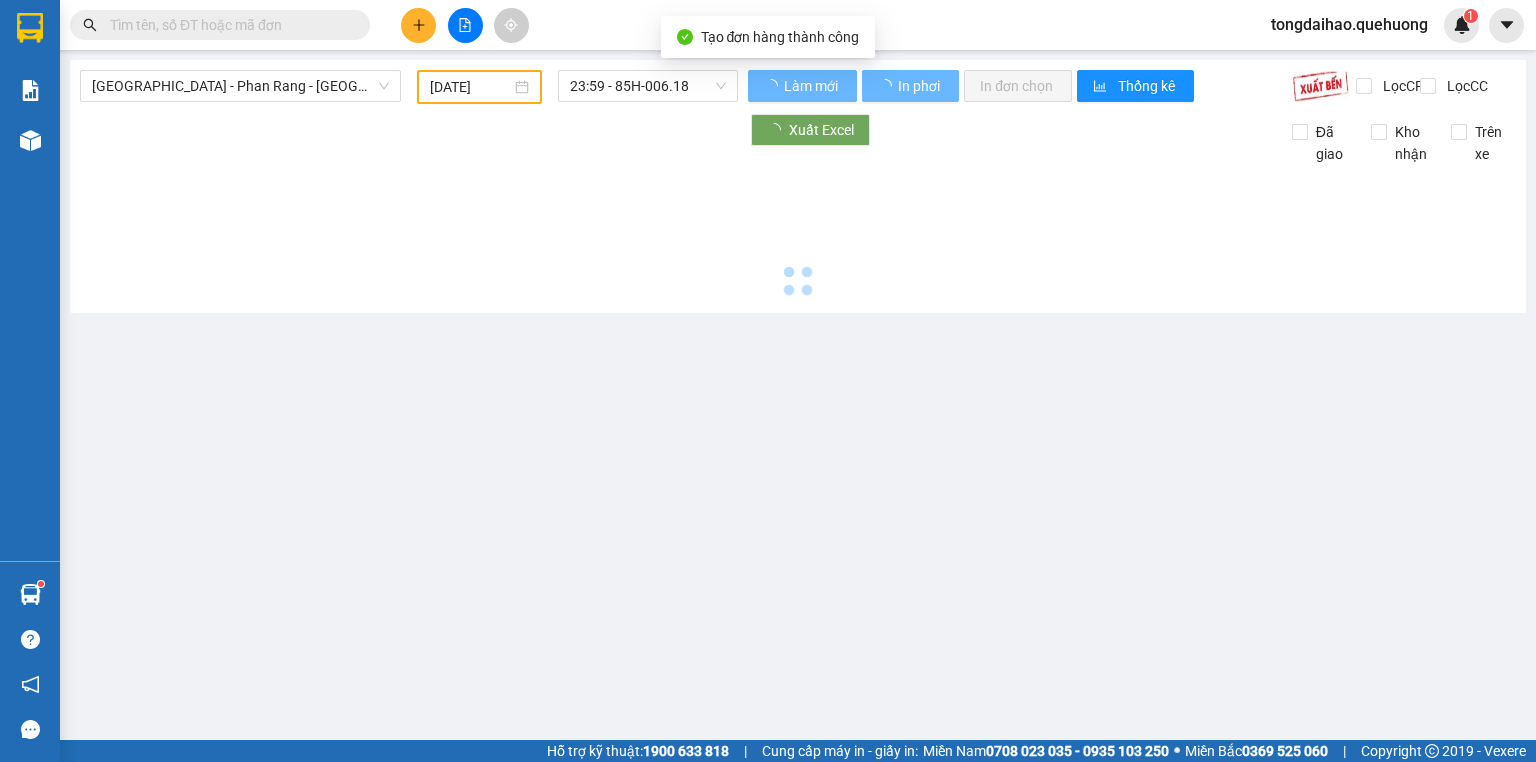 type on "[DATE]" 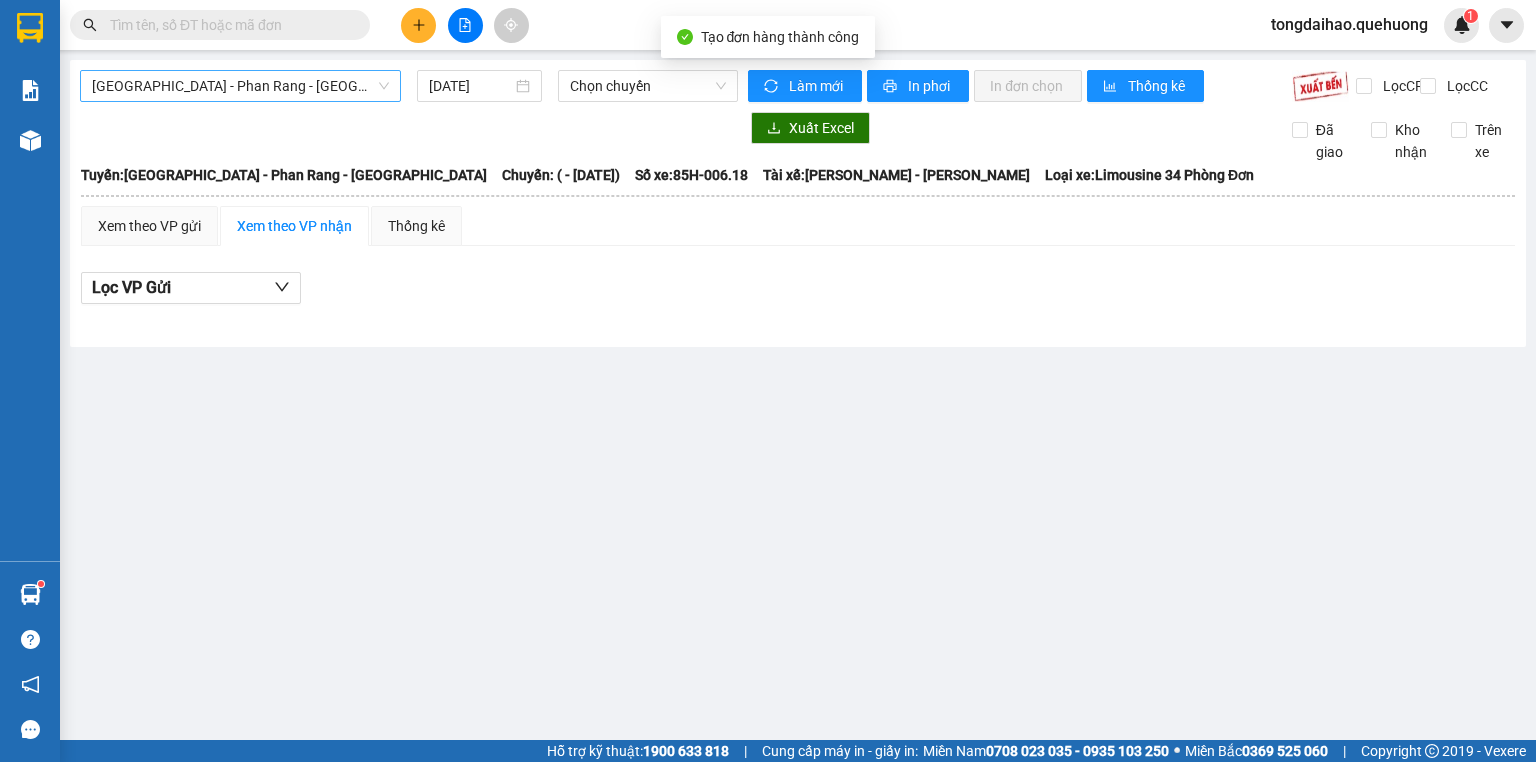 click on "[GEOGRAPHIC_DATA] - Phan Rang - [GEOGRAPHIC_DATA]" at bounding box center (240, 86) 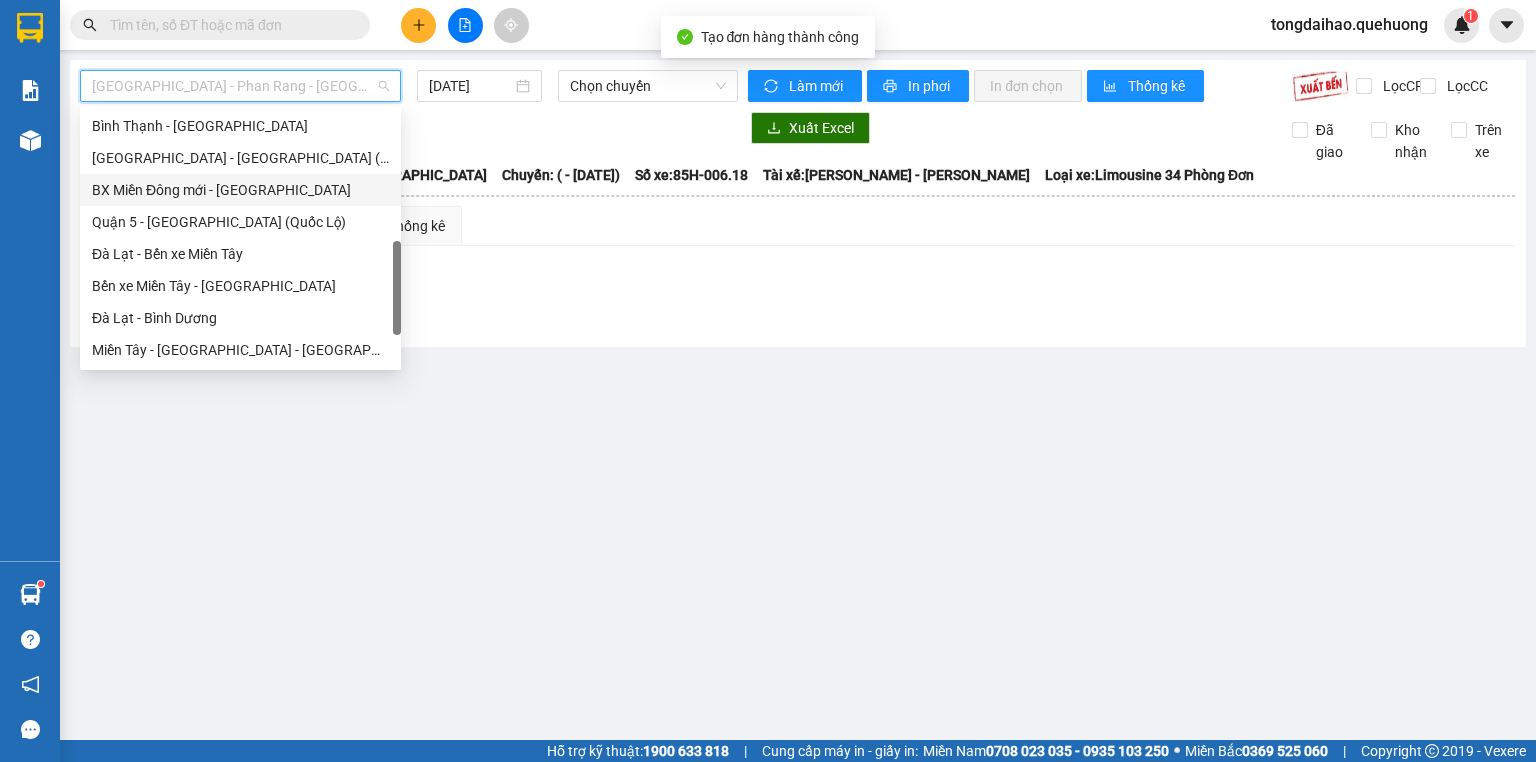 scroll, scrollTop: 608, scrollLeft: 0, axis: vertical 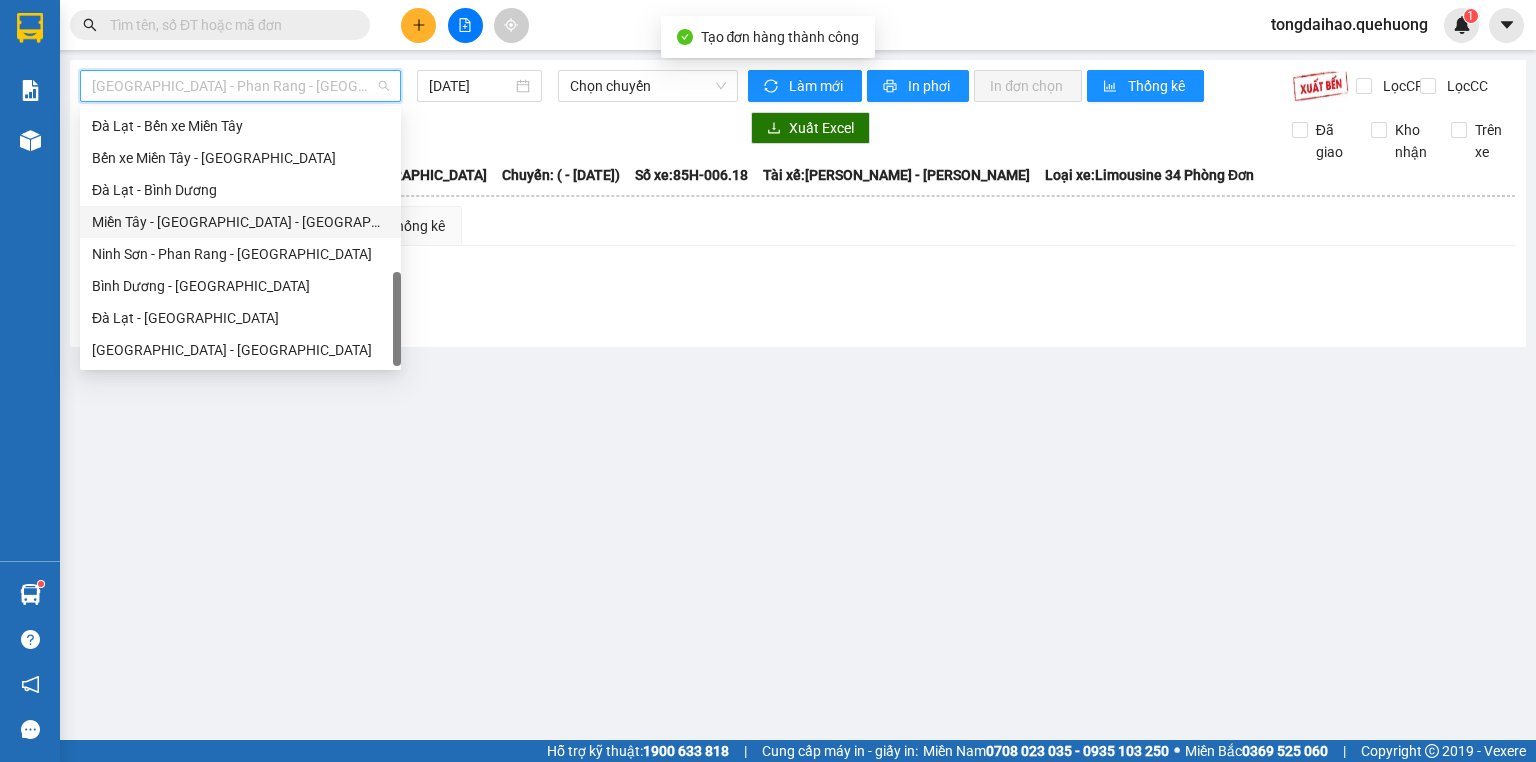 click on "Miền Tây - [GEOGRAPHIC_DATA] - [GEOGRAPHIC_DATA]" at bounding box center (240, 222) 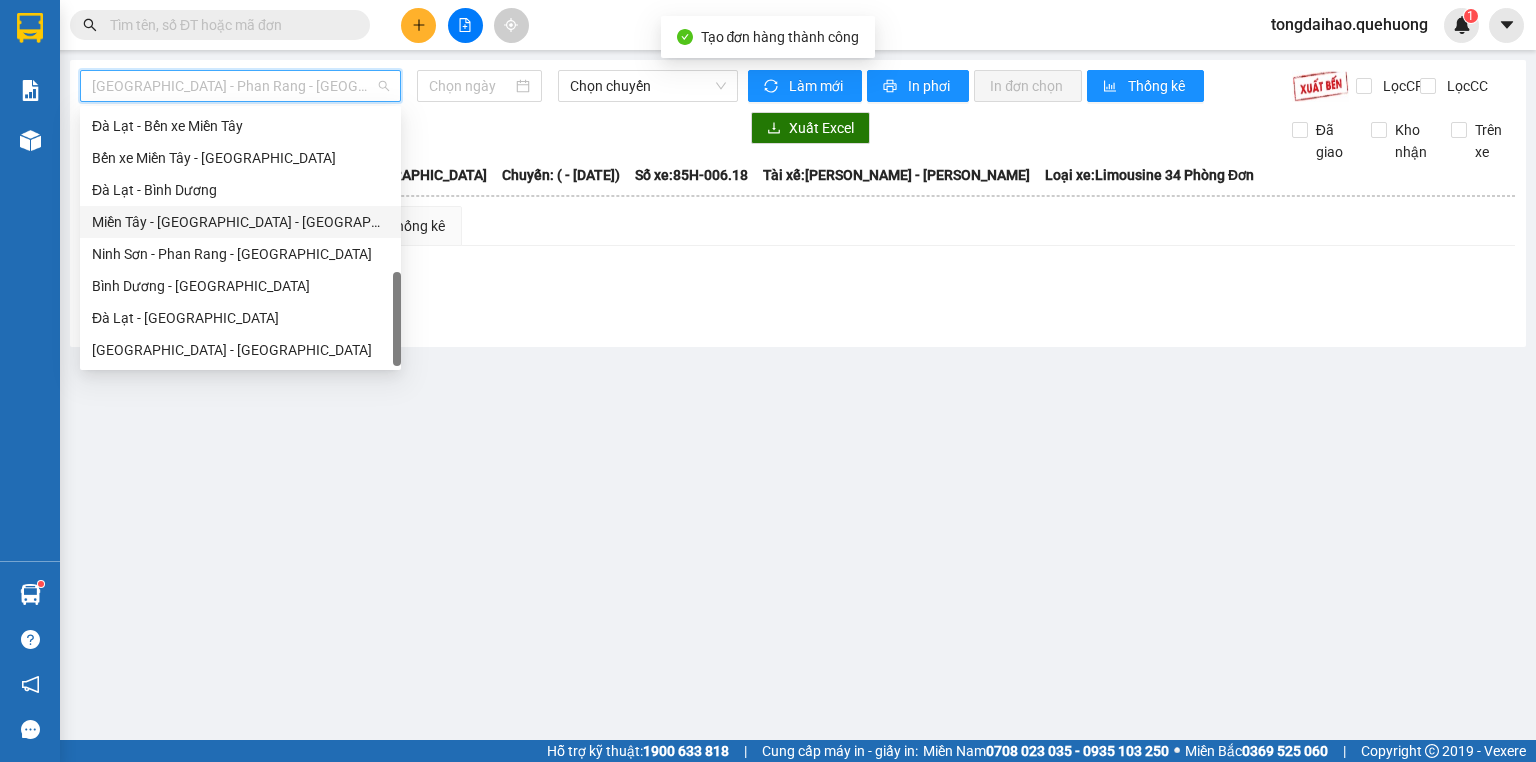 type on "[DATE]" 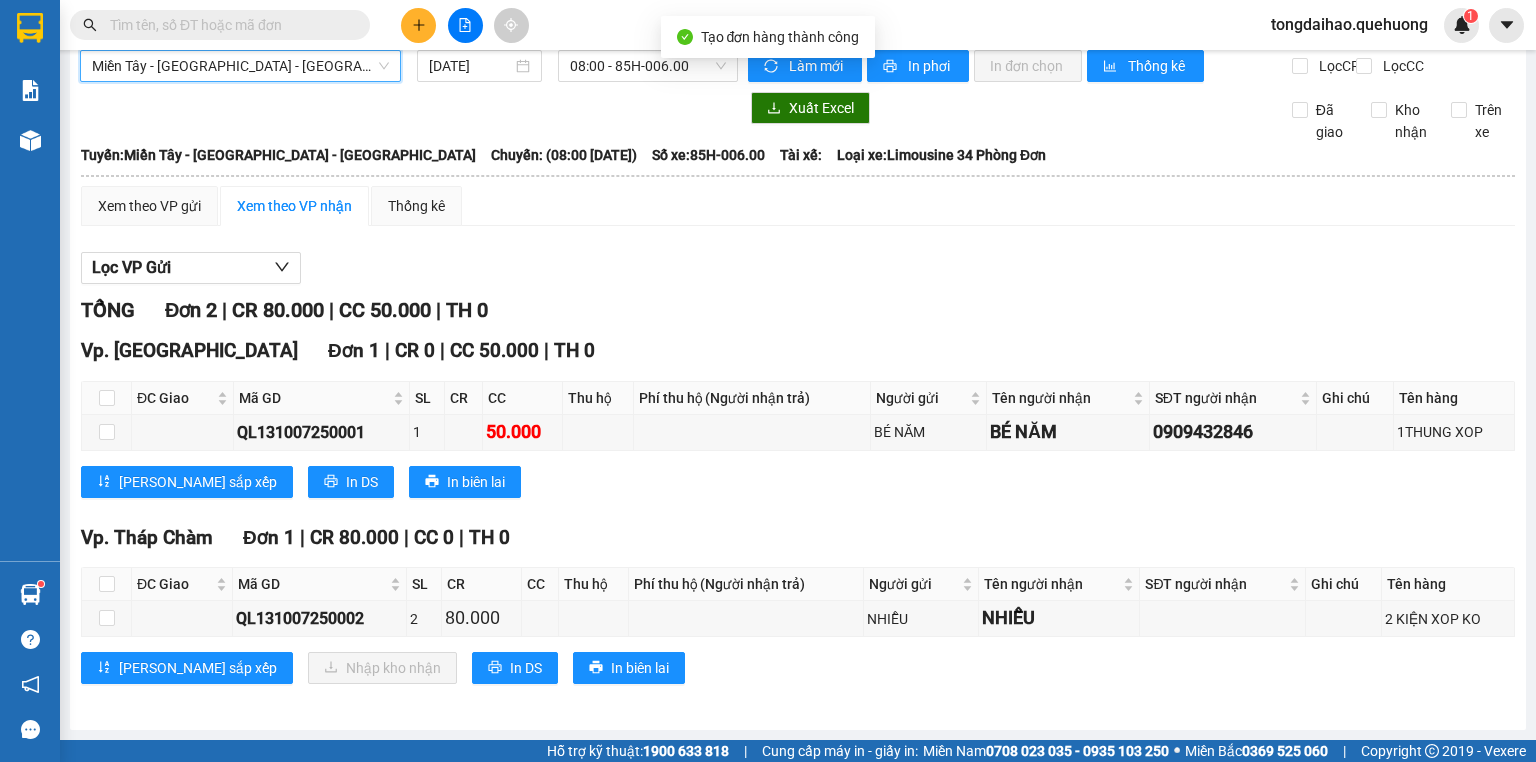 scroll, scrollTop: 0, scrollLeft: 0, axis: both 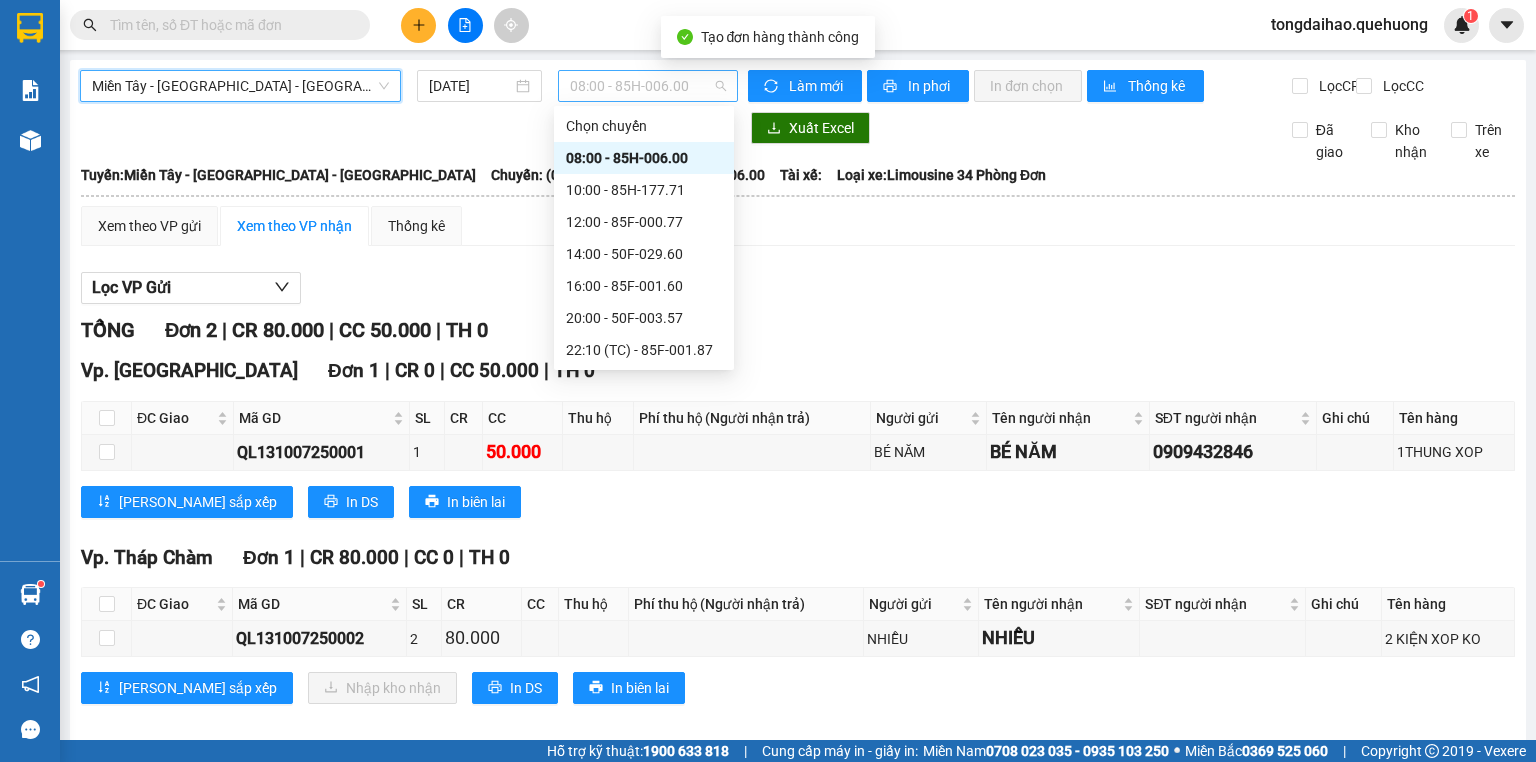 click on "08:00     - 85H-006.00" at bounding box center (648, 86) 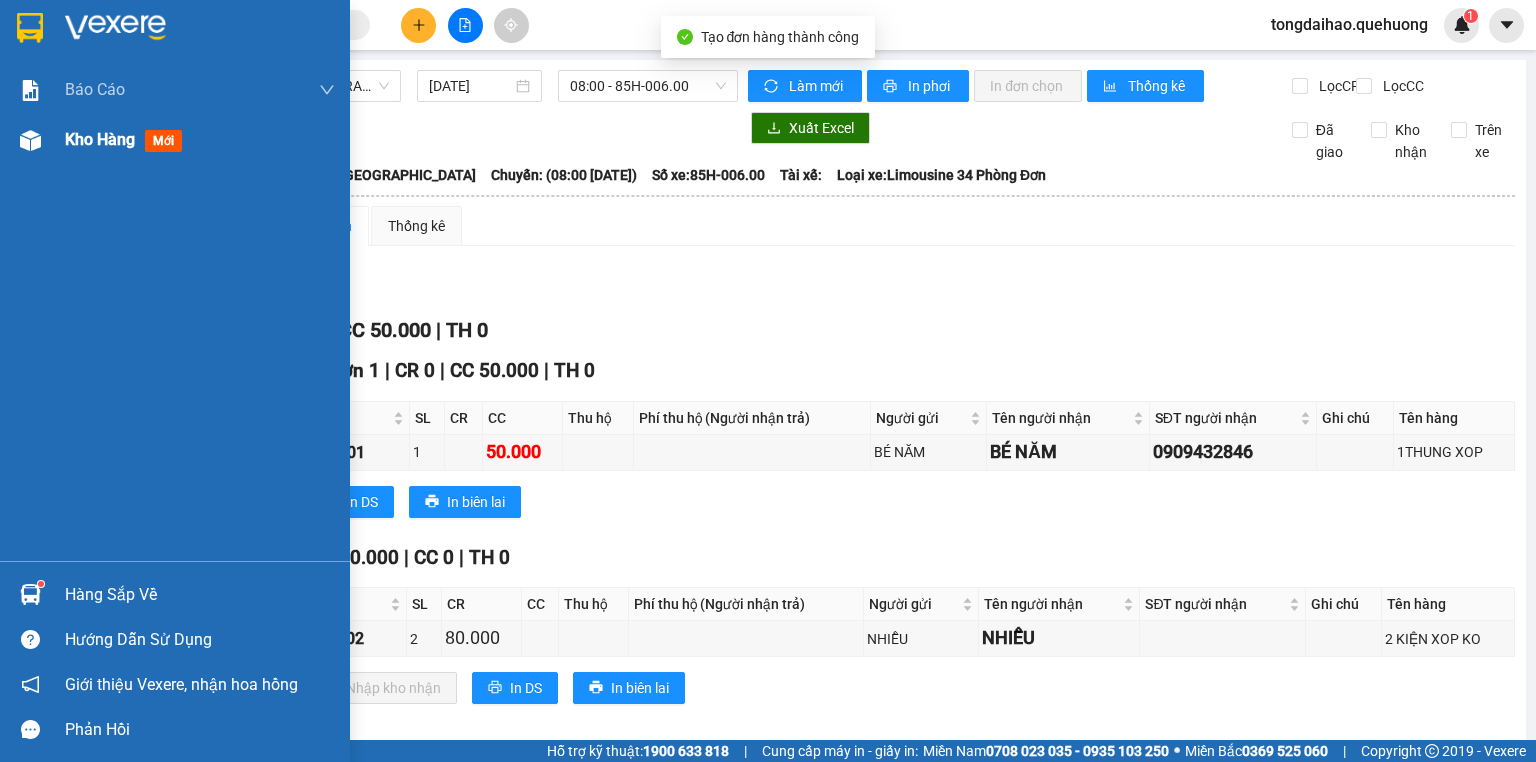 click at bounding box center [30, 140] 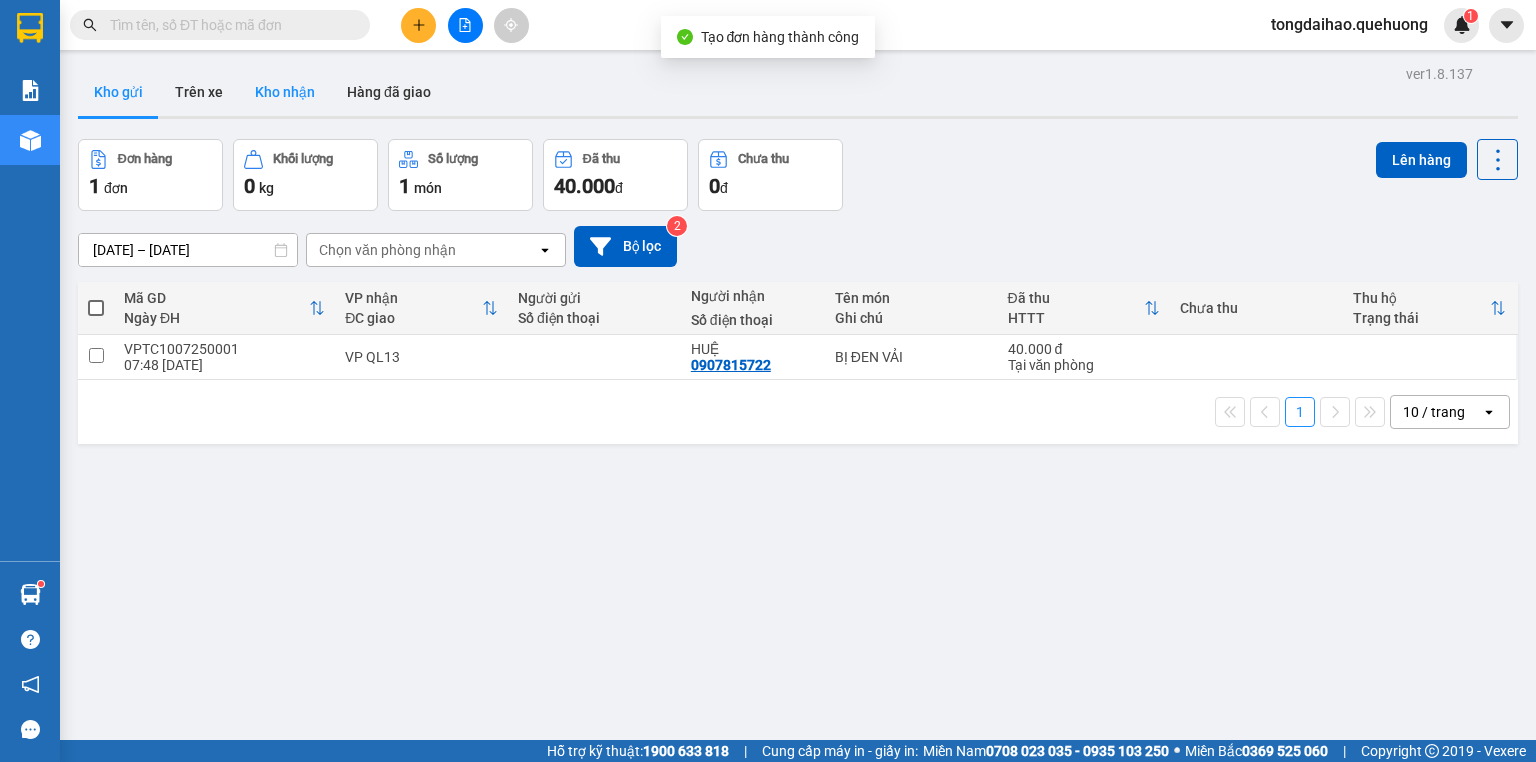 click on "Kho nhận" at bounding box center (285, 92) 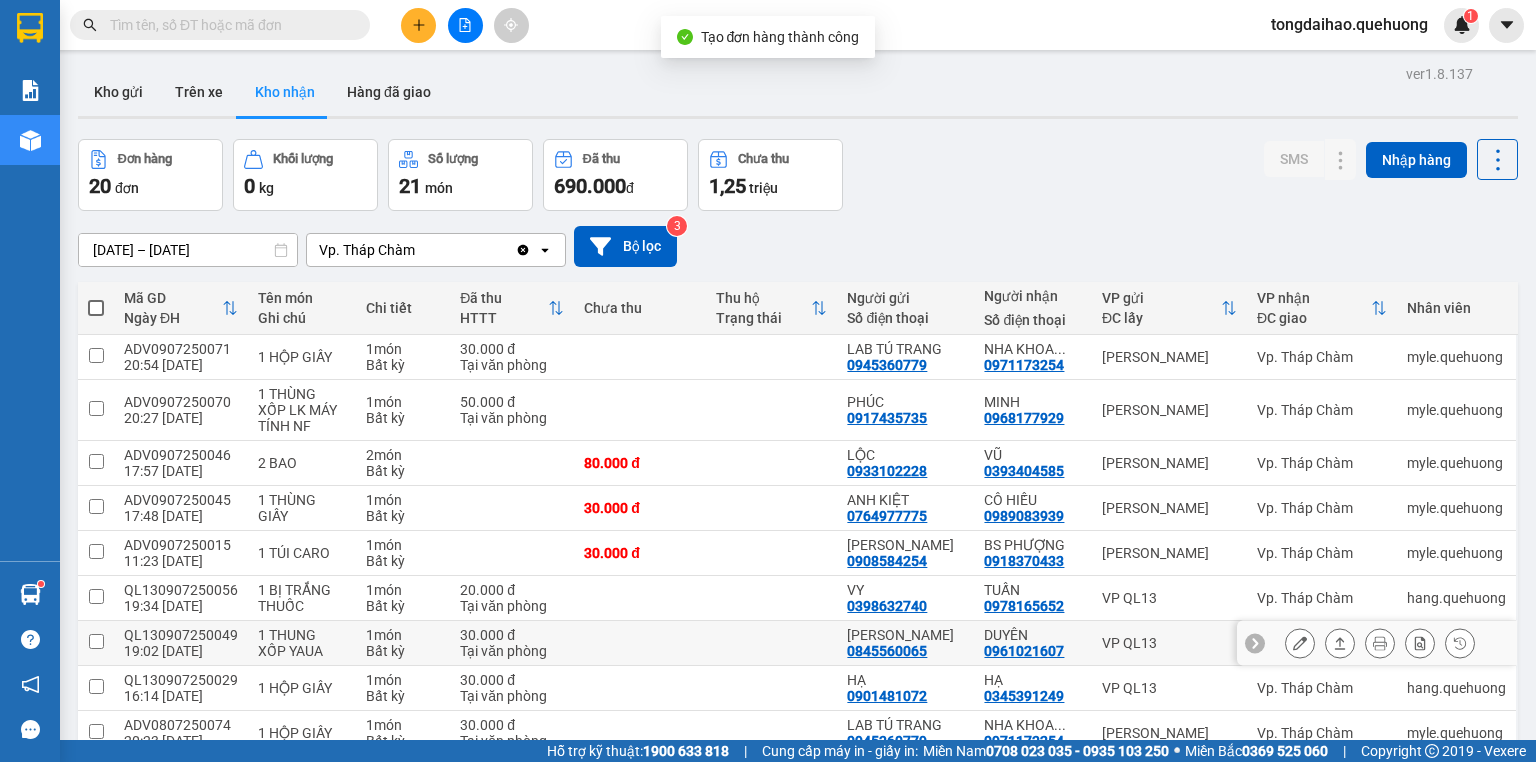 scroll, scrollTop: 139, scrollLeft: 0, axis: vertical 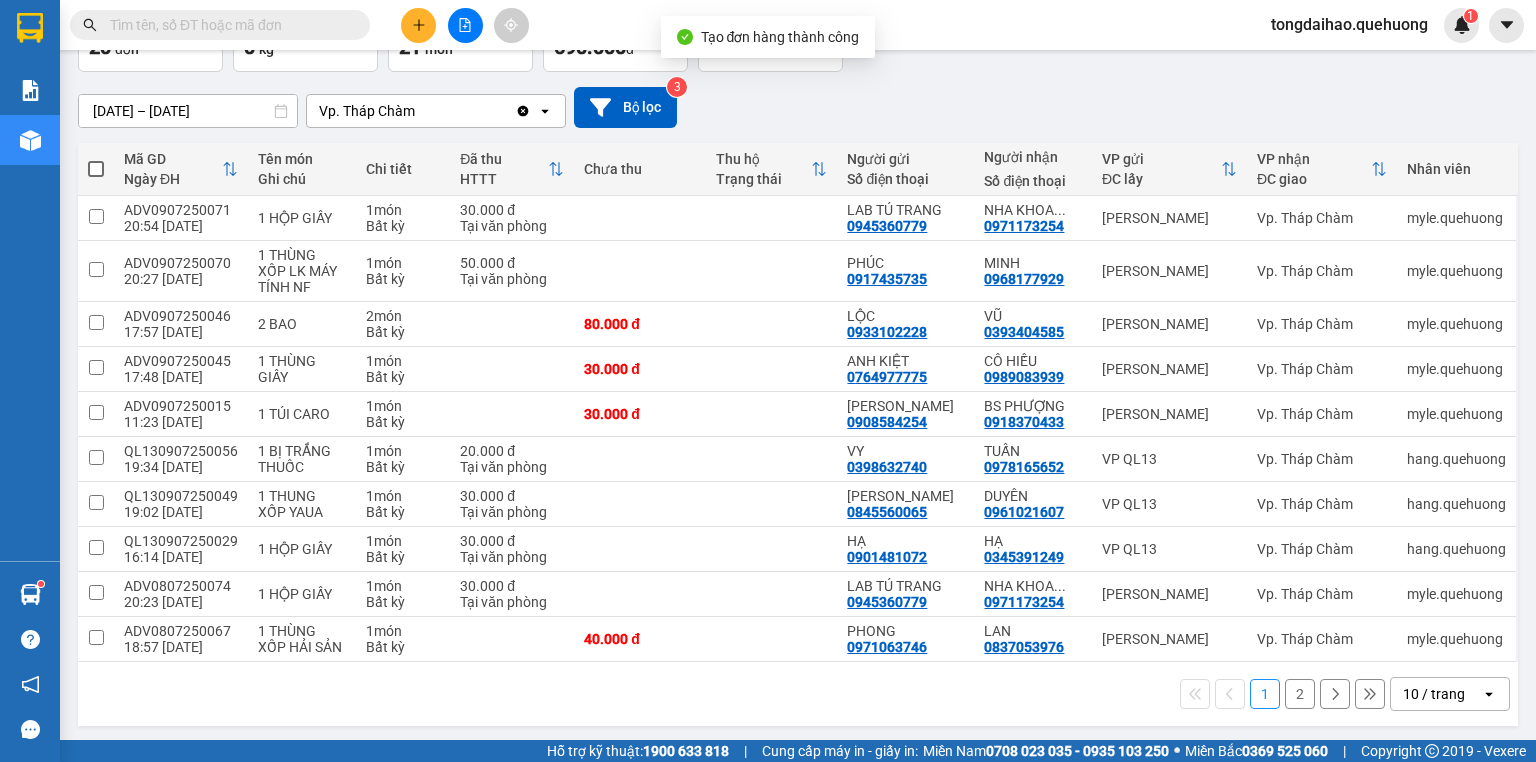 click on "10 / trang" at bounding box center (1434, 694) 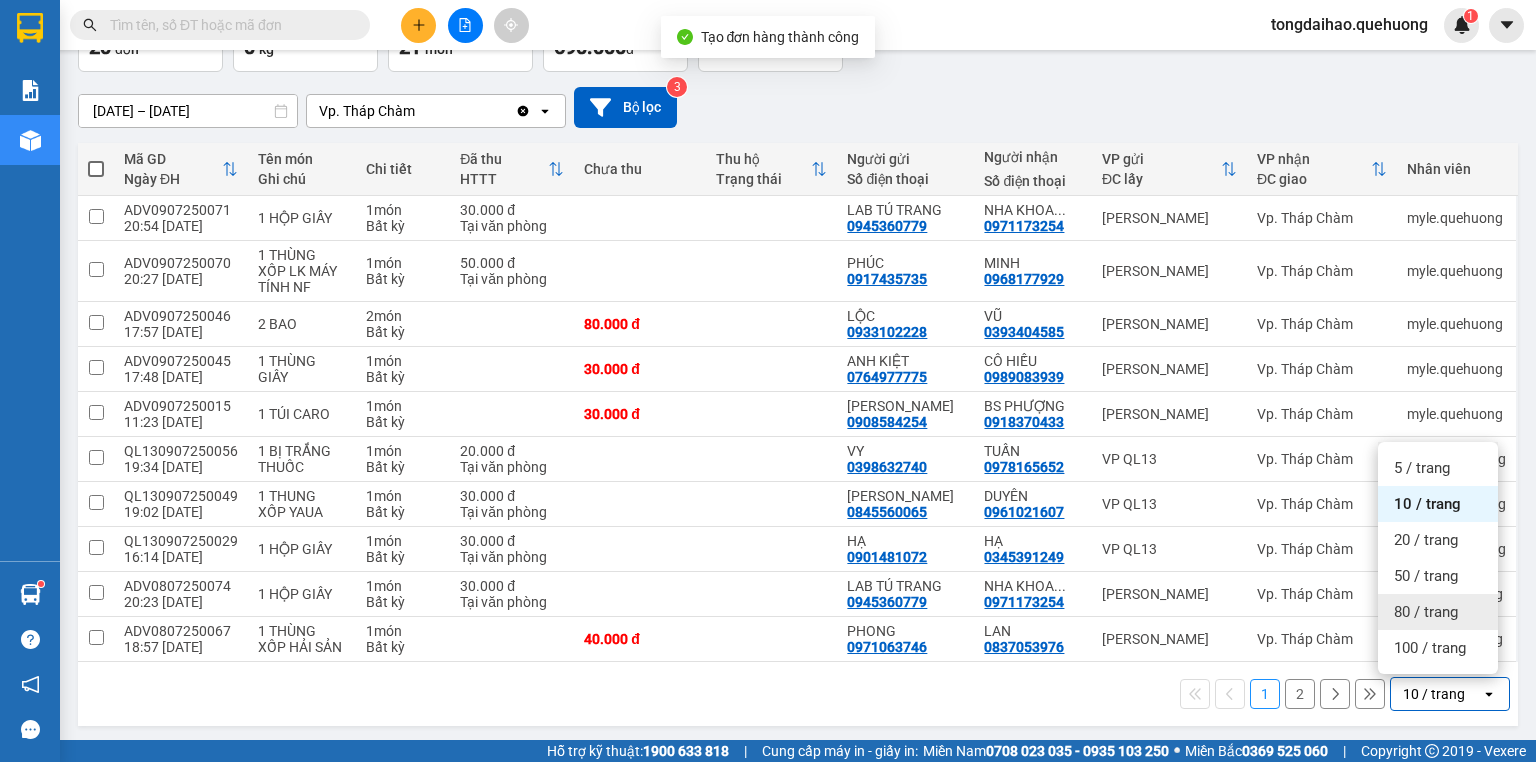 click on "80 / trang" at bounding box center [1426, 612] 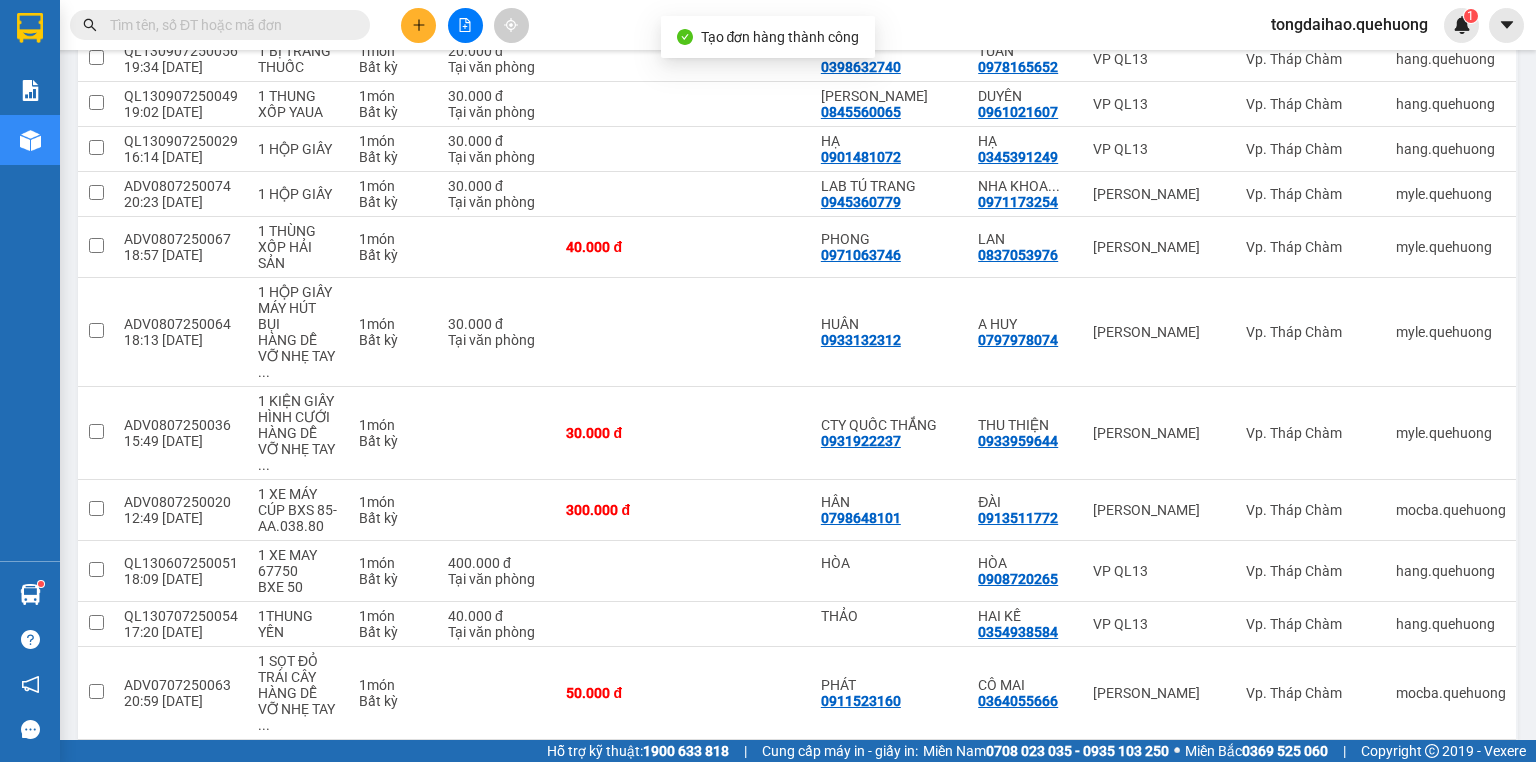 scroll, scrollTop: 747, scrollLeft: 0, axis: vertical 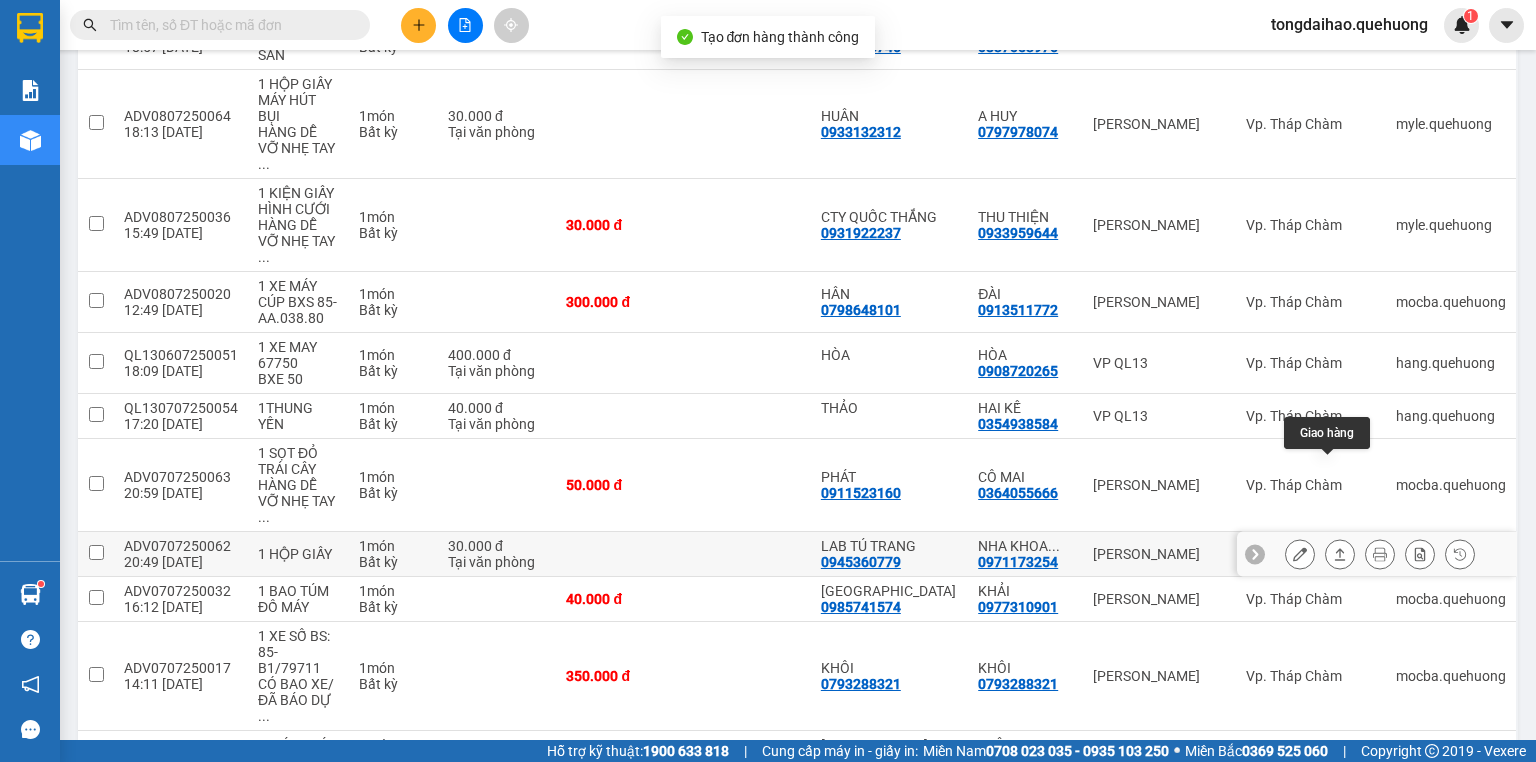 click 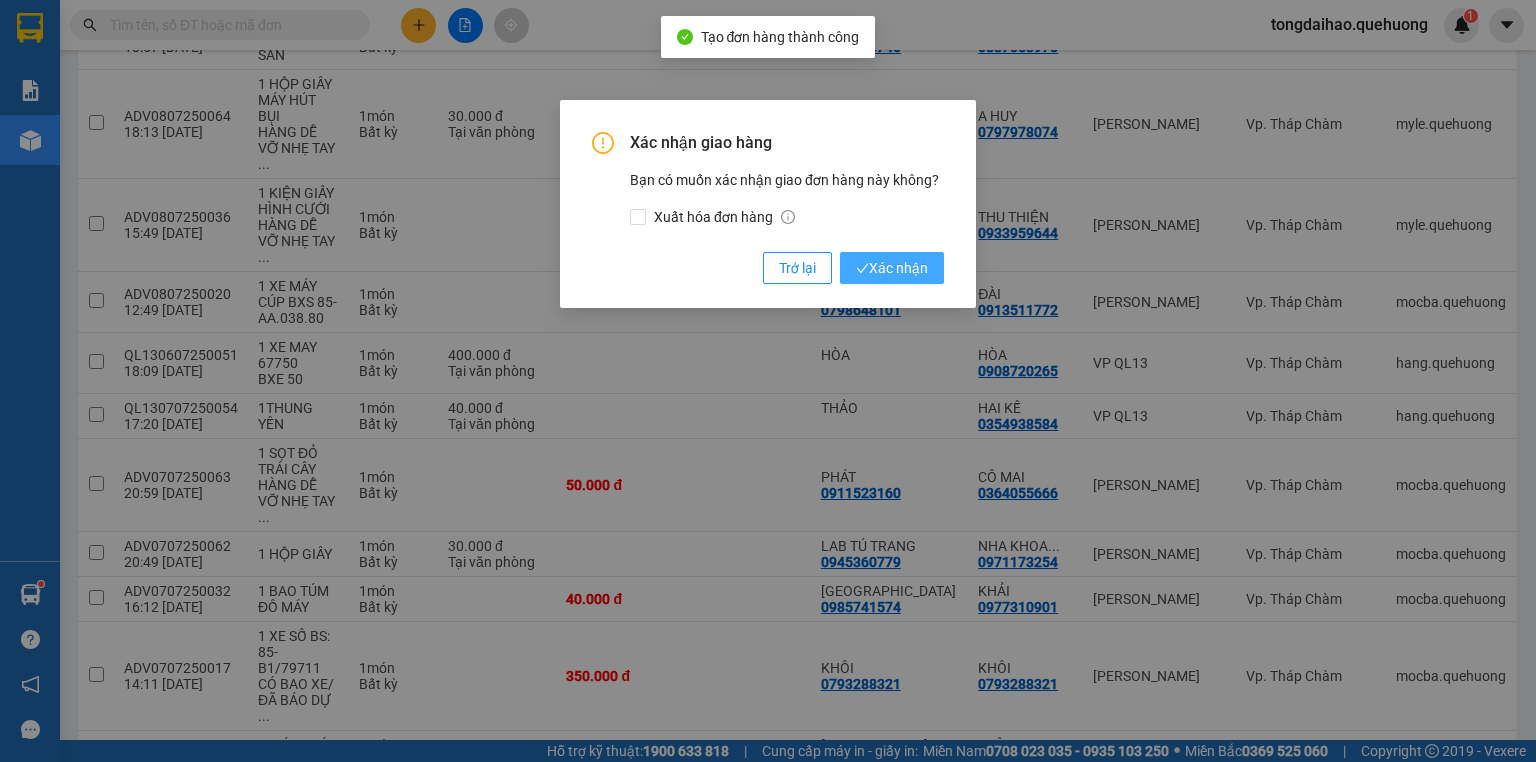 click on "Xác nhận" at bounding box center [892, 268] 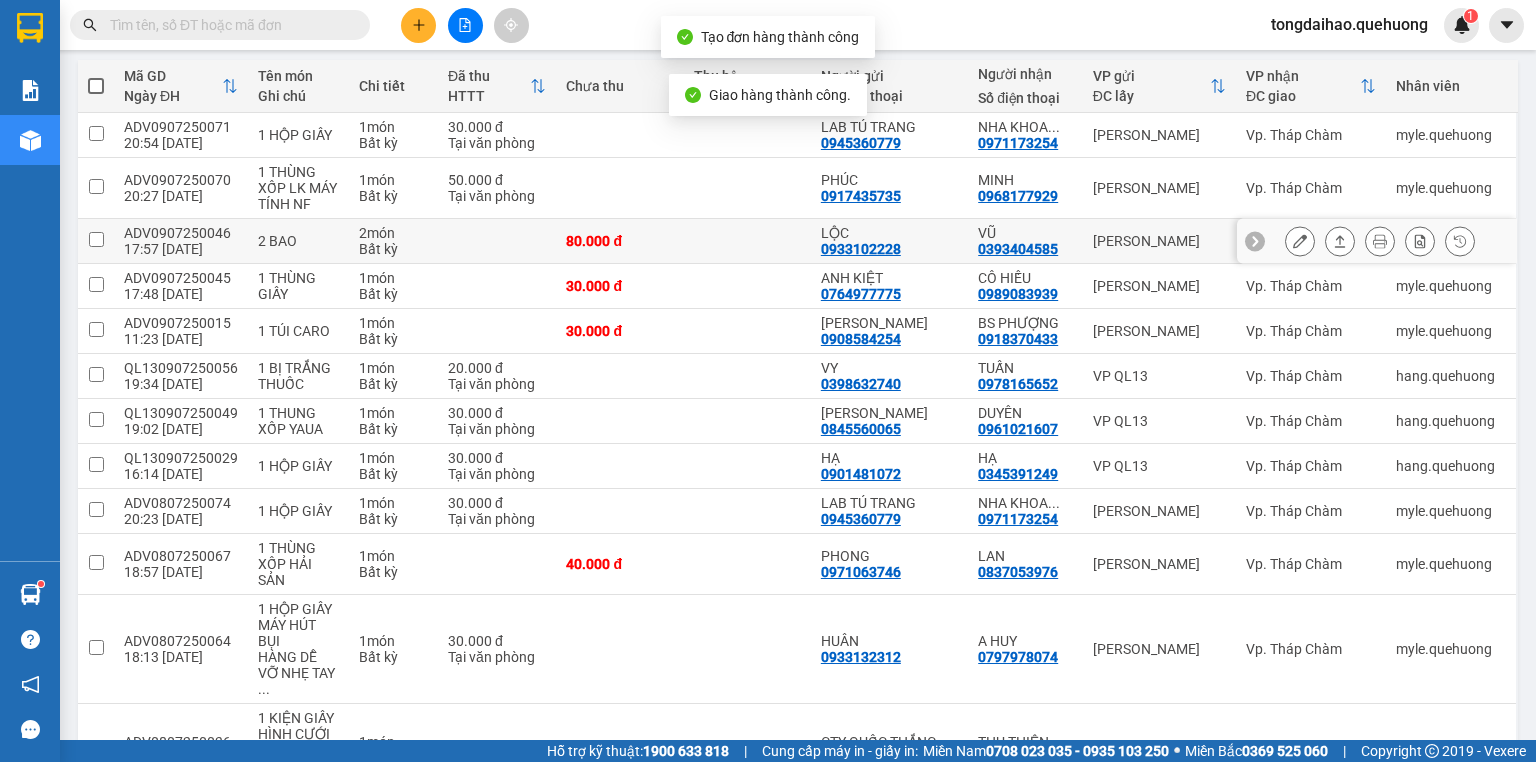 scroll, scrollTop: 0, scrollLeft: 0, axis: both 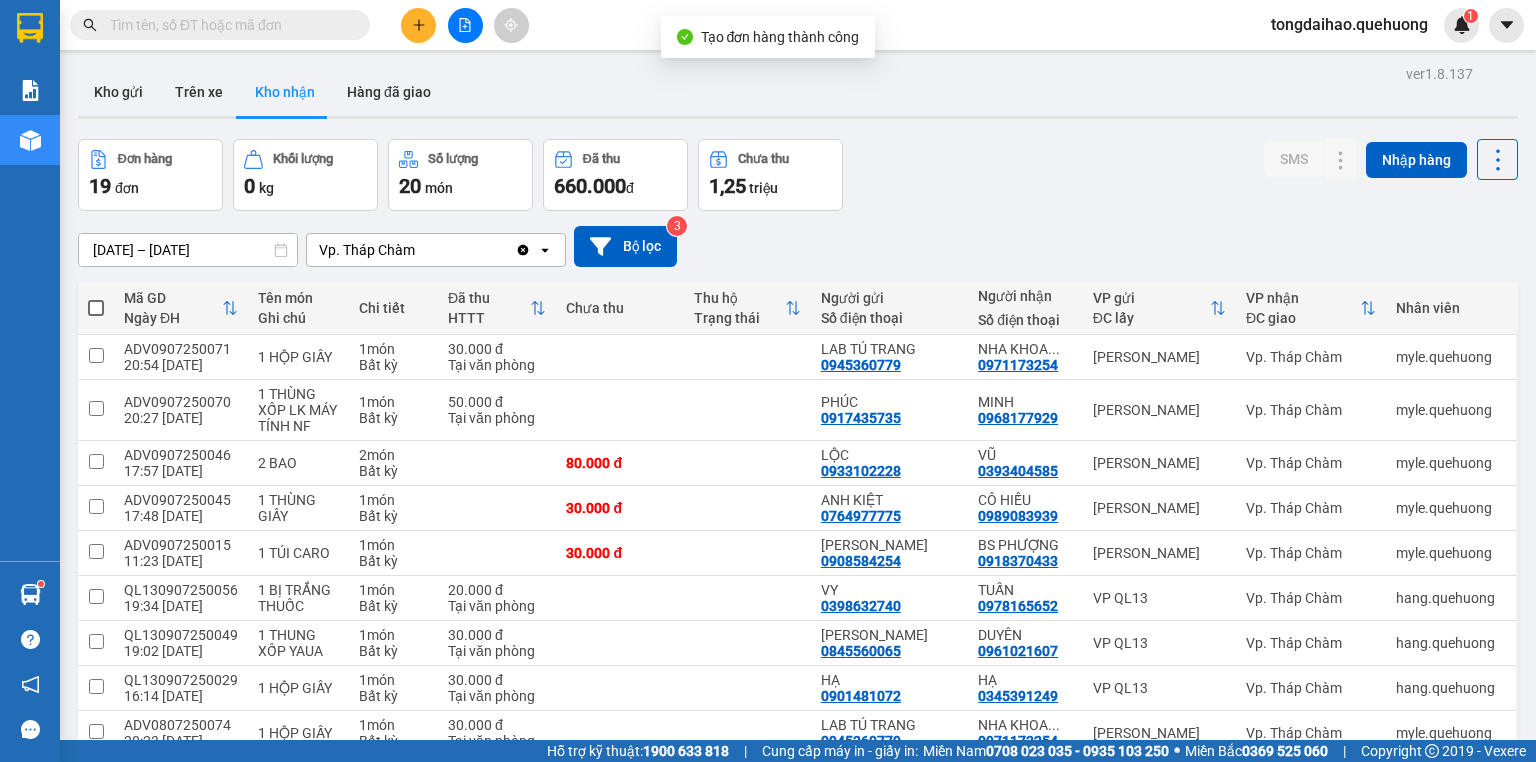 click at bounding box center (228, 25) 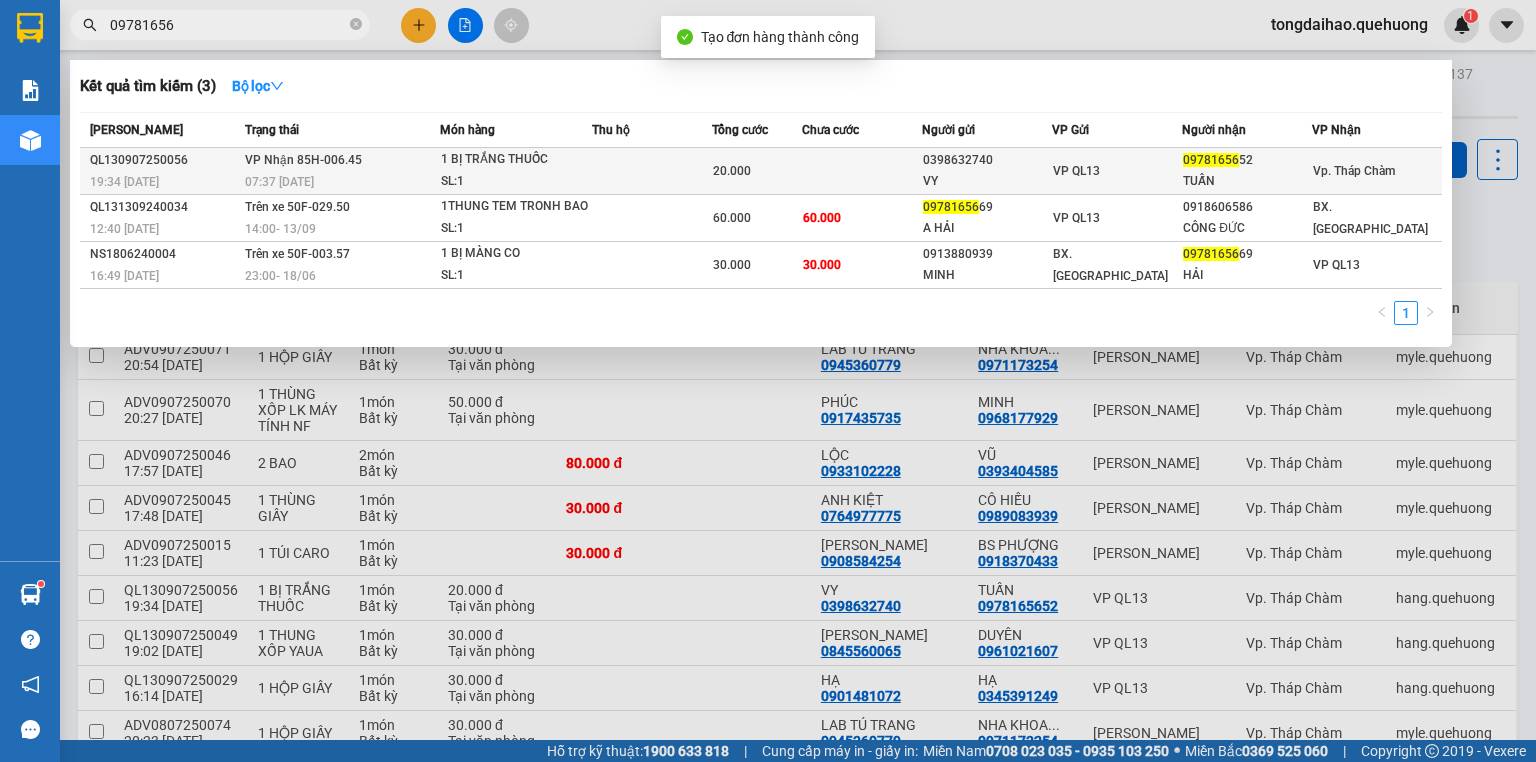 type on "09781656" 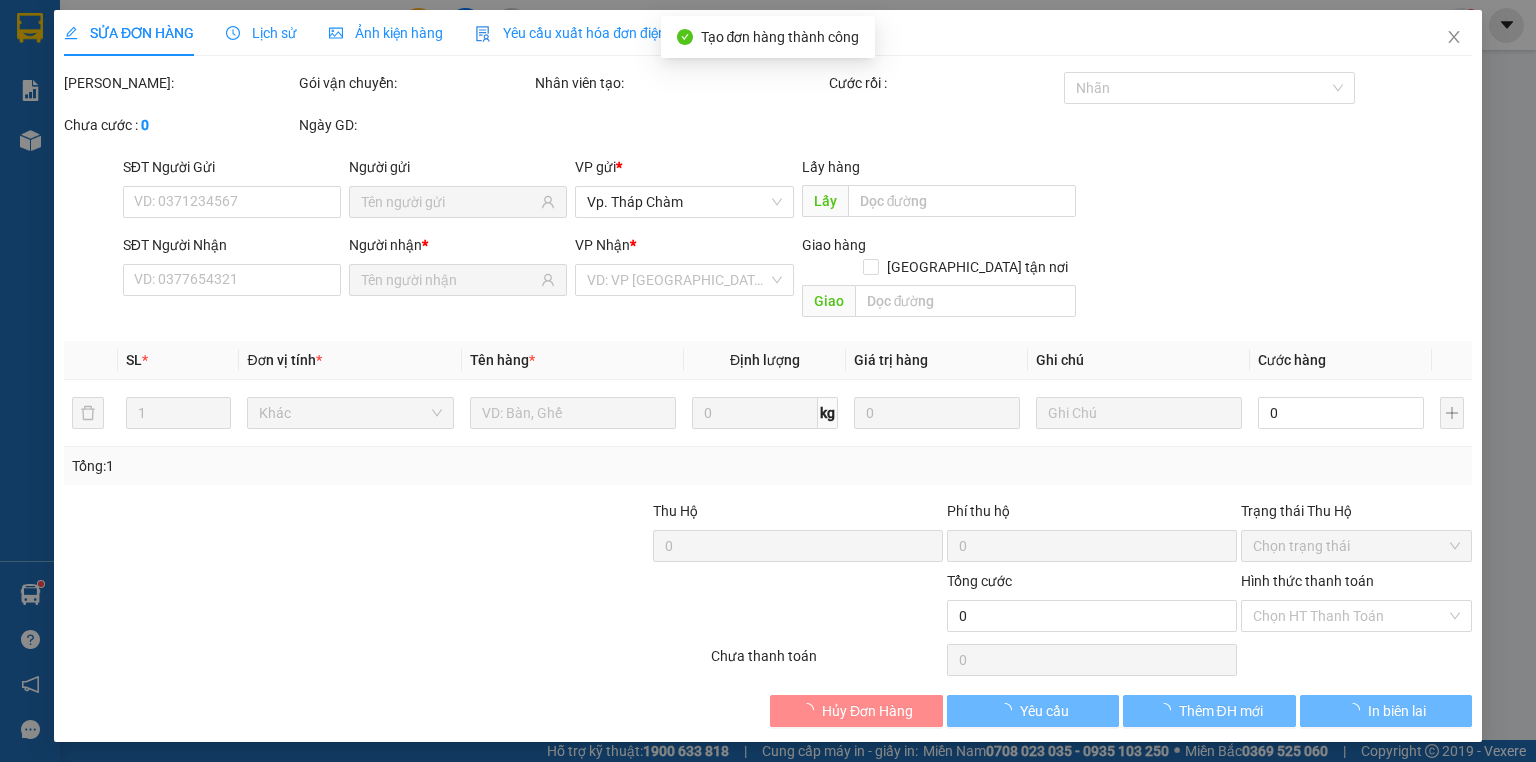 type on "0398632740" 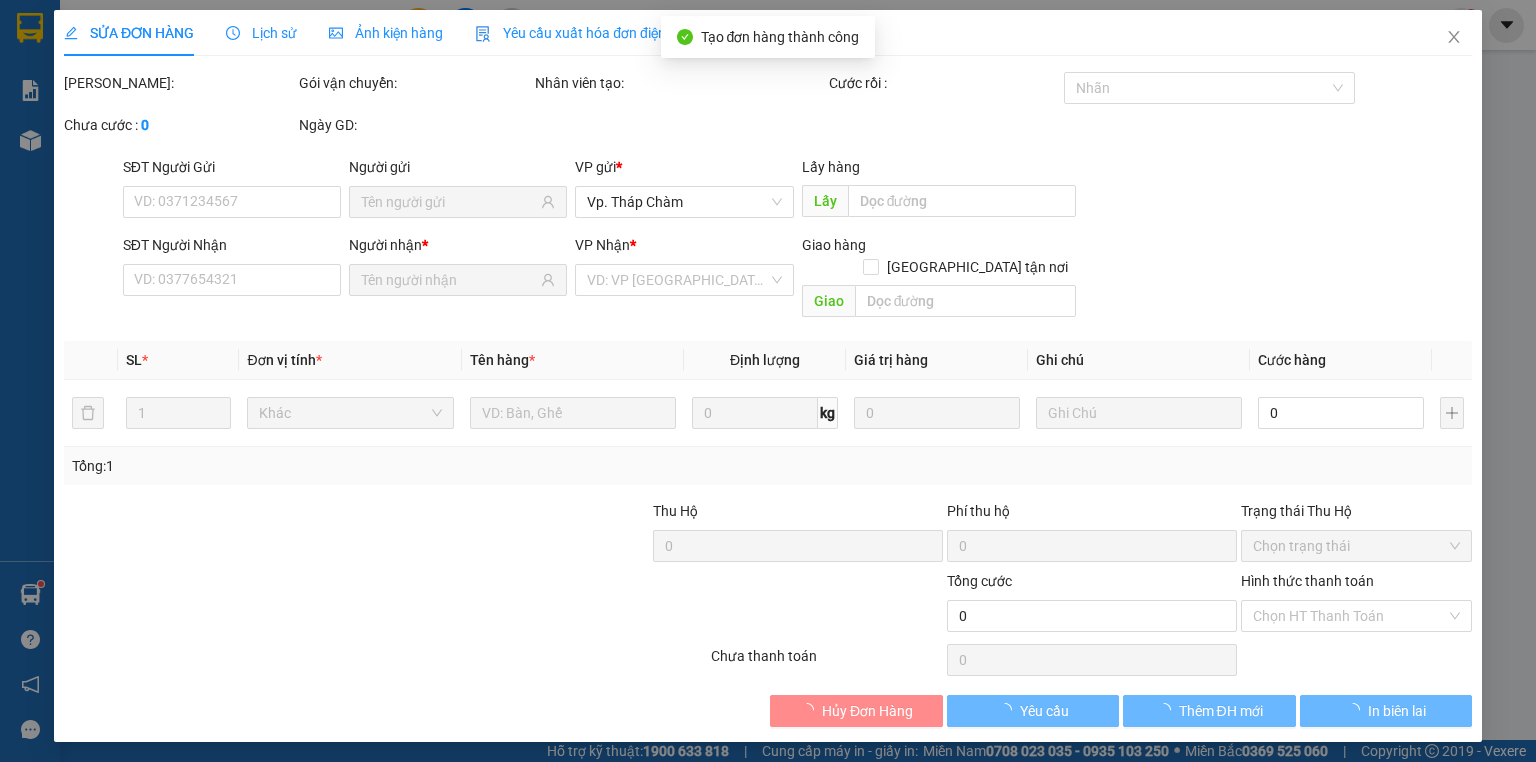 type on "VY" 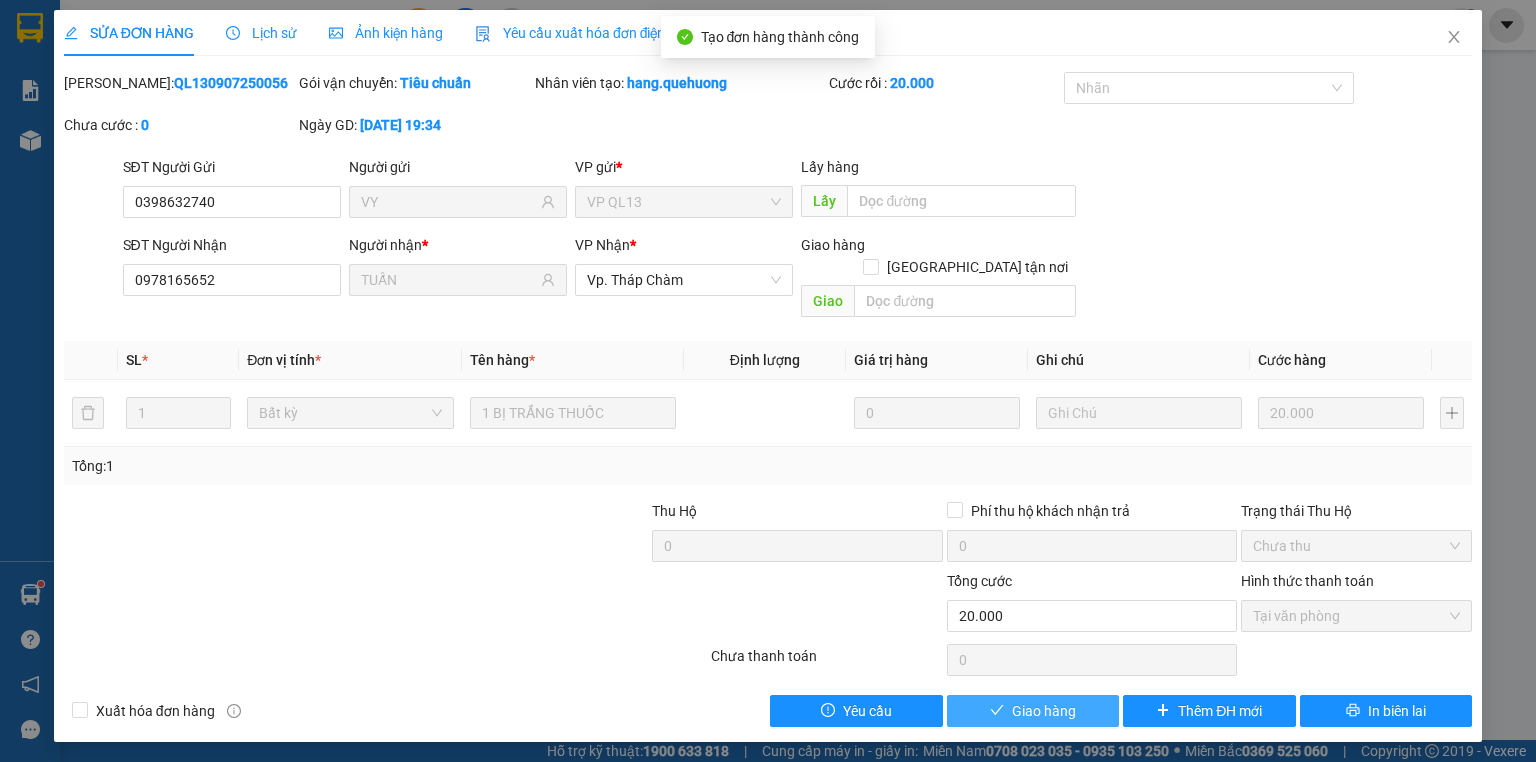 click on "Giao hàng" at bounding box center (1033, 711) 